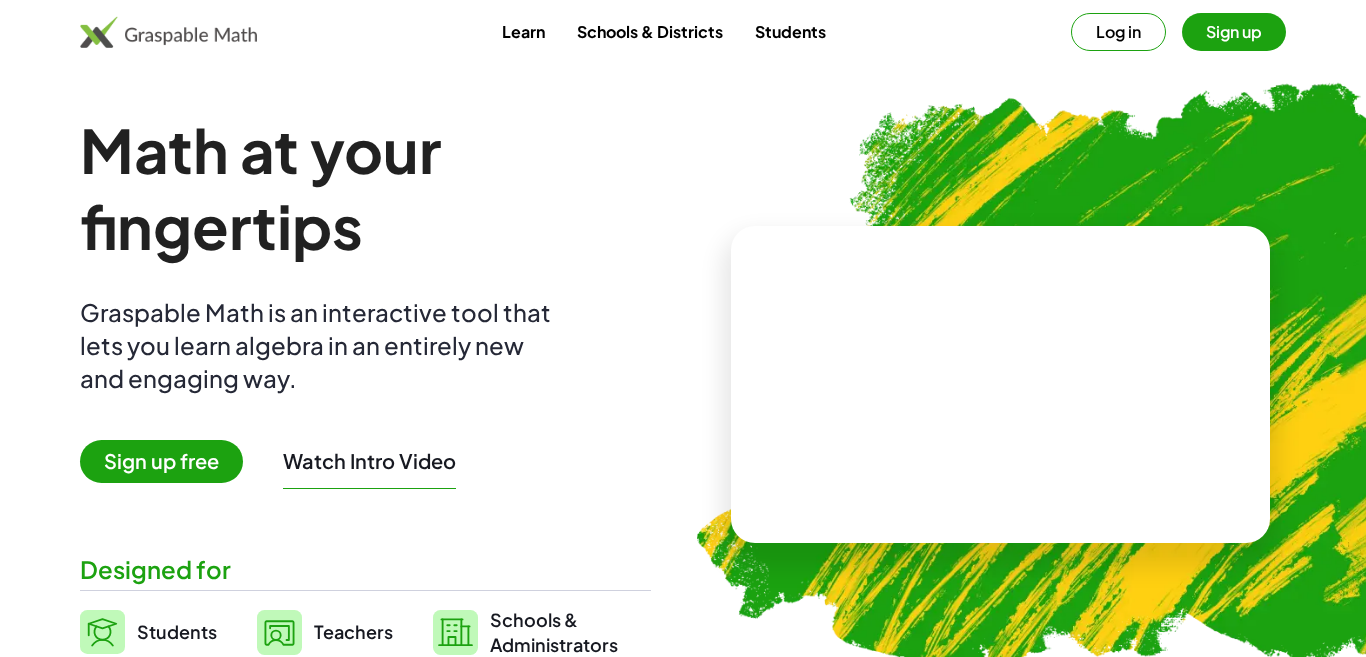 scroll, scrollTop: 0, scrollLeft: 0, axis: both 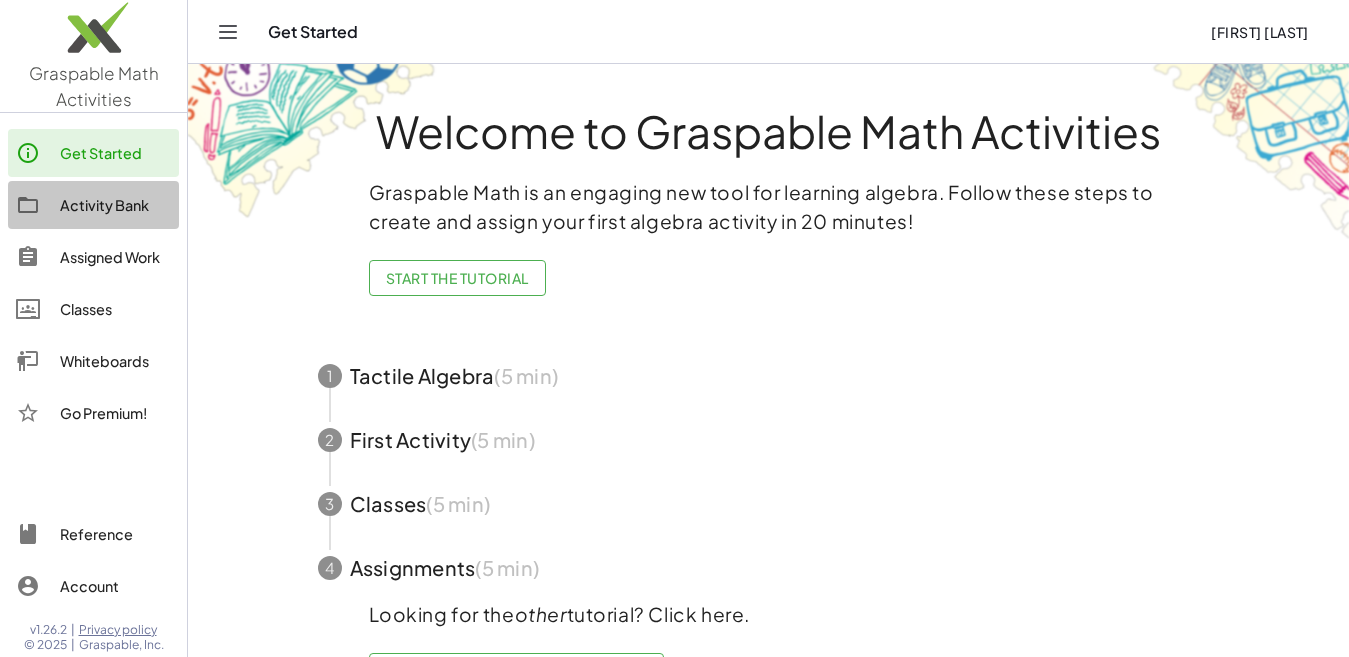 click on "Activity Bank" 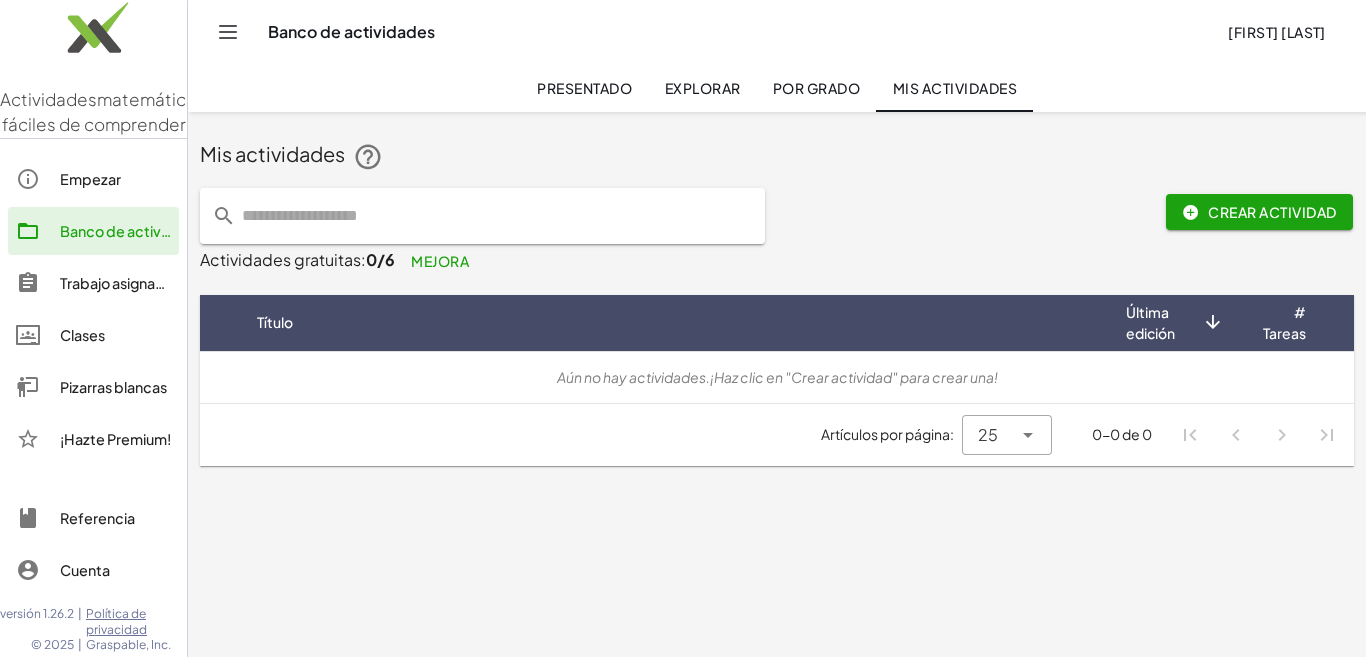 click on "Pizarras blancas" at bounding box center (113, 387) 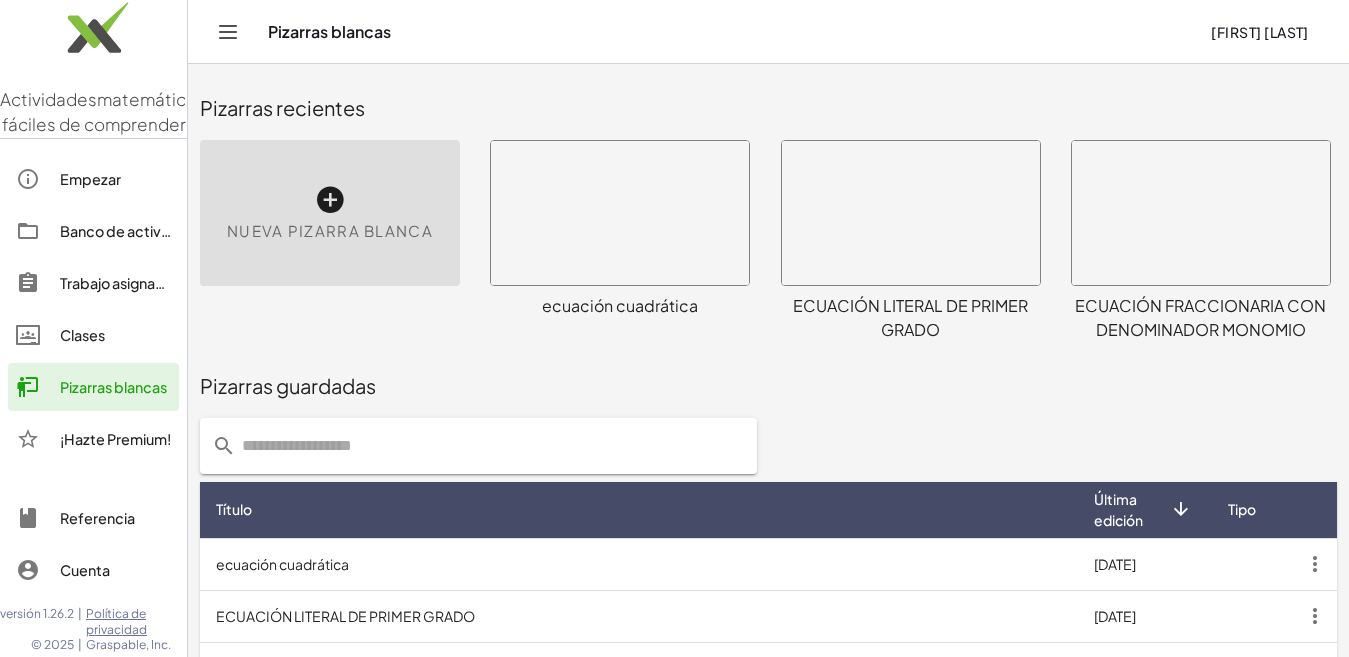 click at bounding box center [330, 200] 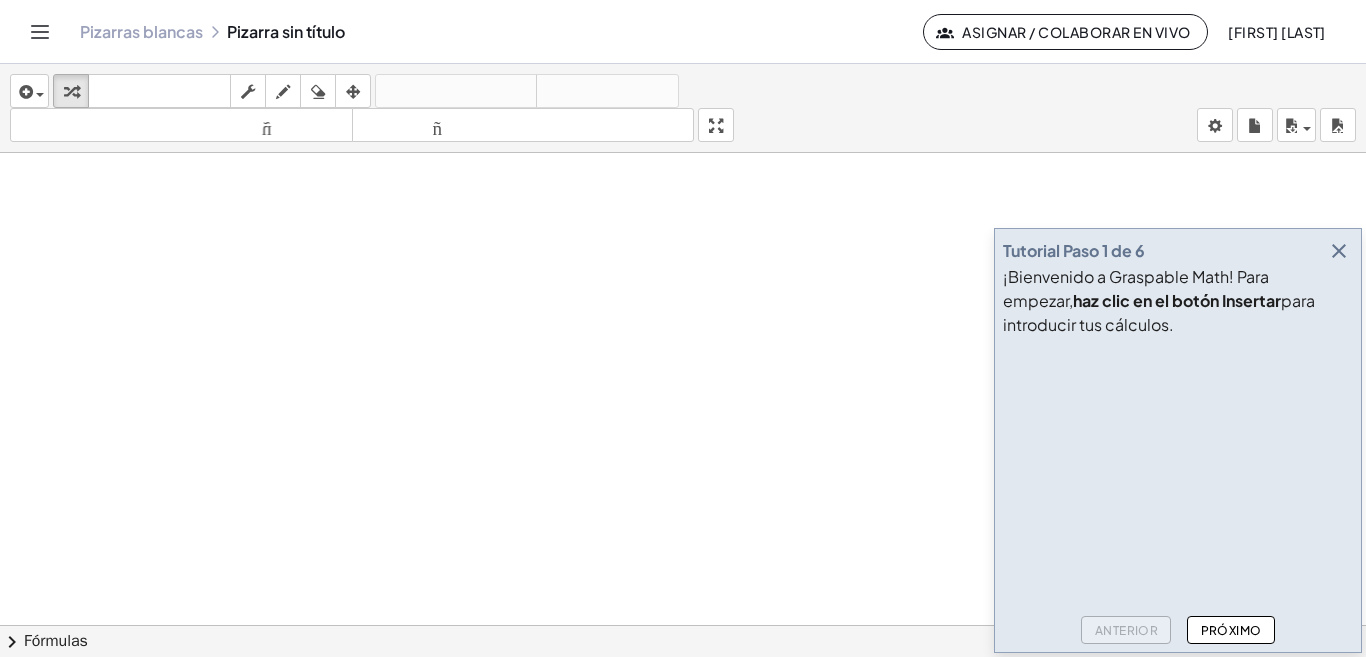 click at bounding box center (1339, 251) 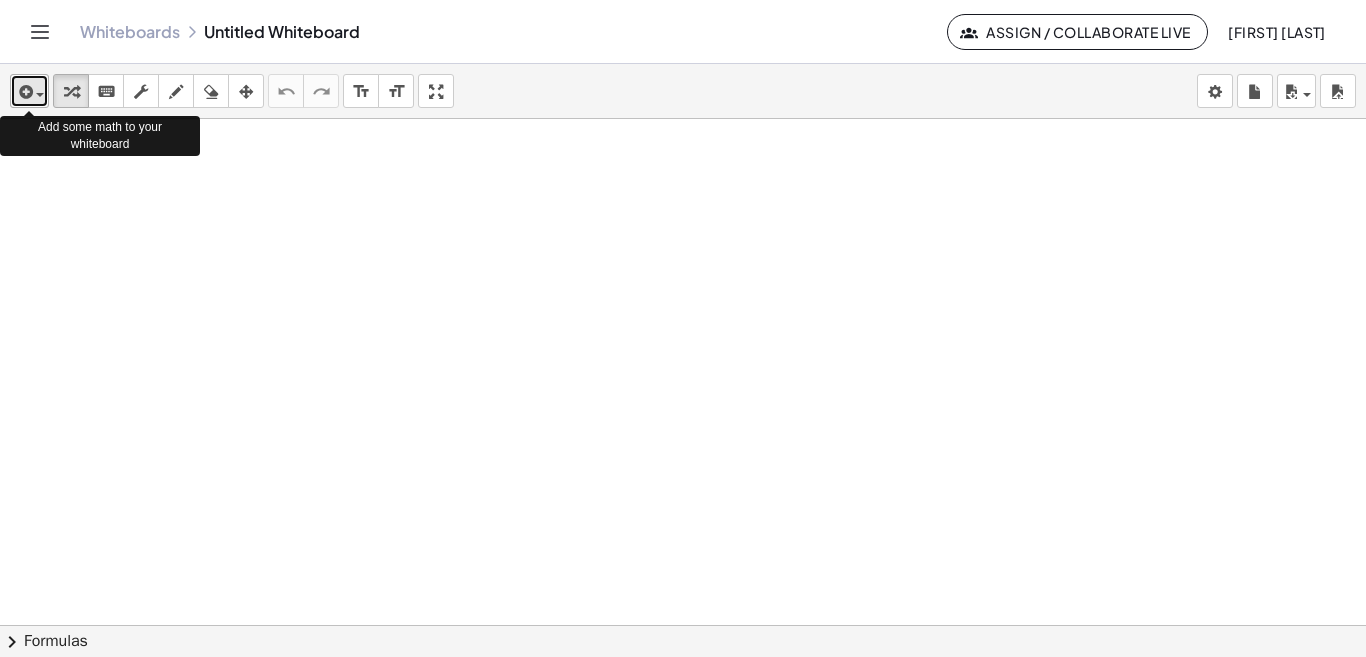 click at bounding box center (29, 91) 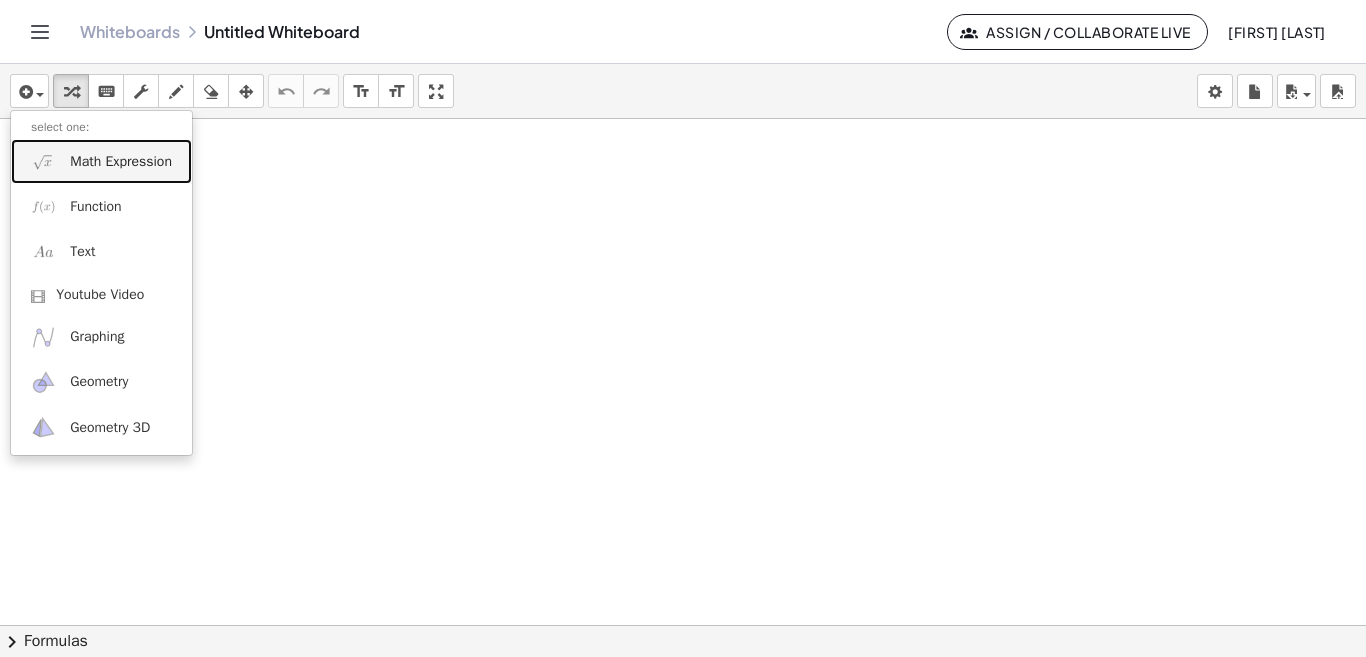 click on "Math Expression" at bounding box center (101, 161) 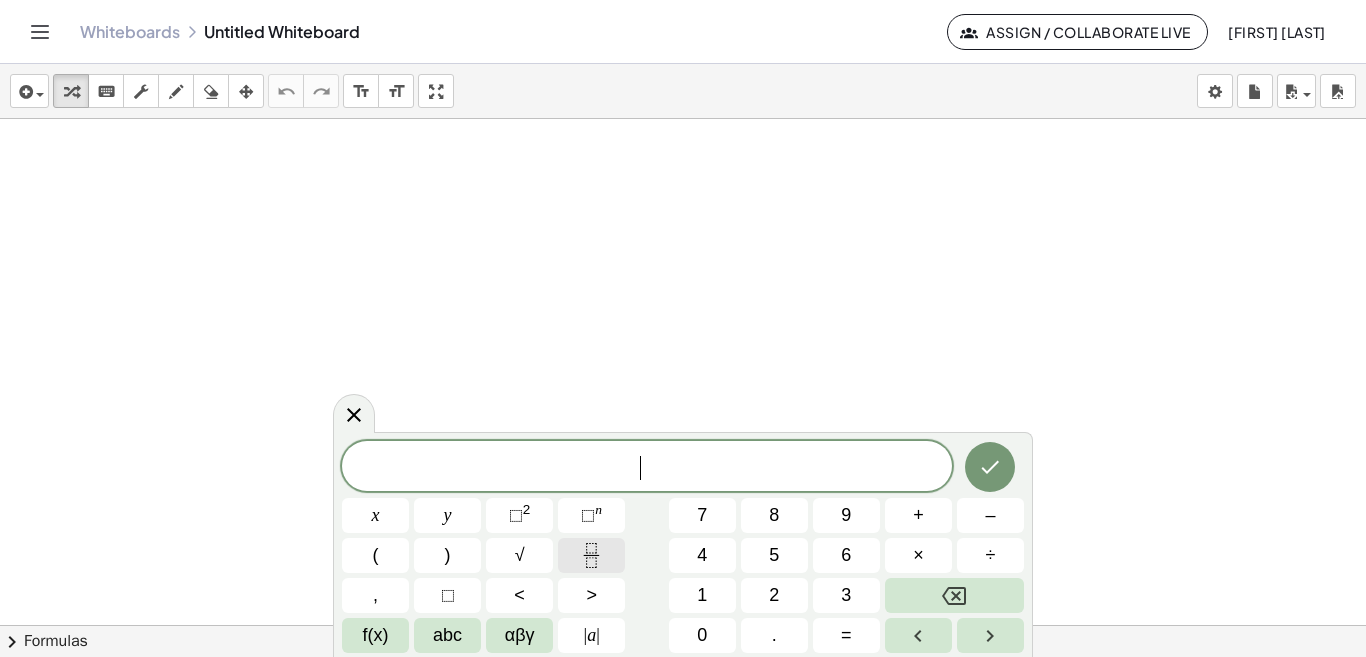 click 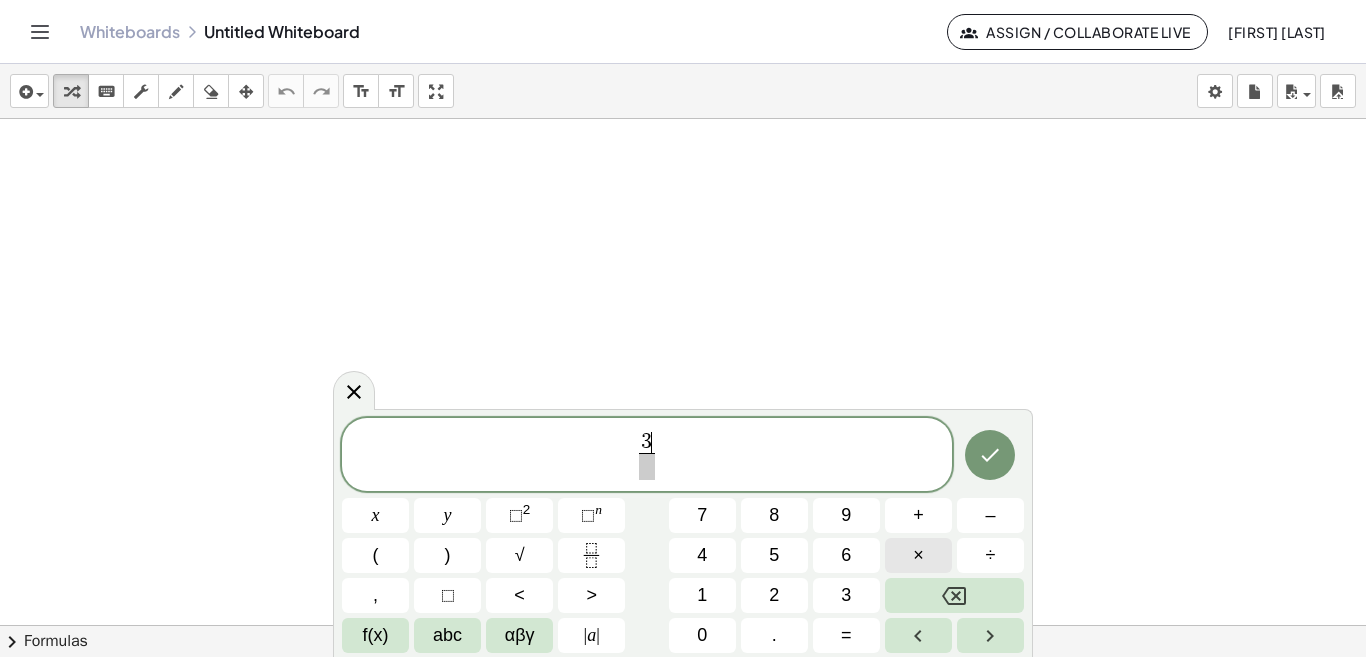 click on "×" at bounding box center (918, 555) 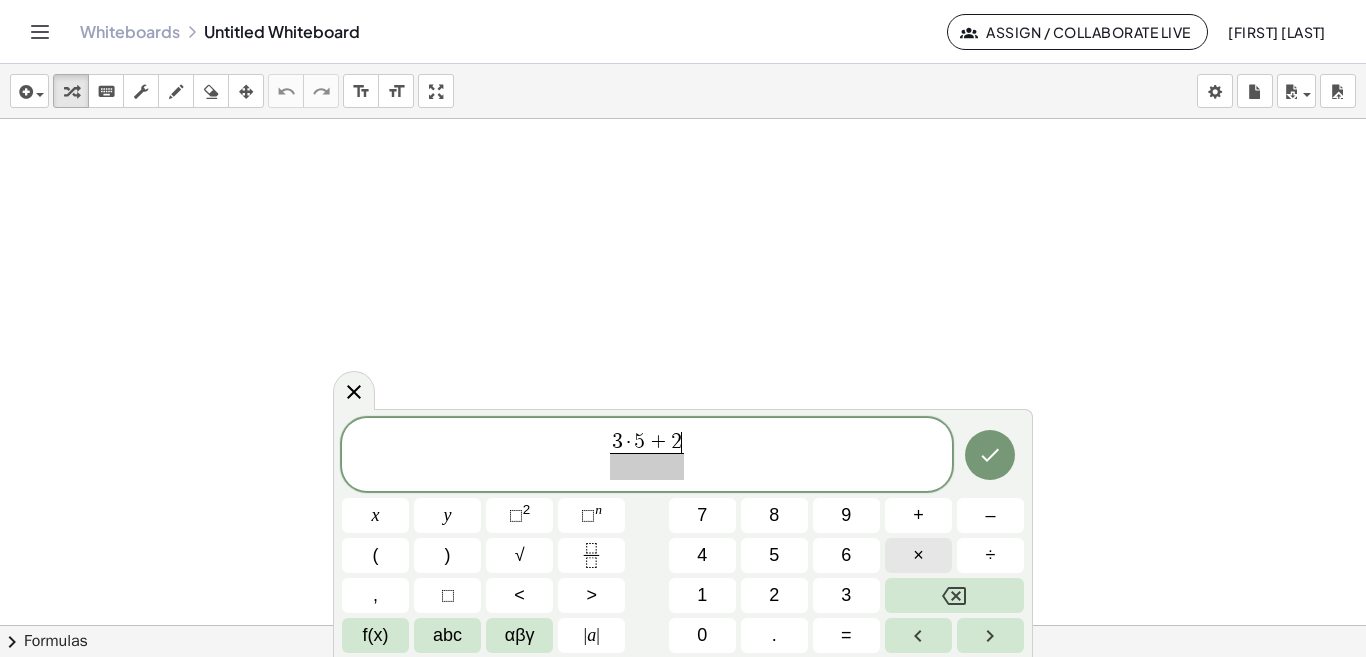 click on "×" at bounding box center [918, 555] 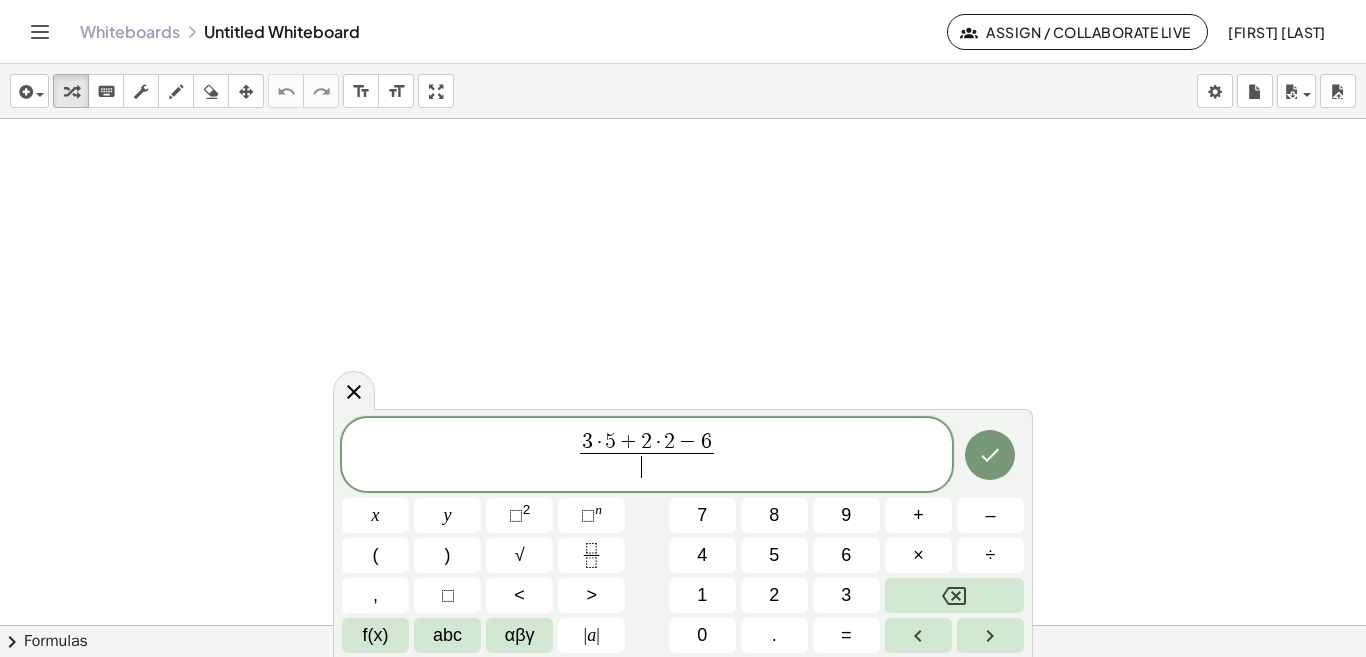 click on "​" at bounding box center [647, 466] 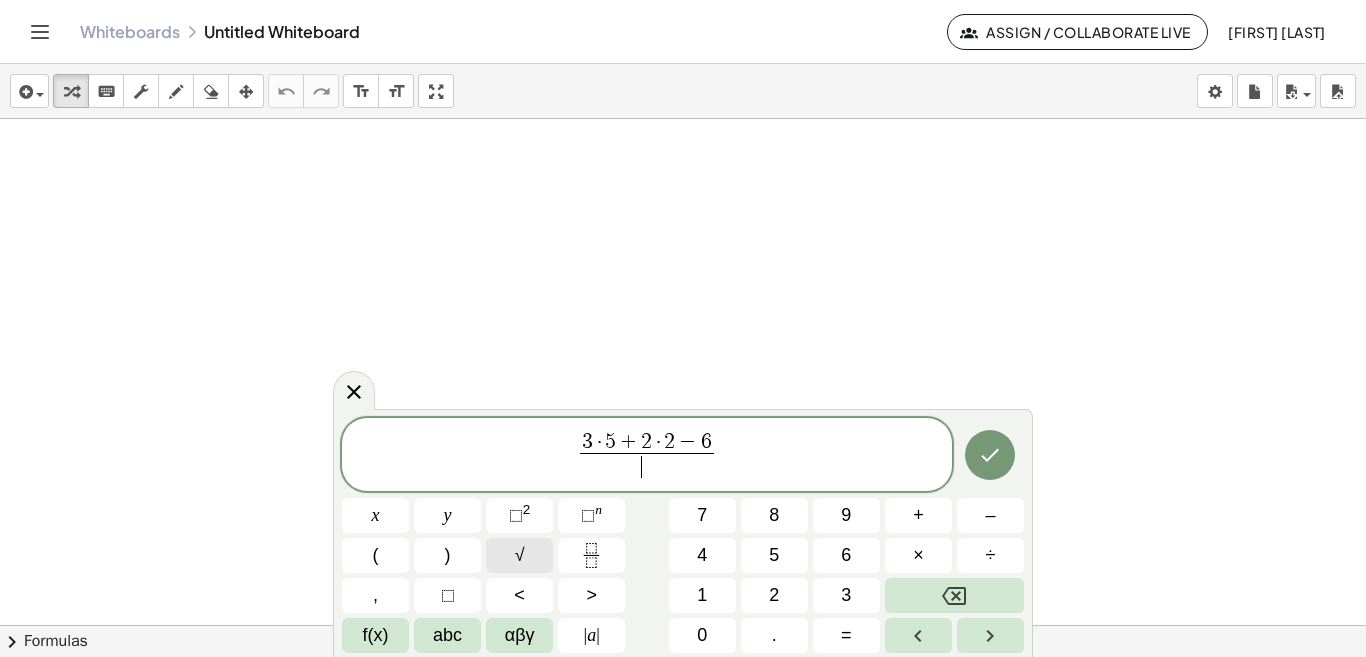 click on "√" at bounding box center [520, 555] 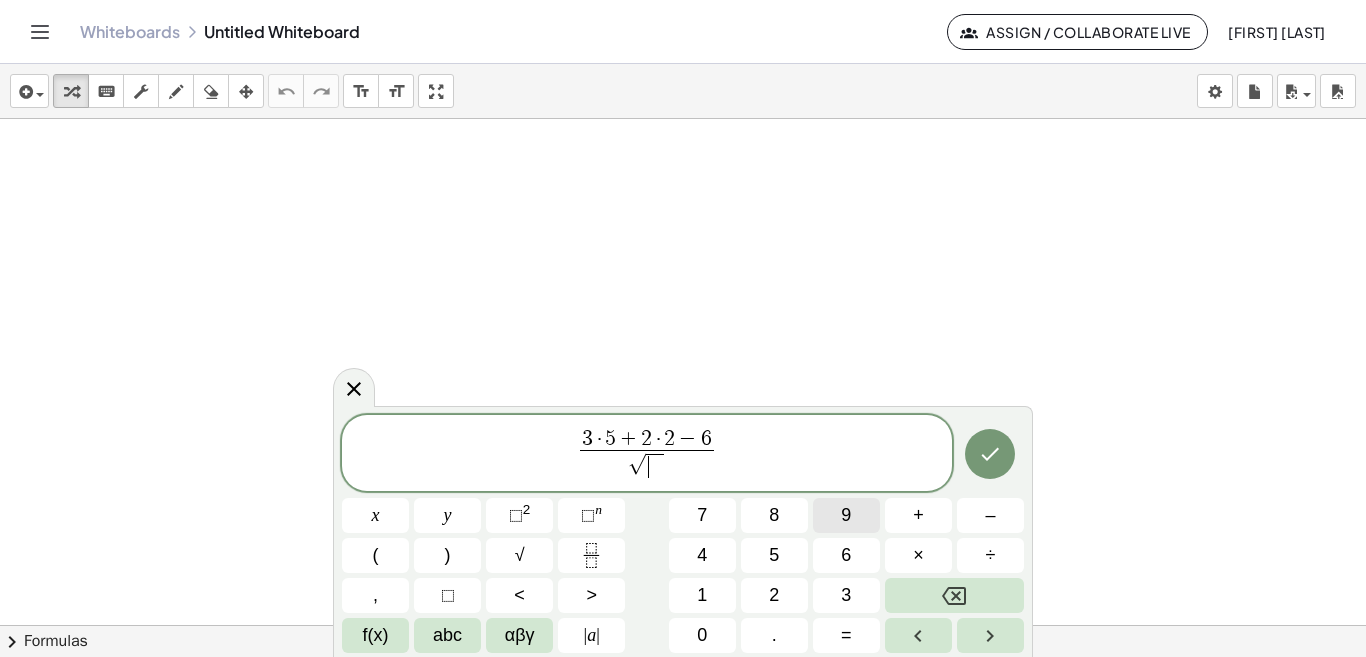 click on "9" at bounding box center [846, 515] 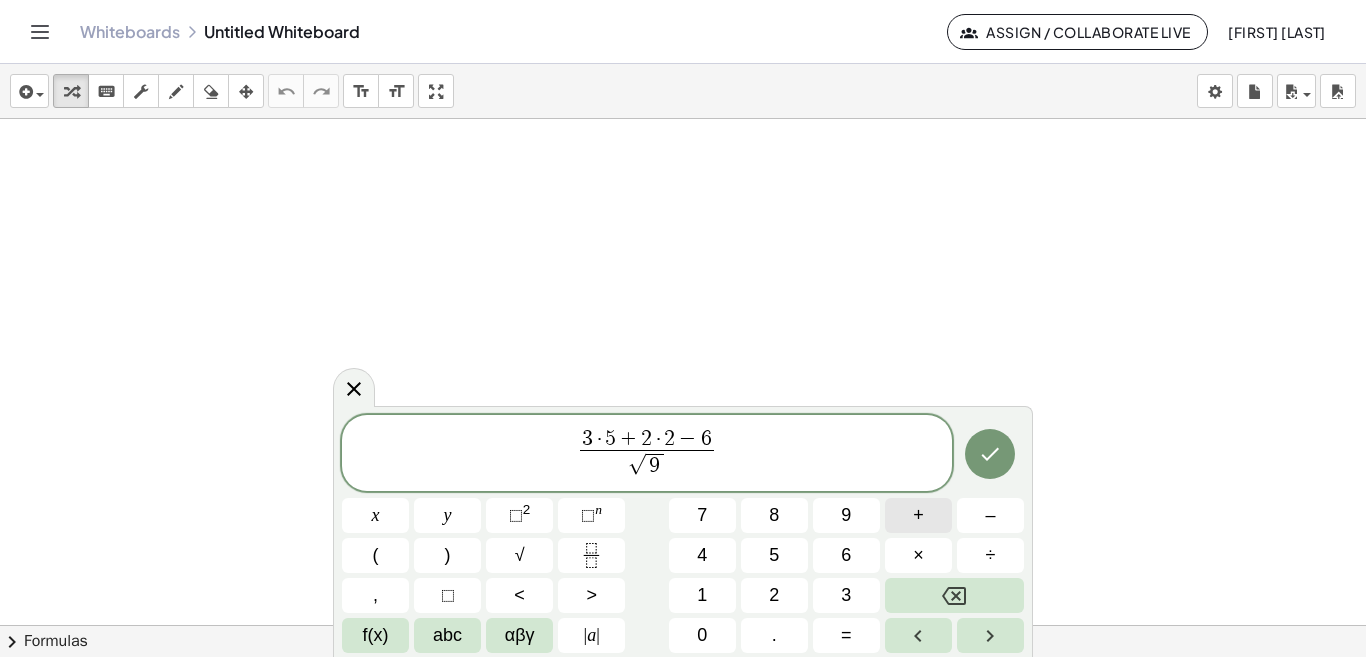 click on "+" at bounding box center (918, 515) 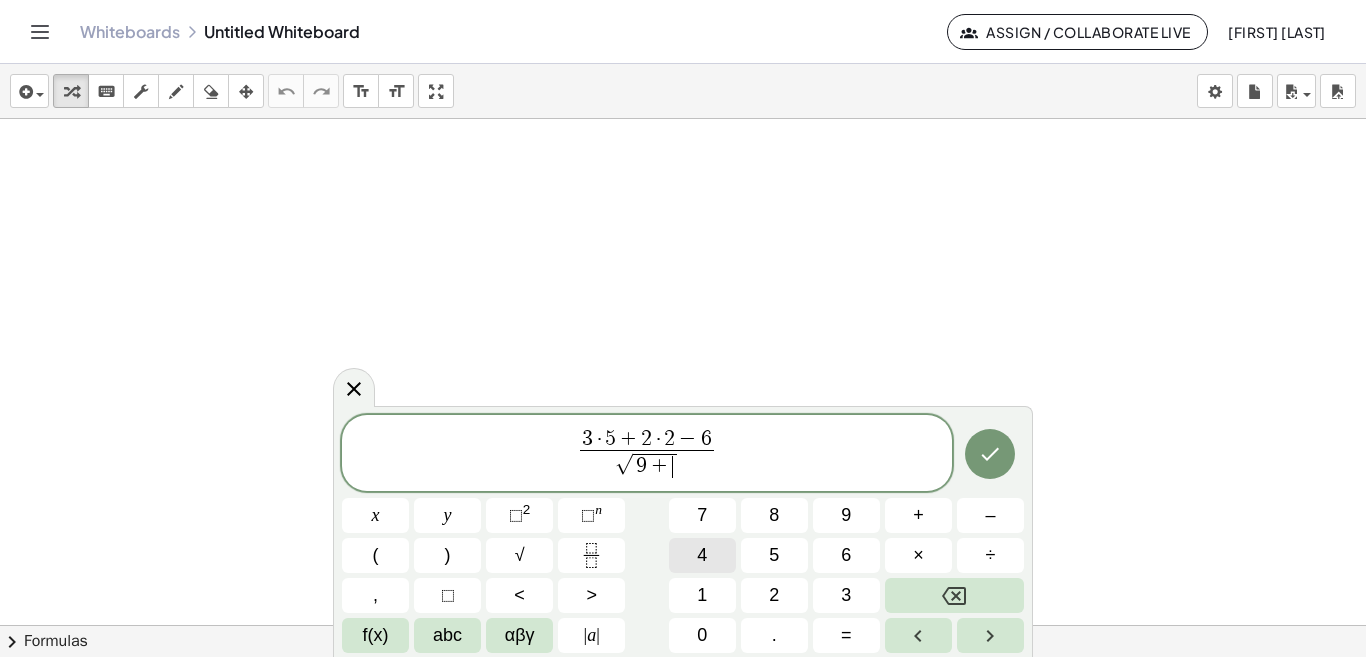 click on "4" at bounding box center [702, 555] 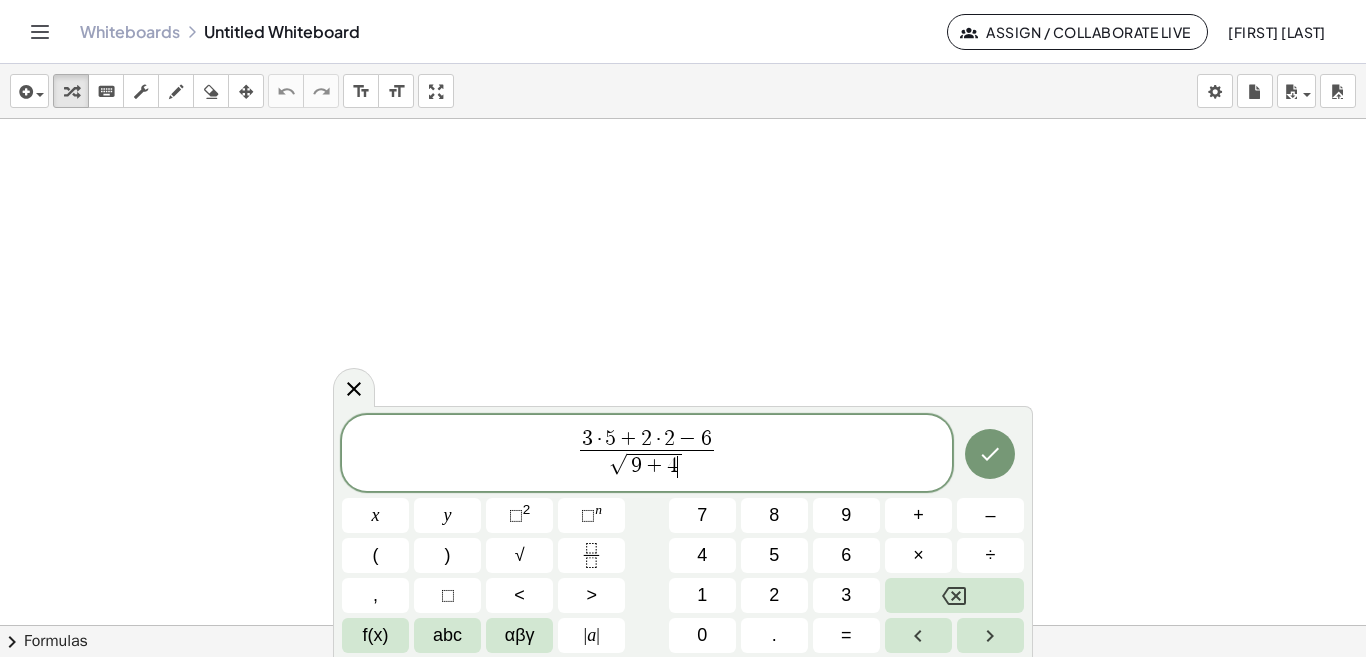 click on "3 · 5 + 2 · 2 − 6 √ 9 + 4 ​ ​" at bounding box center (647, 455) 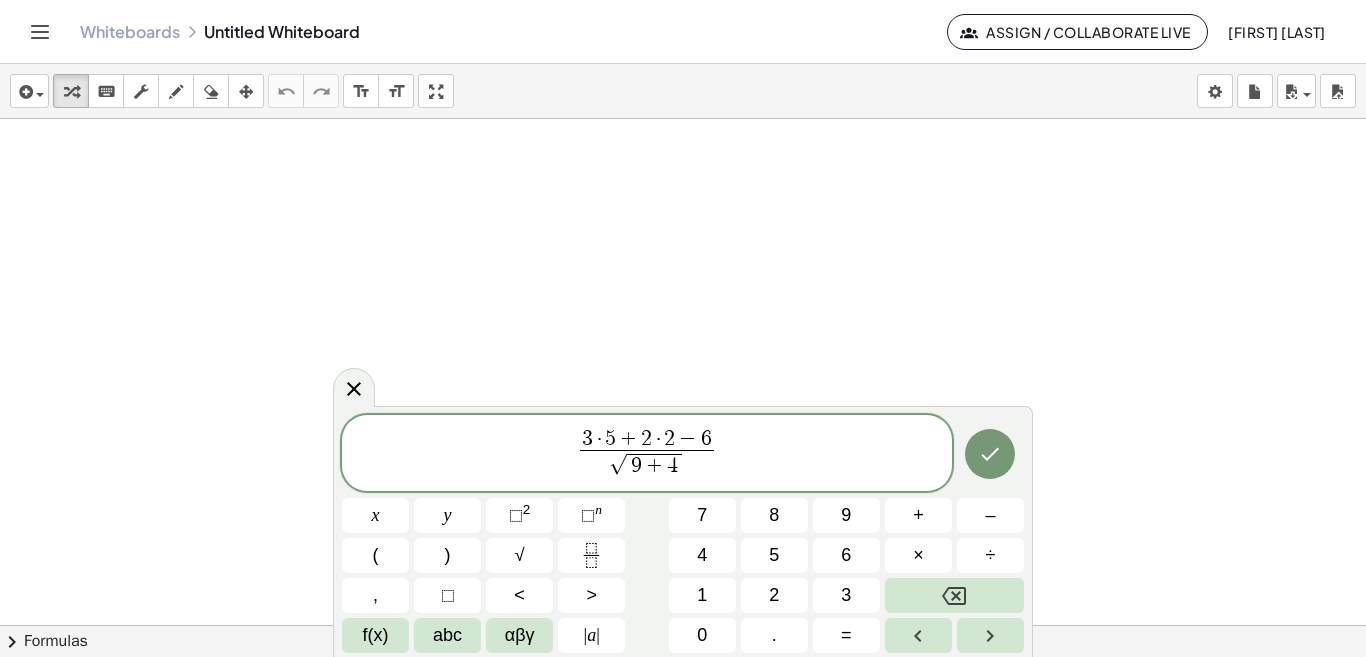click on "3 · 5 + 2 · 2 − 6 √ 9 + 4 ​" at bounding box center (647, 455) 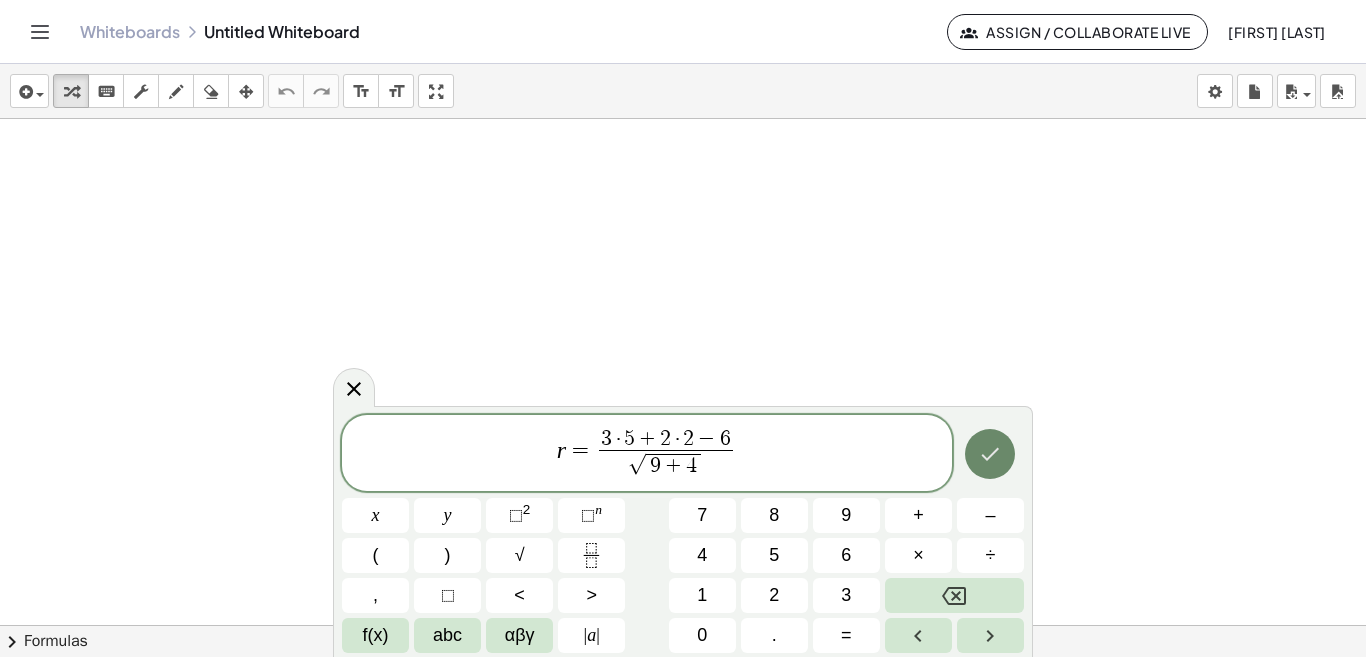click 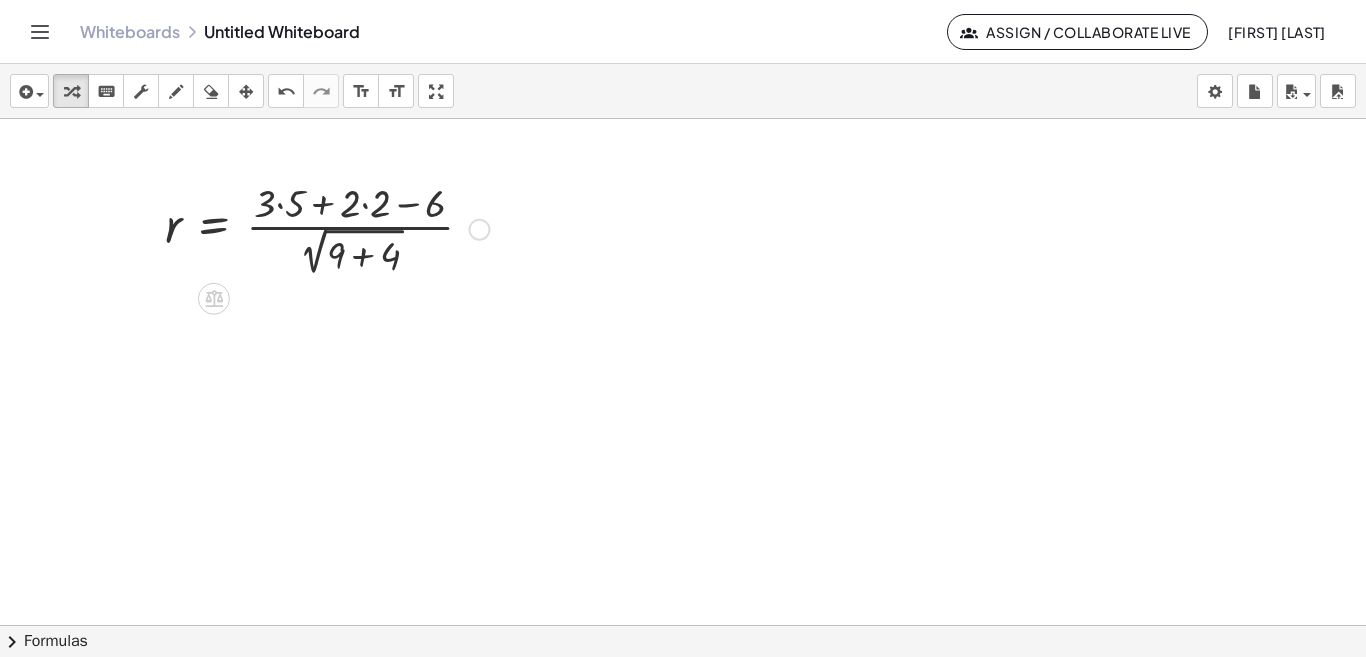 click at bounding box center [327, 227] 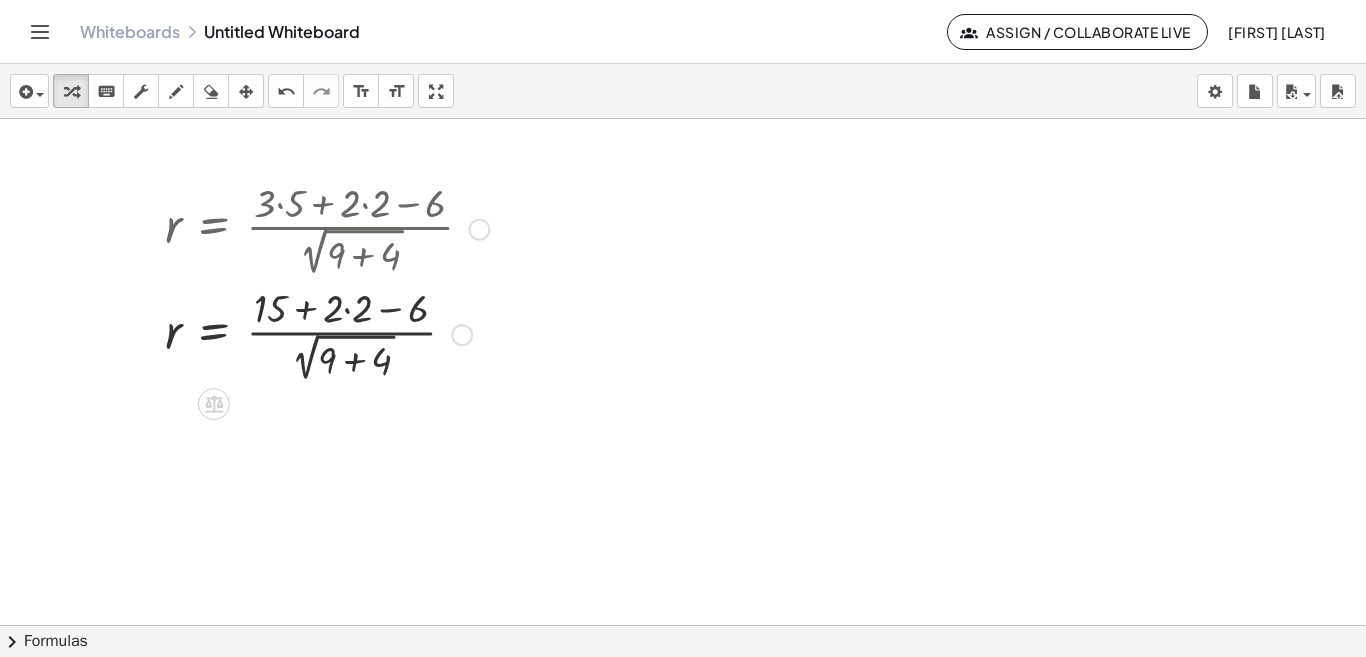click at bounding box center (327, 332) 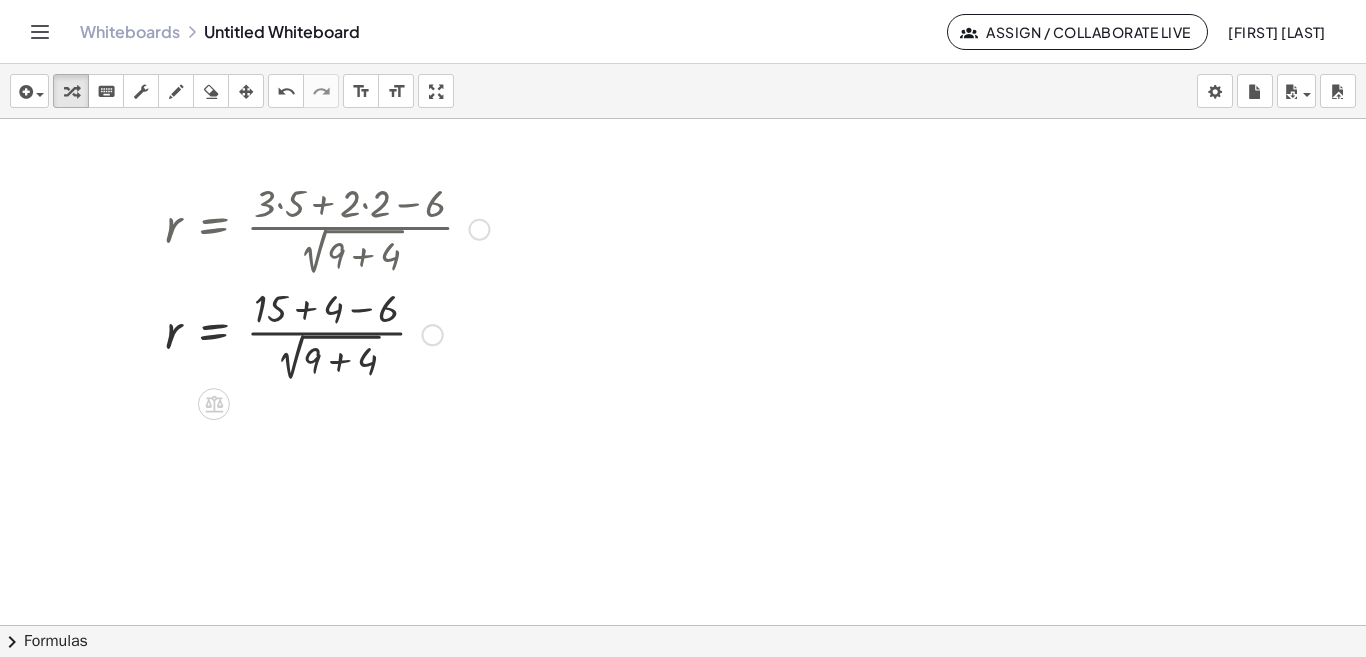 click at bounding box center (327, 332) 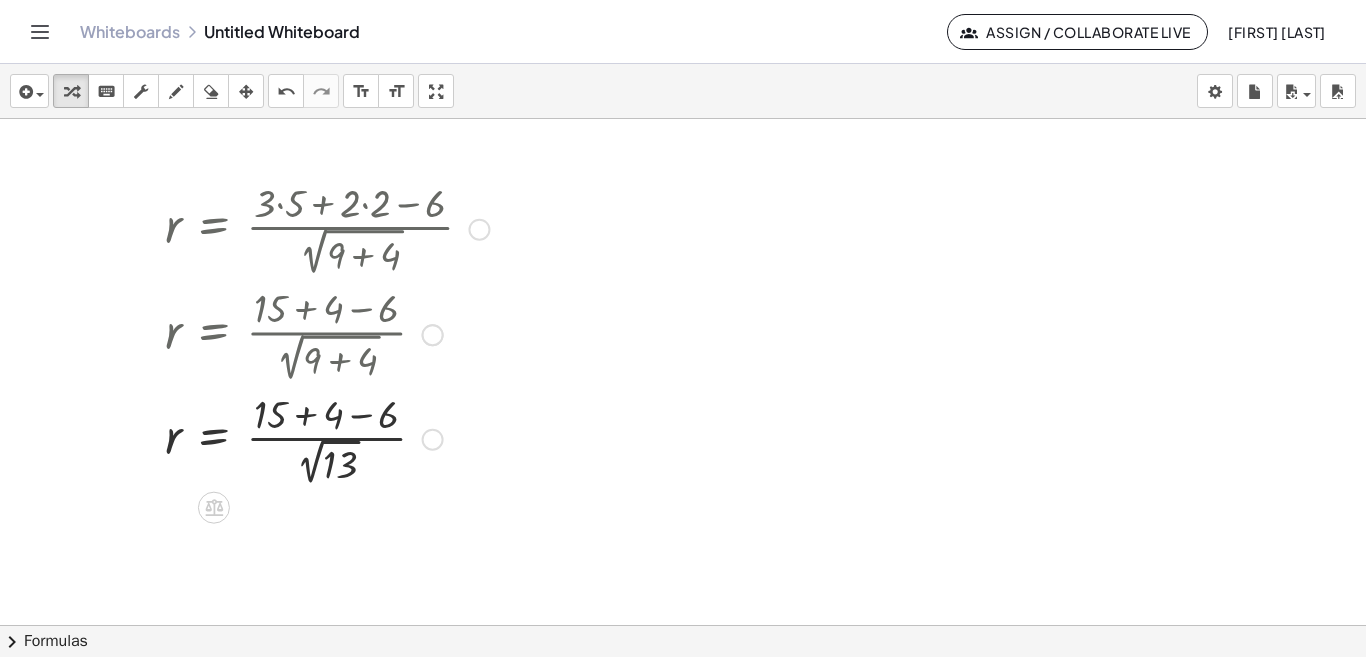 click at bounding box center [327, 438] 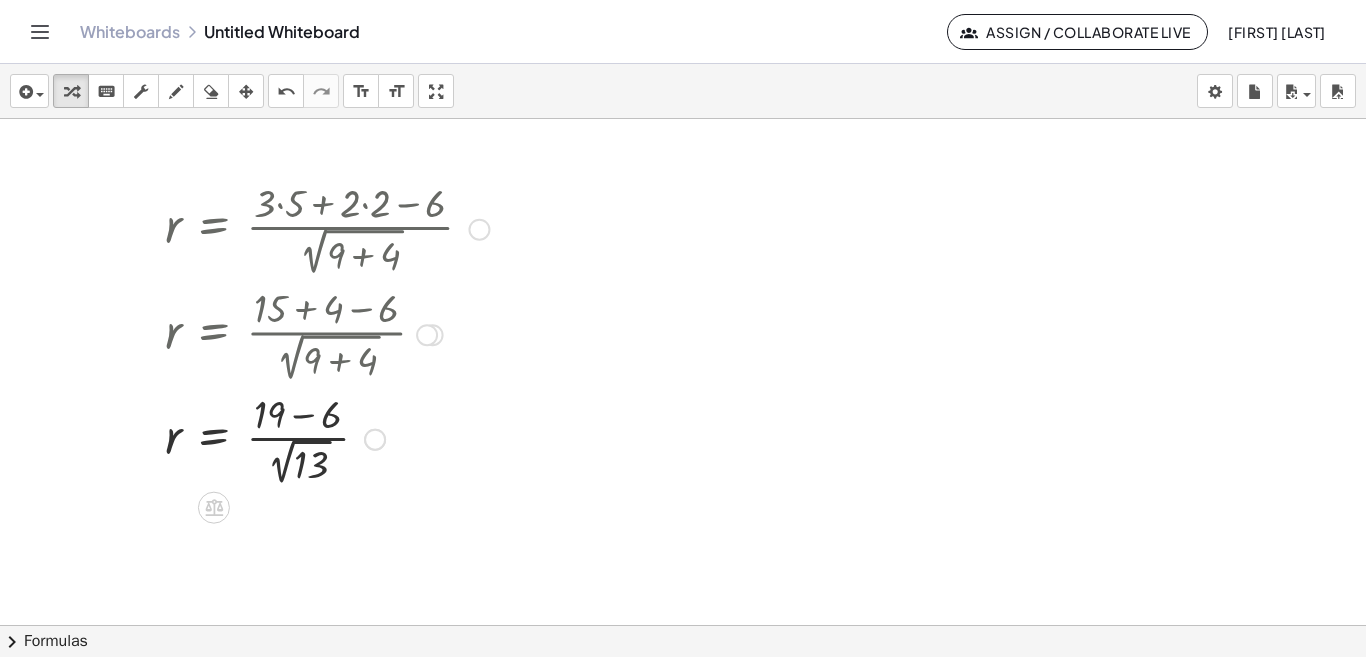 click at bounding box center (327, 438) 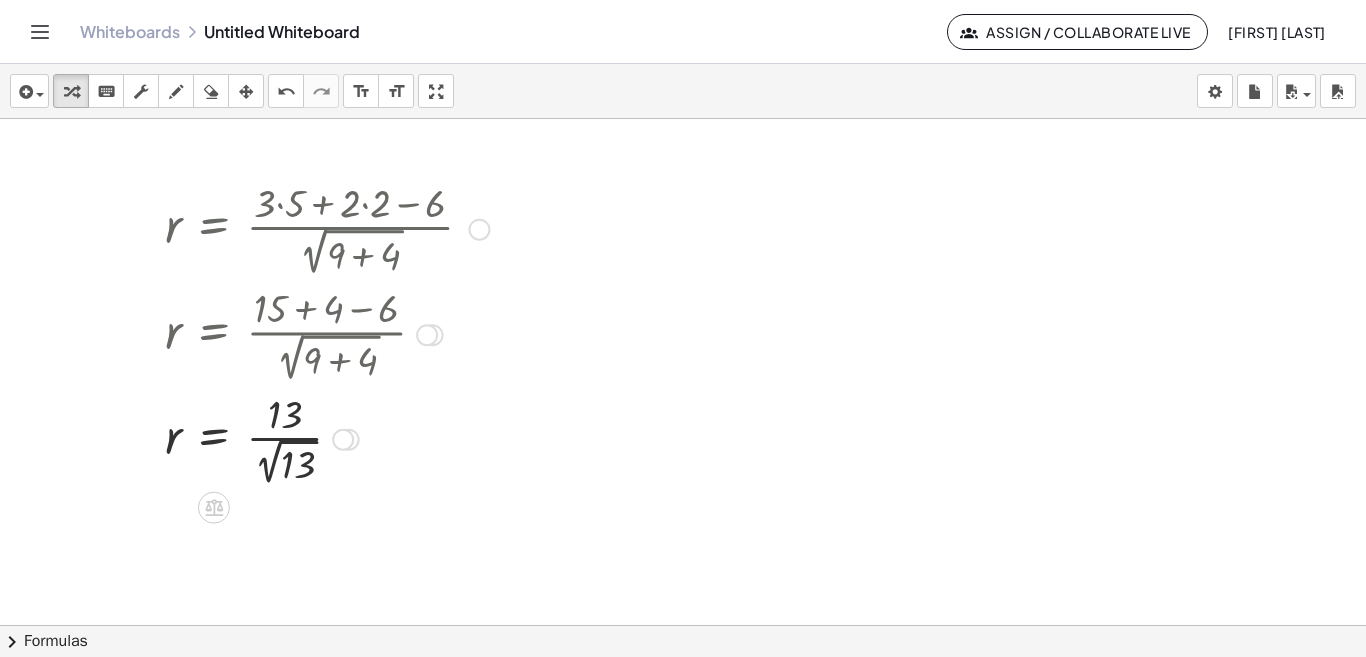 click at bounding box center [327, 438] 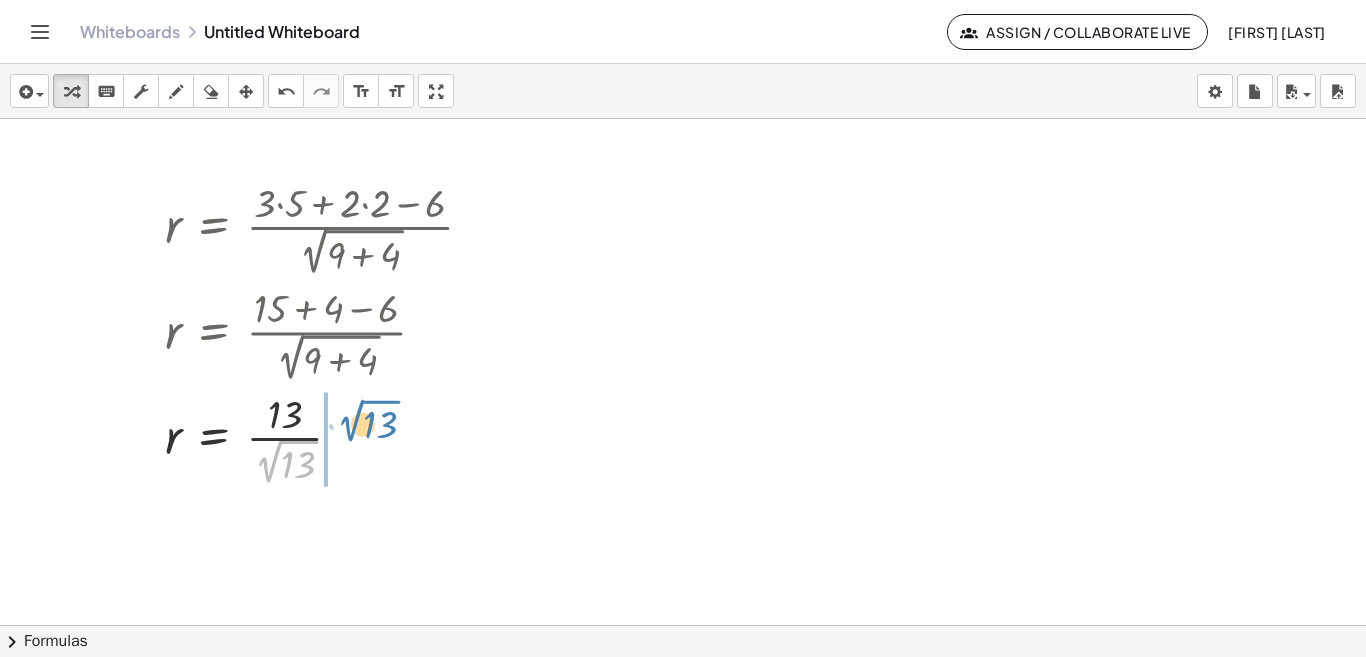 drag, startPoint x: 275, startPoint y: 454, endPoint x: 357, endPoint y: 413, distance: 91.67879 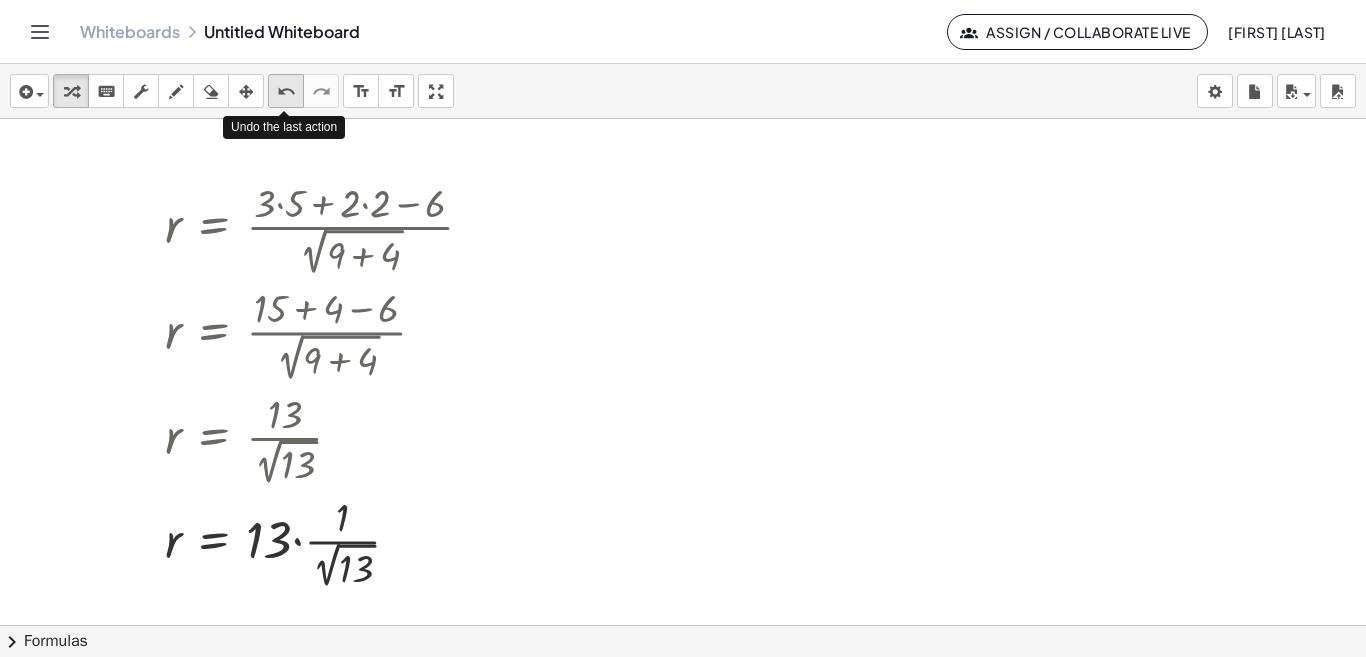 click on "undo" at bounding box center [286, 92] 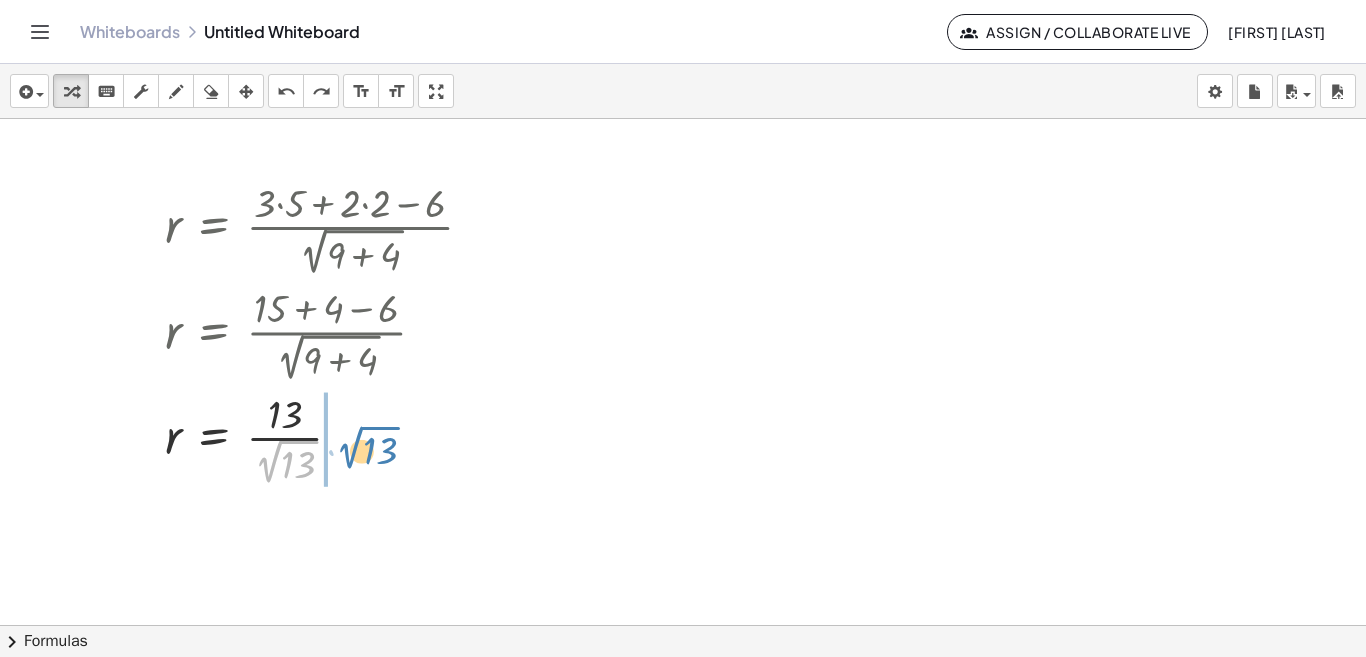 drag, startPoint x: 272, startPoint y: 468, endPoint x: 354, endPoint y: 454, distance: 83.18654 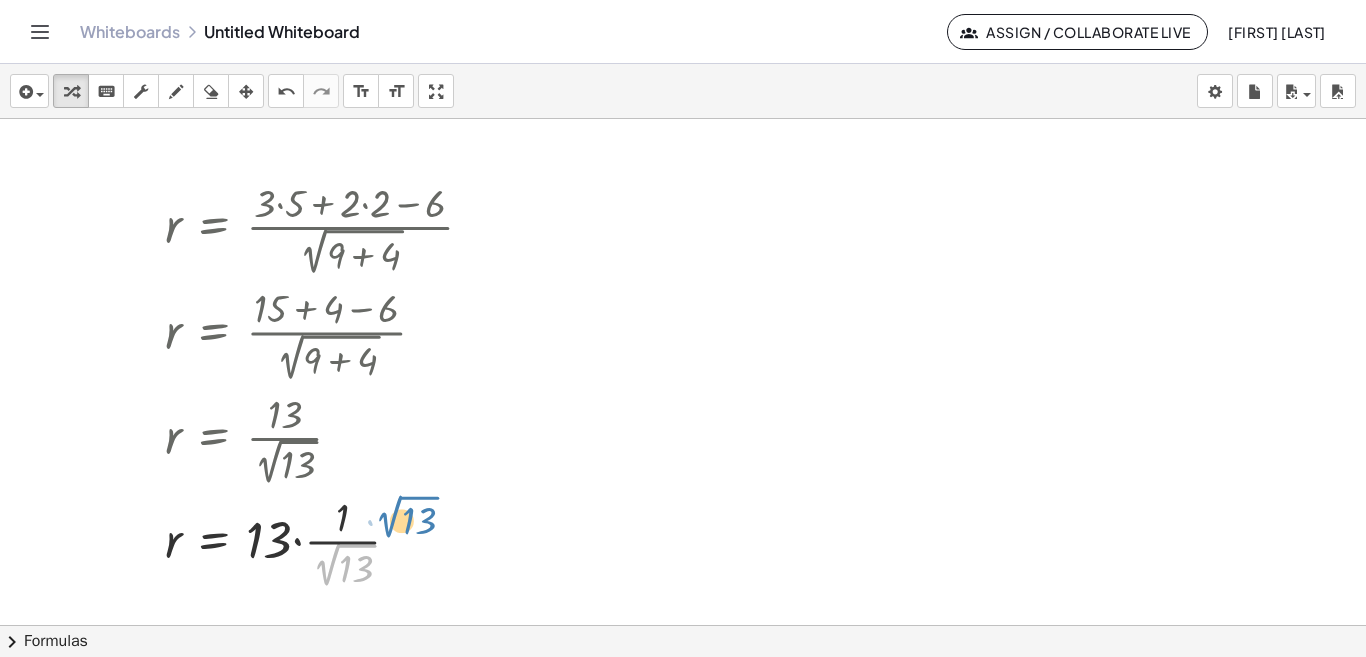 drag, startPoint x: 334, startPoint y: 557, endPoint x: 398, endPoint y: 509, distance: 80 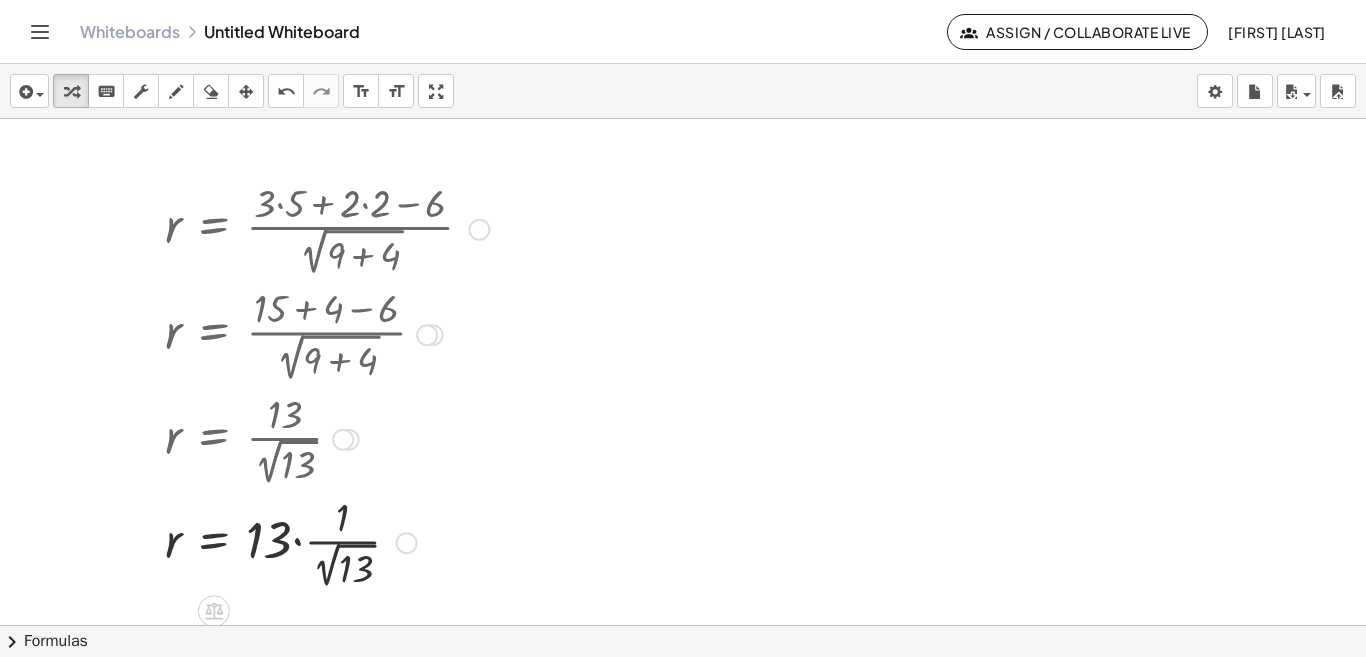 click at bounding box center (327, 541) 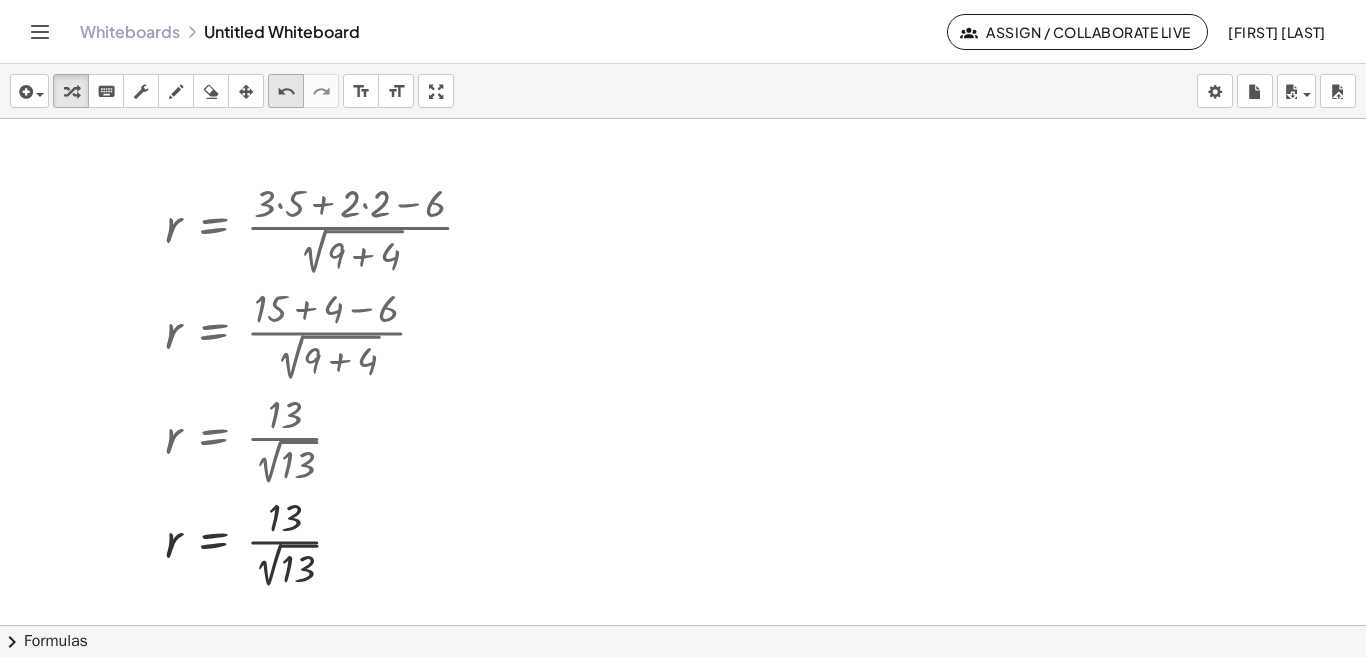 click on "undo" at bounding box center (286, 92) 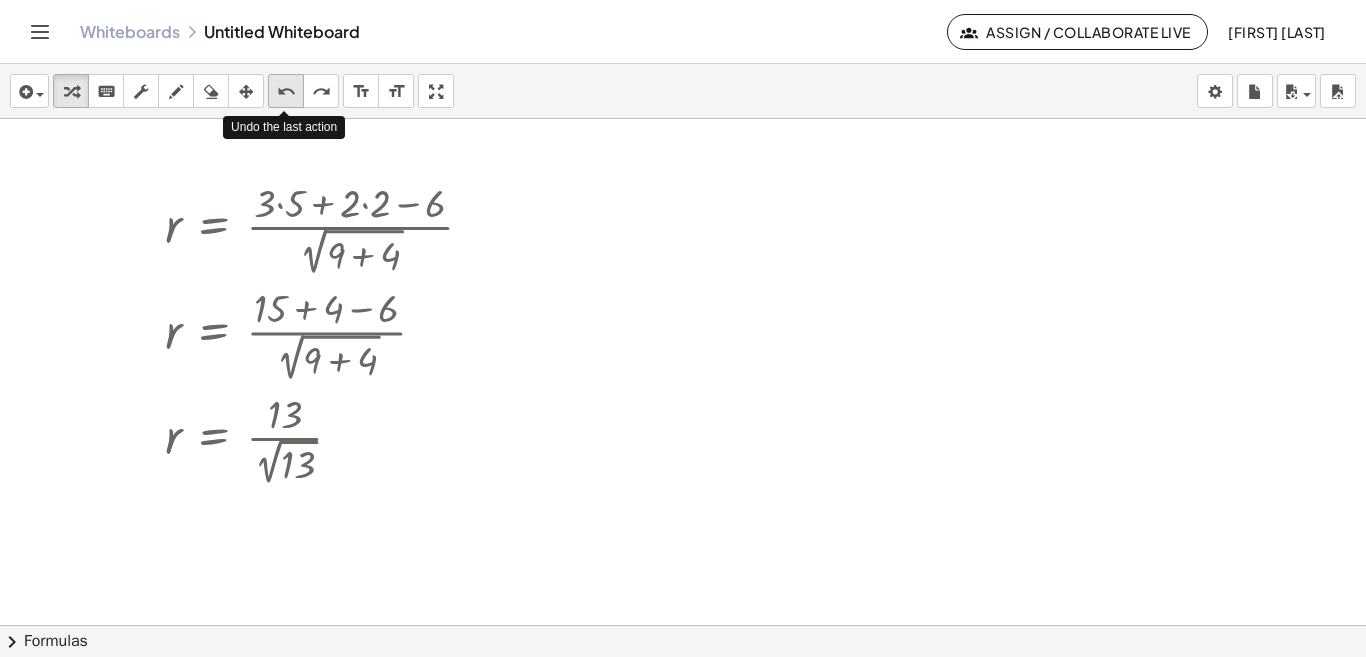 click on "undo" at bounding box center [286, 92] 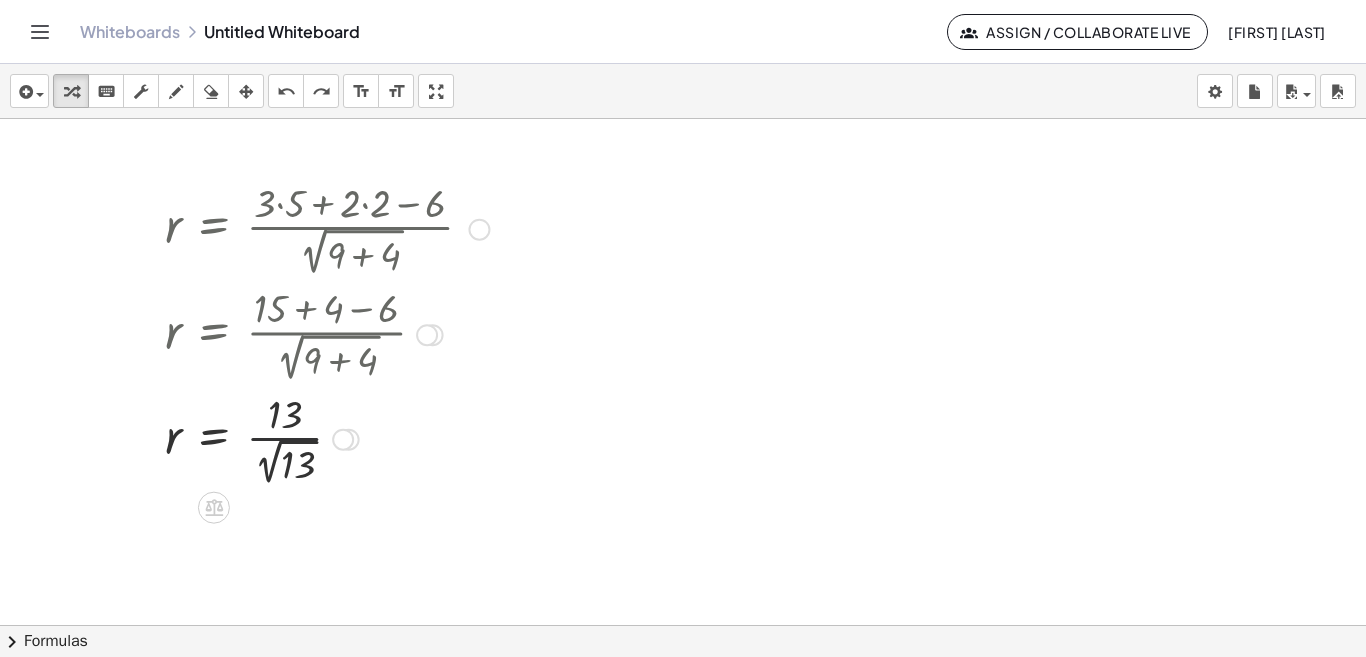 click at bounding box center (298, 438) 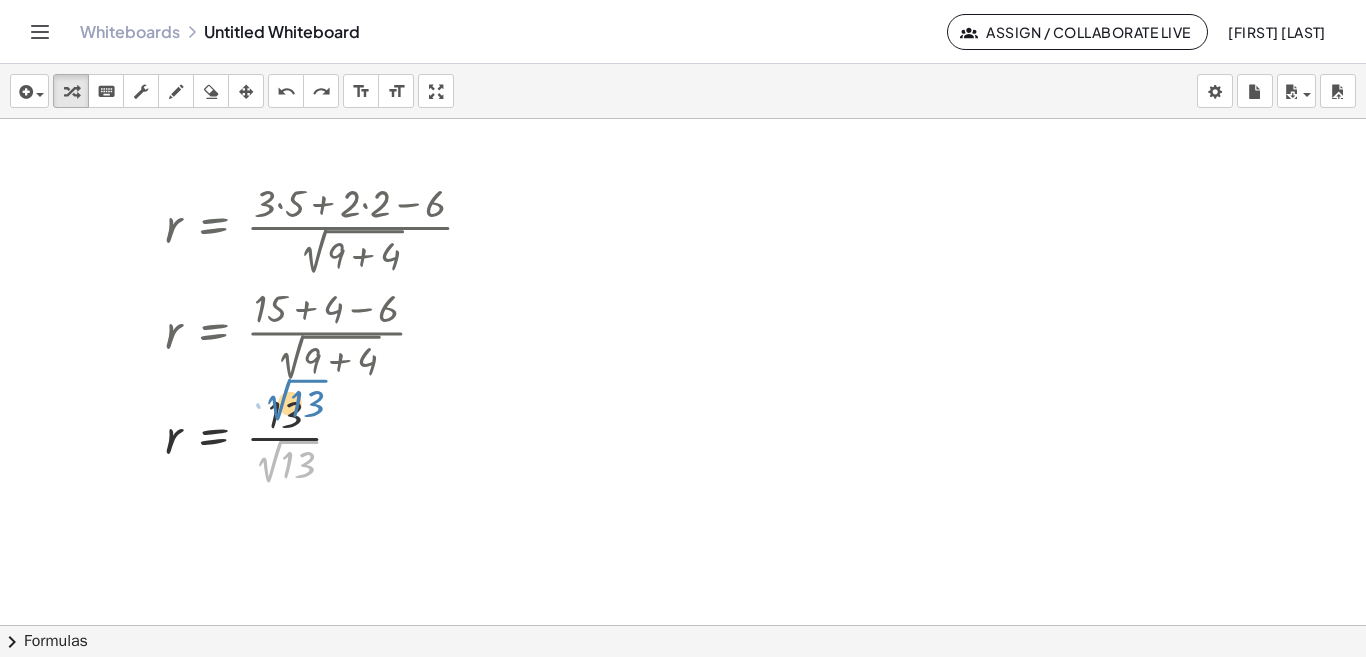 drag, startPoint x: 272, startPoint y: 460, endPoint x: 281, endPoint y: 399, distance: 61.66036 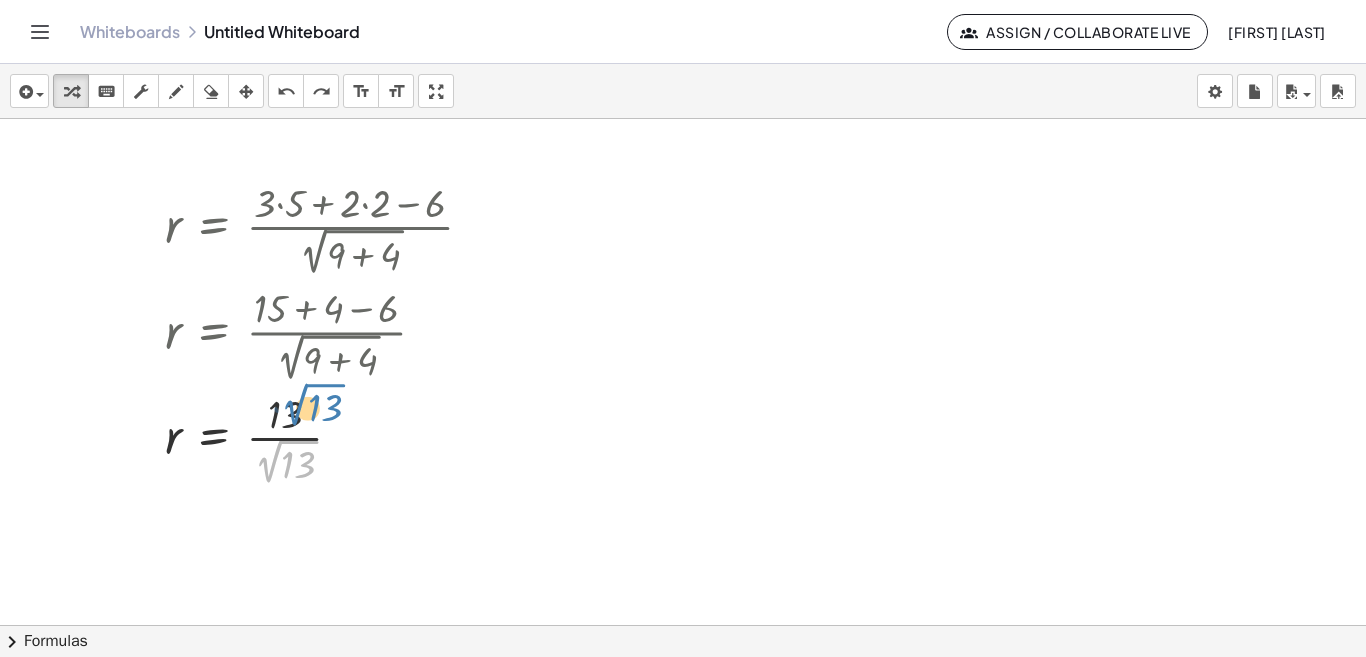 drag, startPoint x: 274, startPoint y: 450, endPoint x: 301, endPoint y: 395, distance: 61.269894 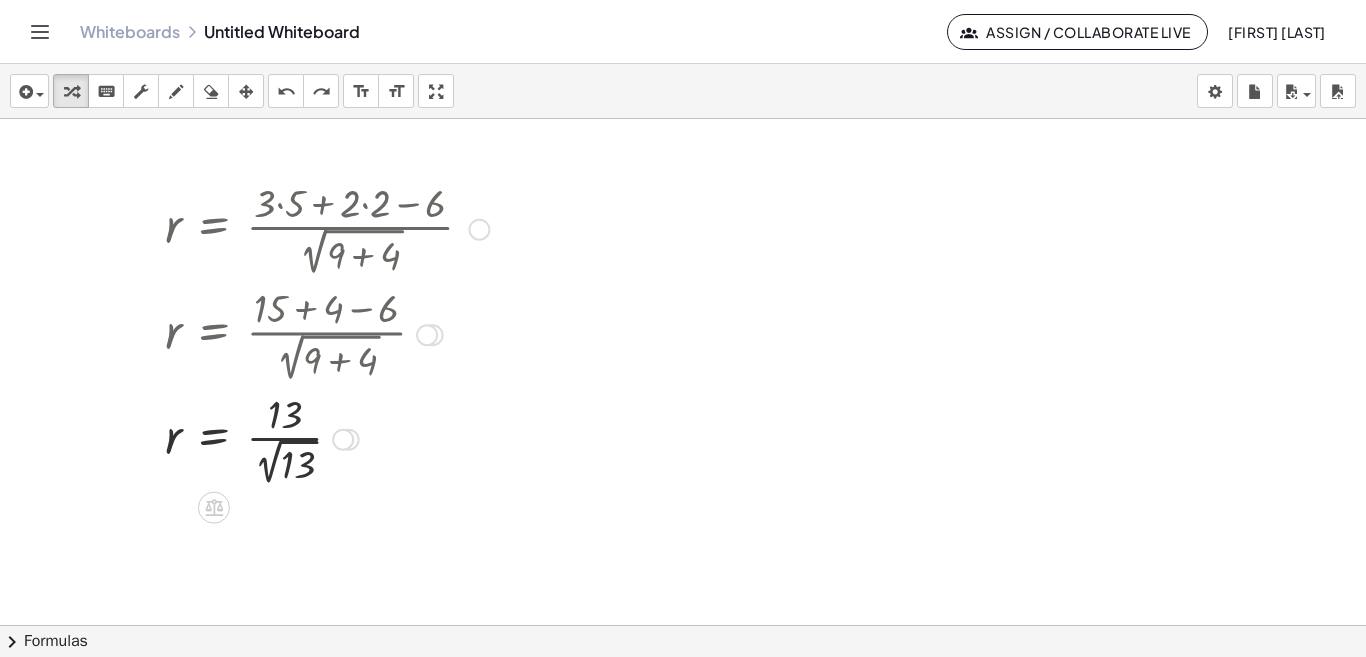 click at bounding box center (343, 440) 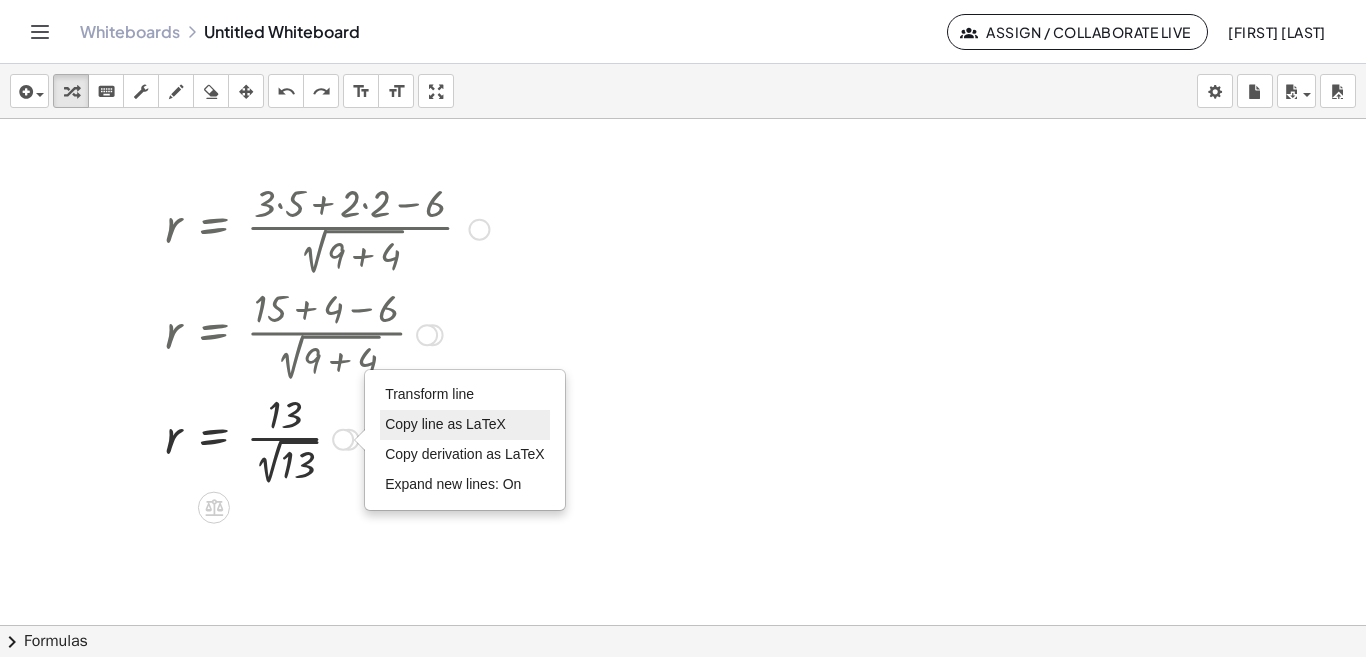 click on "Copy line as LaTeX" at bounding box center [445, 424] 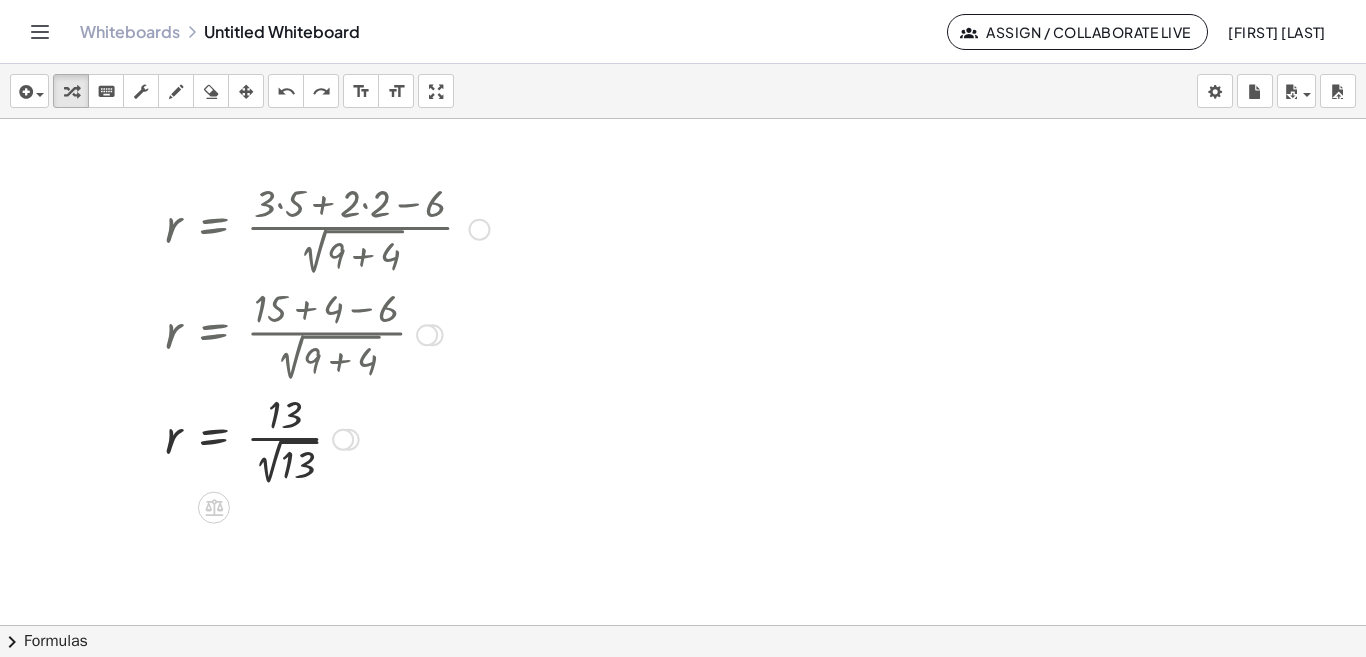 click at bounding box center (327, 438) 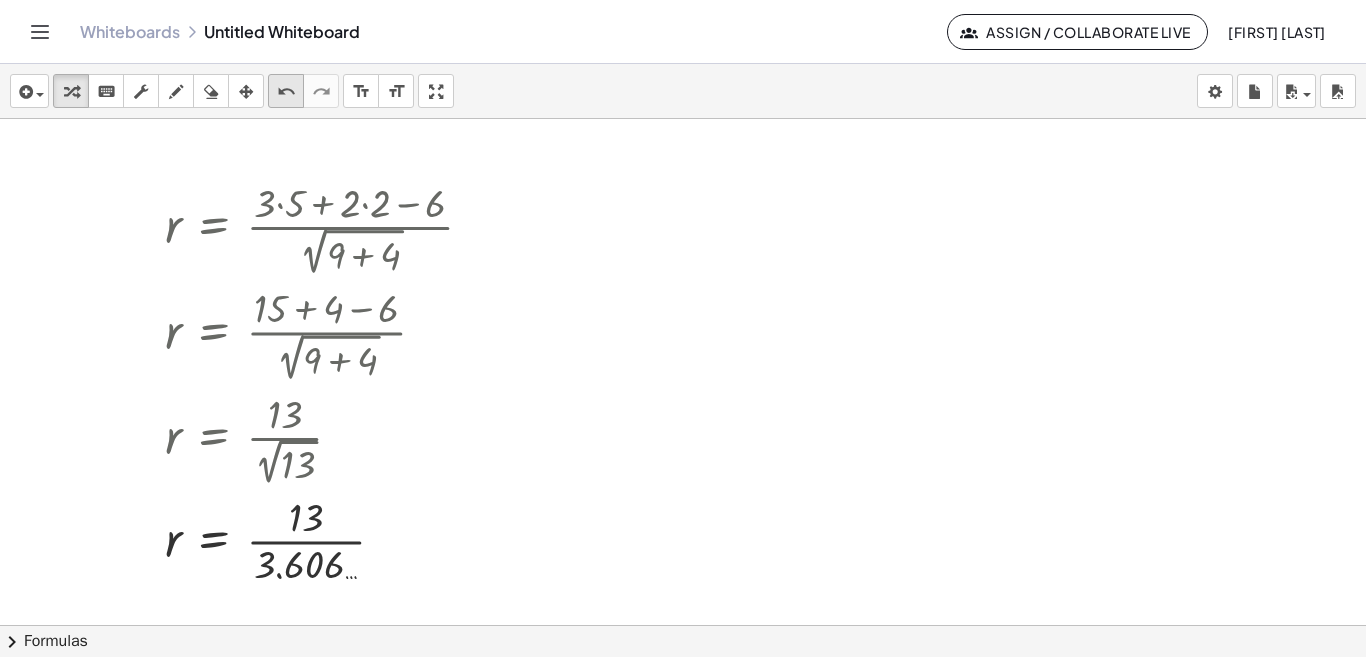 click on "undo" at bounding box center [286, 92] 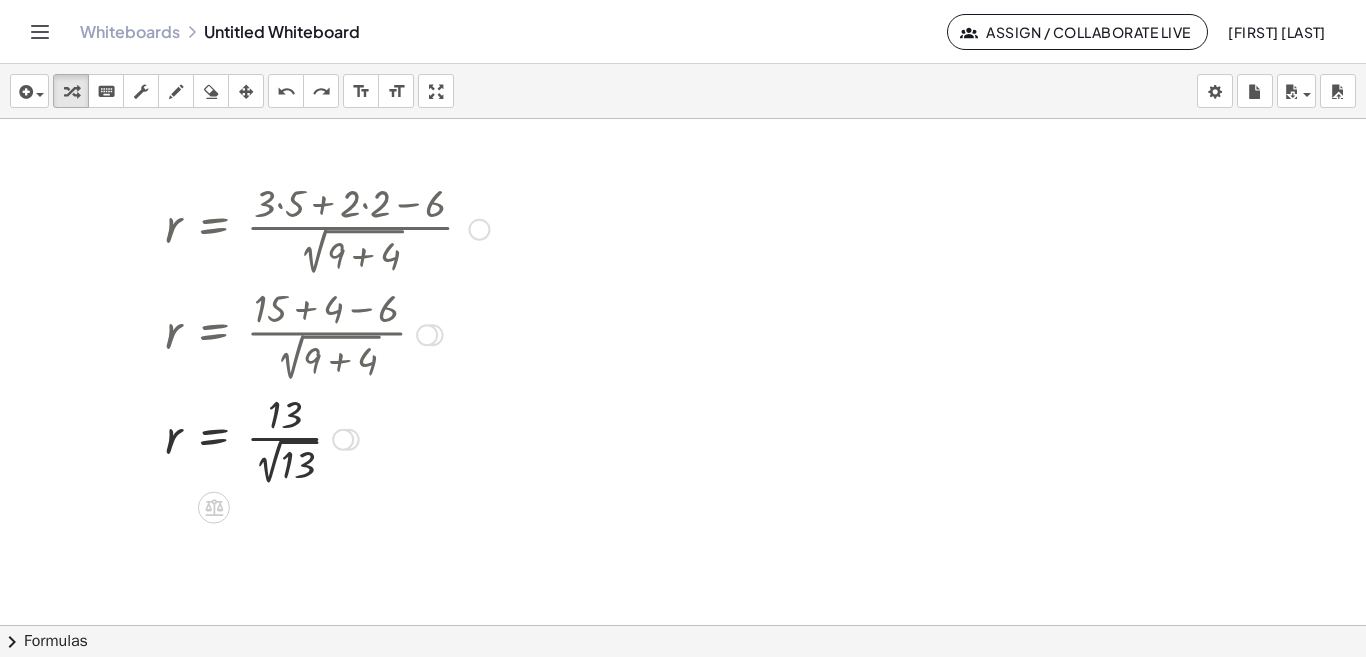 click at bounding box center [343, 440] 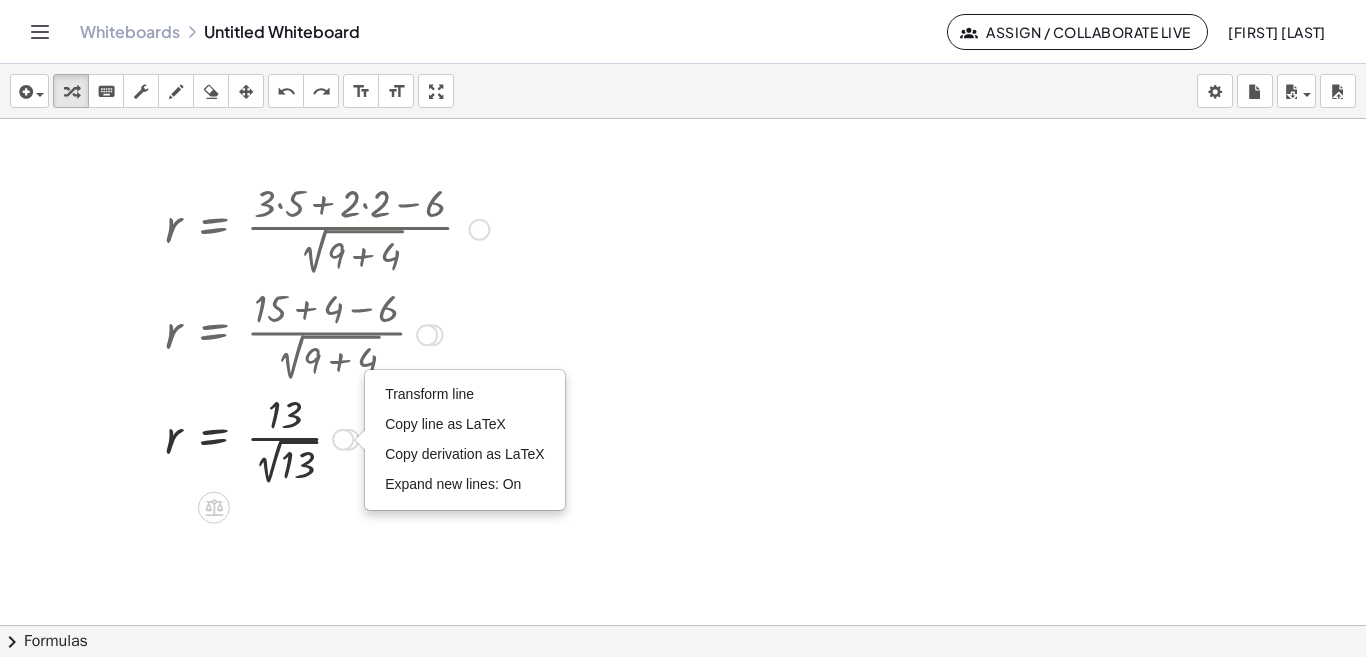 click at bounding box center [327, 438] 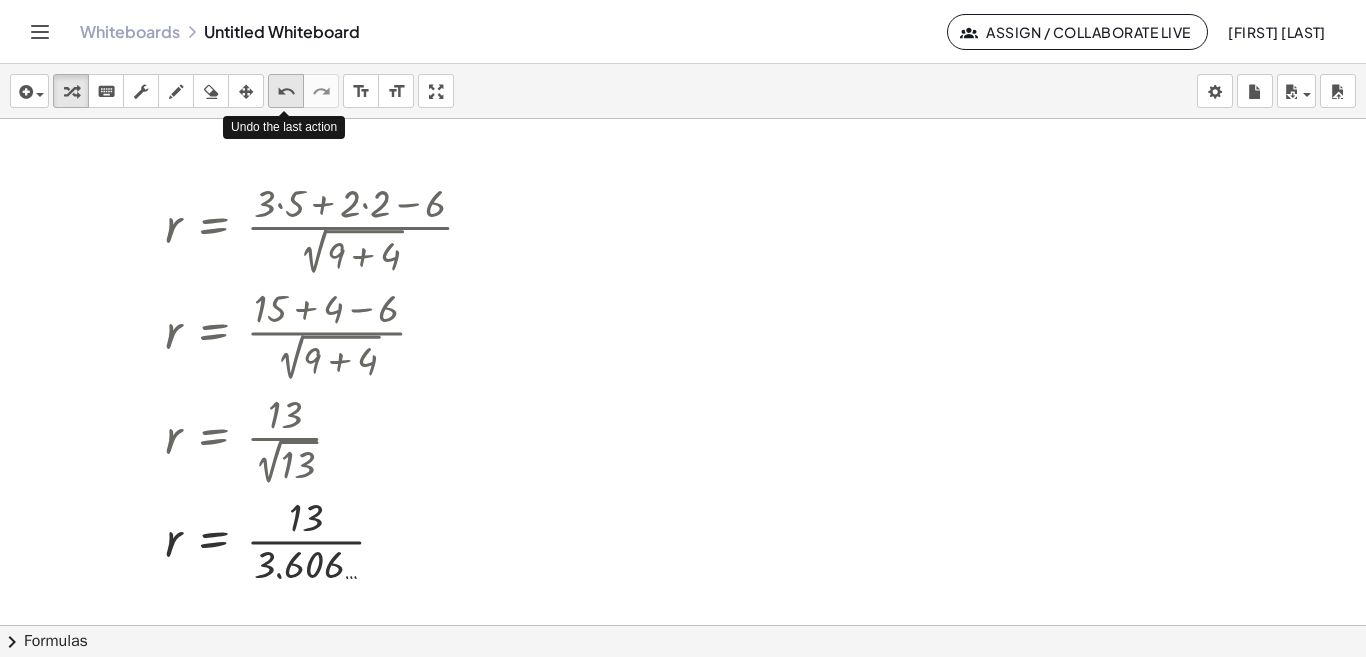 click on "undo" at bounding box center (286, 92) 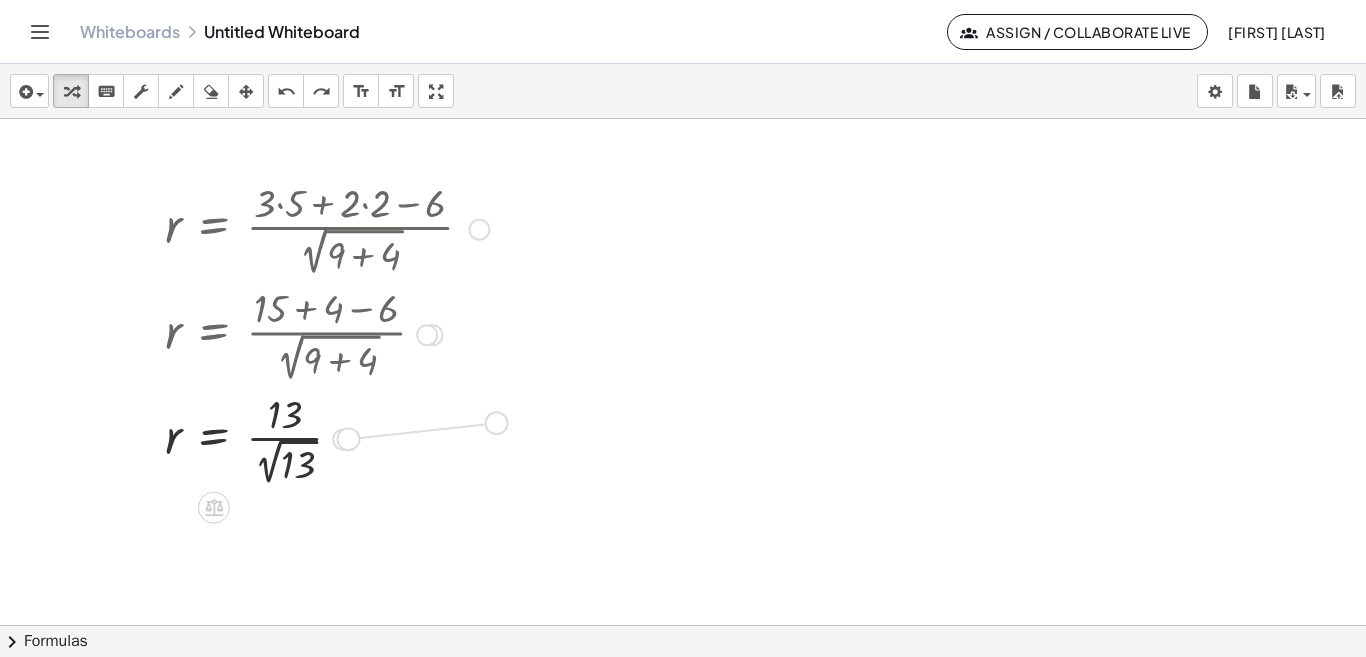 drag, startPoint x: 343, startPoint y: 440, endPoint x: 500, endPoint y: 421, distance: 158.14551 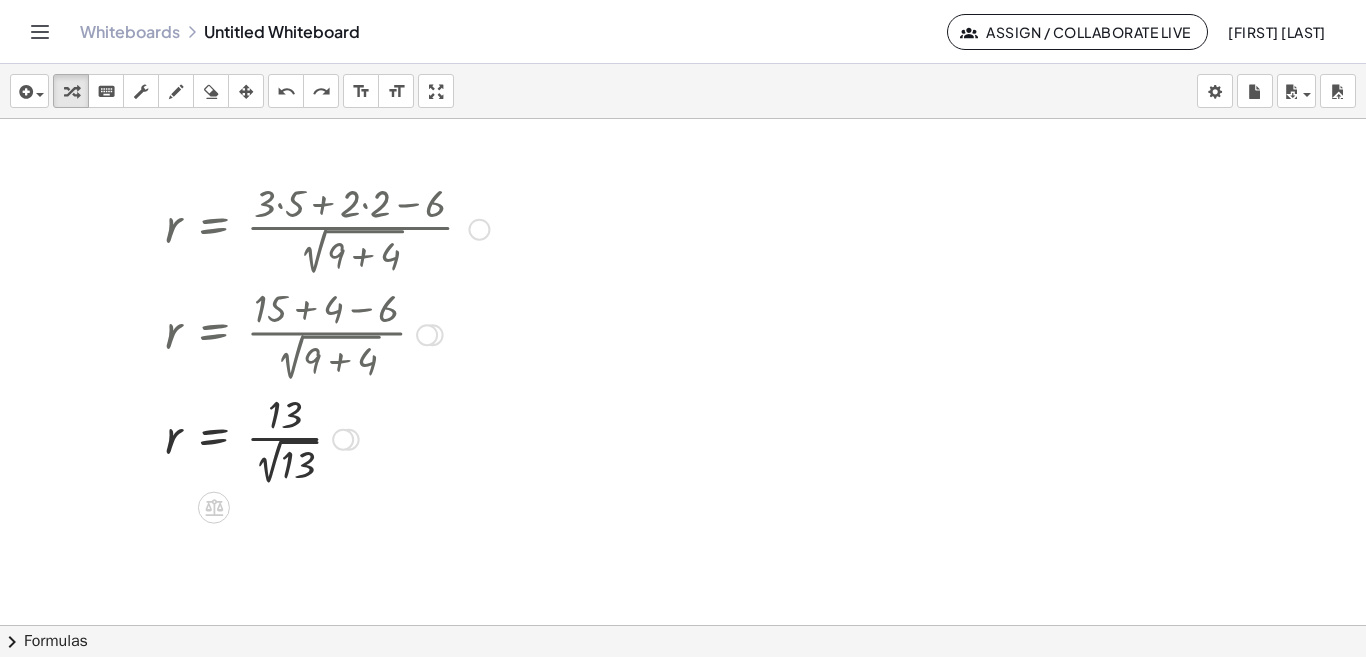 click at bounding box center [327, 438] 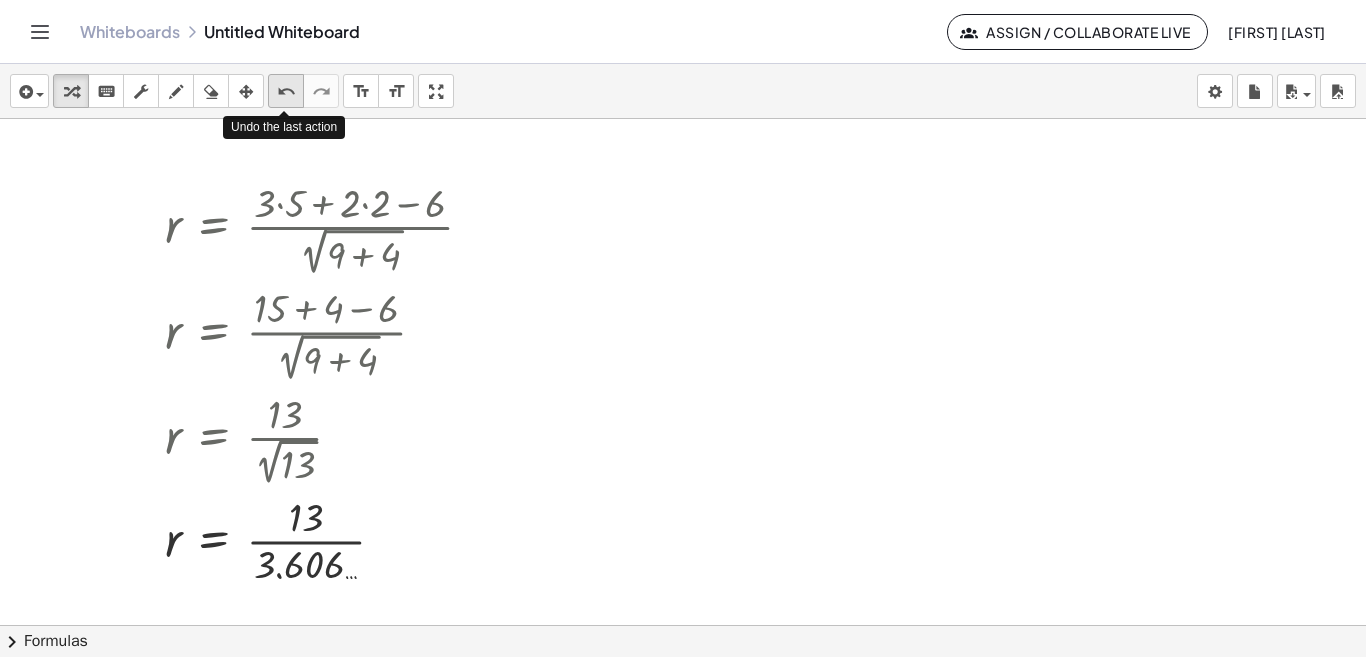 click on "undo" at bounding box center (286, 92) 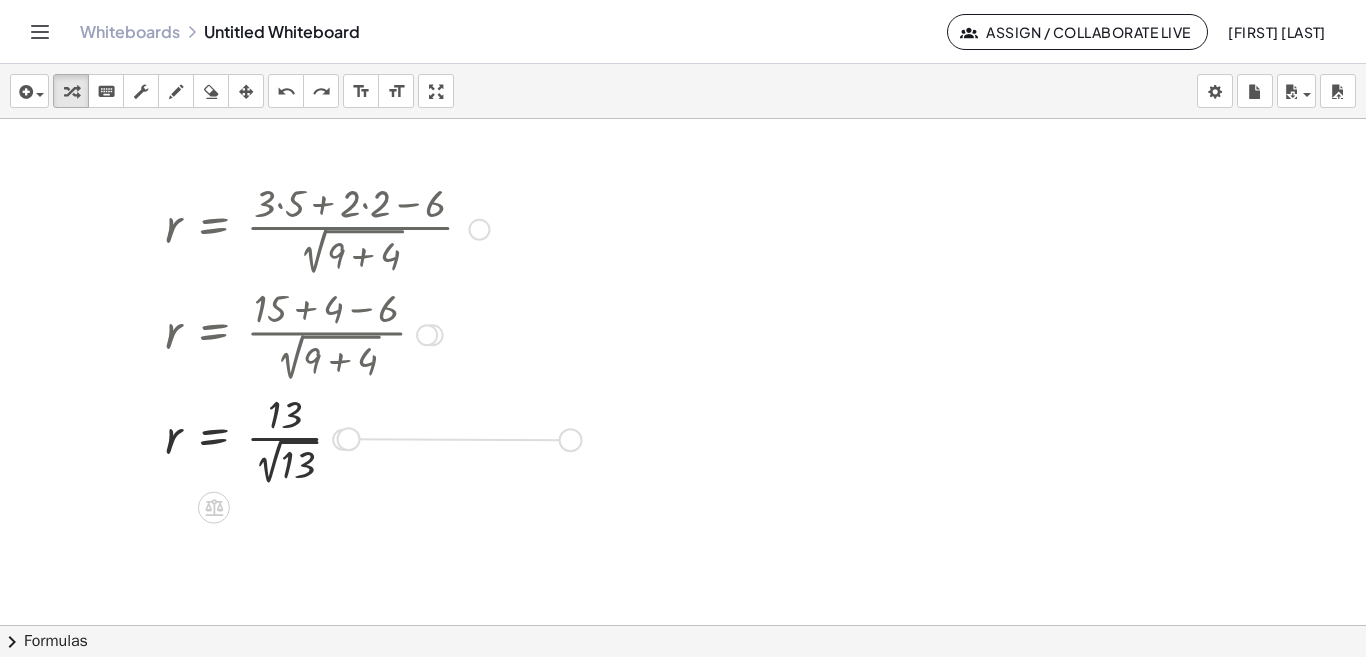 drag, startPoint x: 341, startPoint y: 438, endPoint x: 569, endPoint y: 436, distance: 228.00877 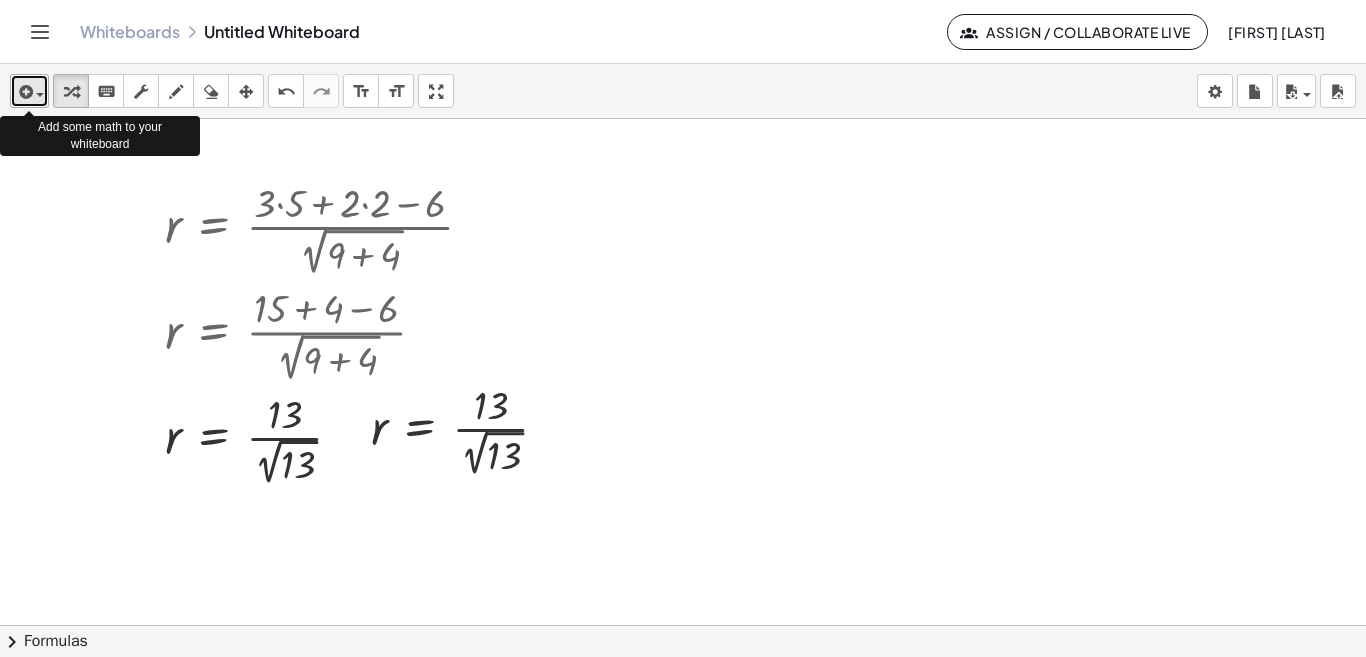 click at bounding box center [29, 91] 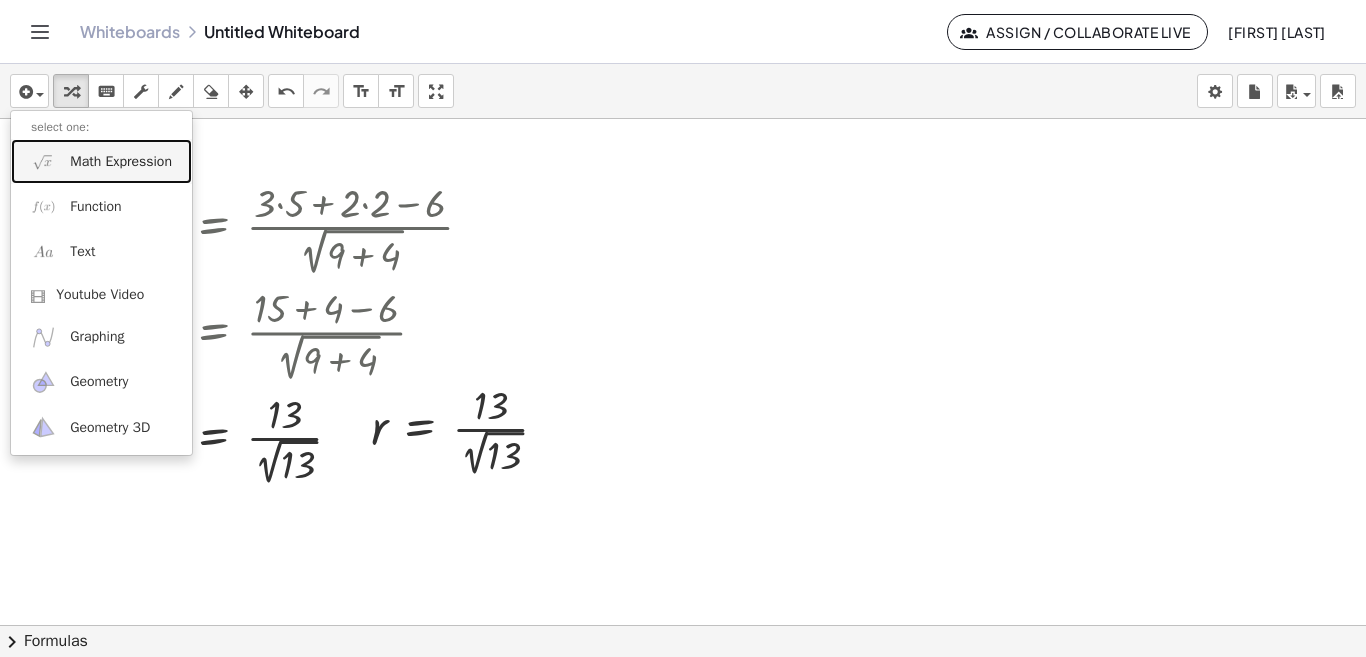 click on "Math Expression" at bounding box center (121, 162) 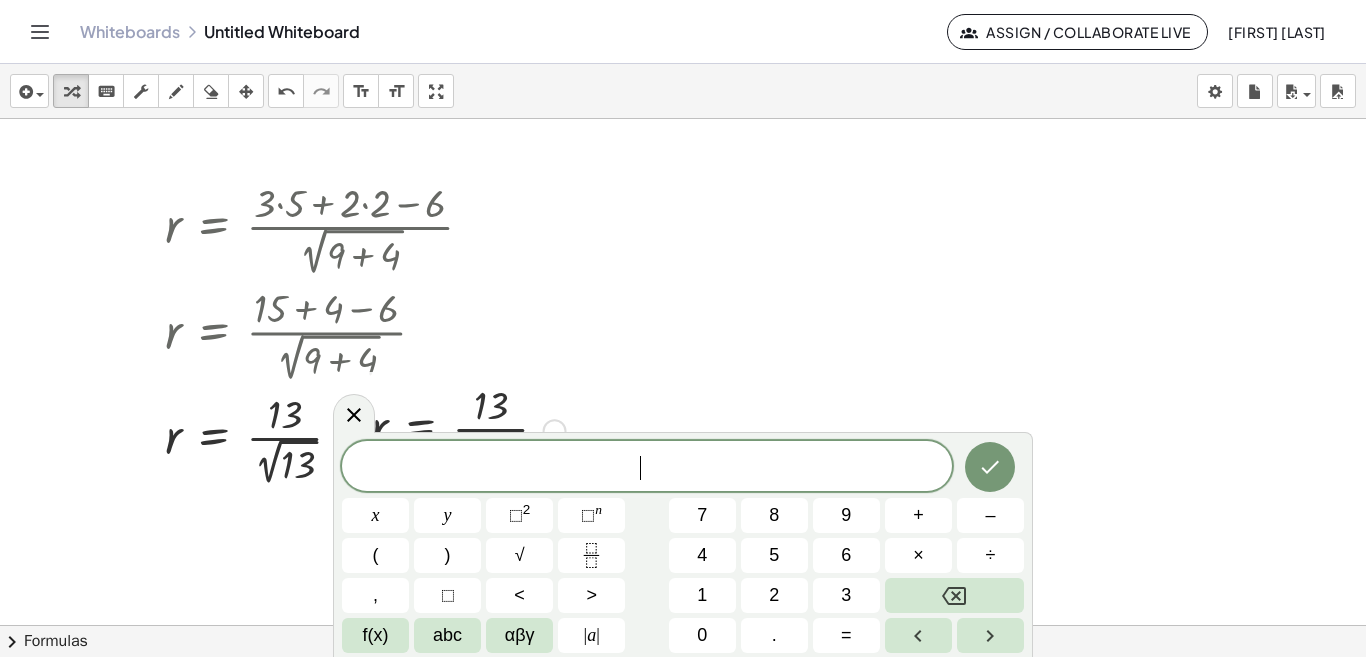 drag, startPoint x: 554, startPoint y: 426, endPoint x: 626, endPoint y: 480, distance: 90 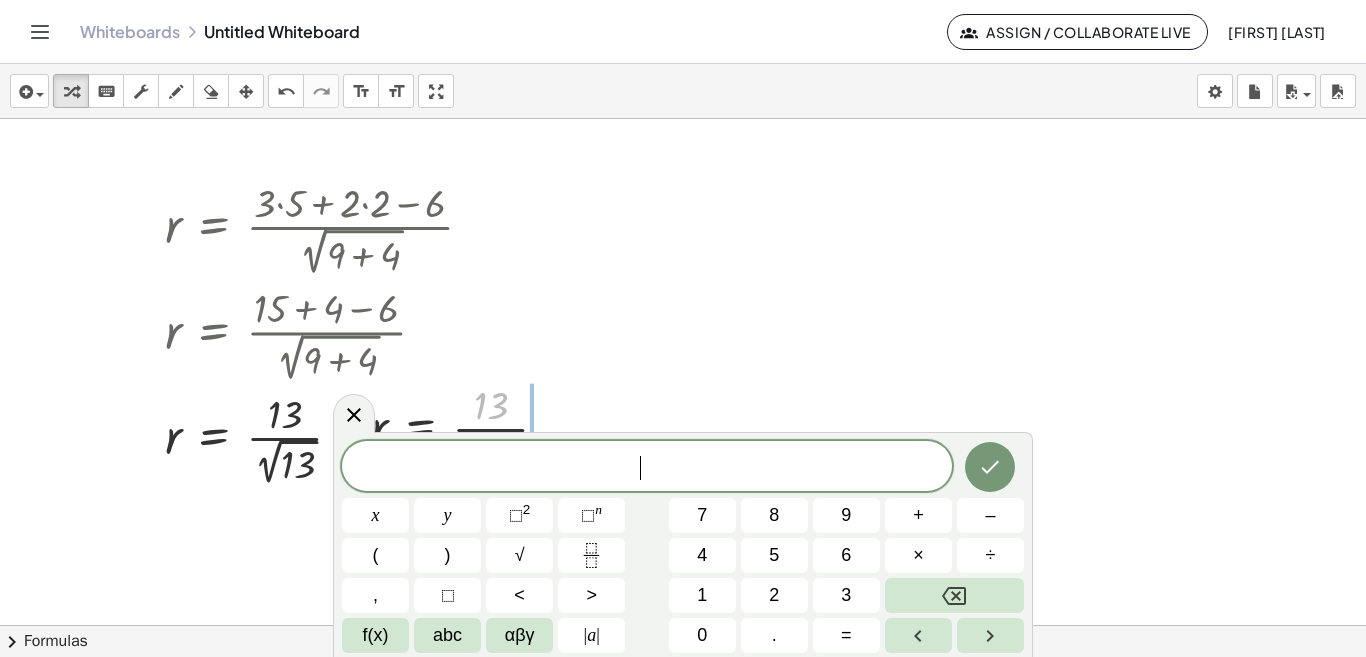 drag, startPoint x: 489, startPoint y: 403, endPoint x: 620, endPoint y: 460, distance: 142.86357 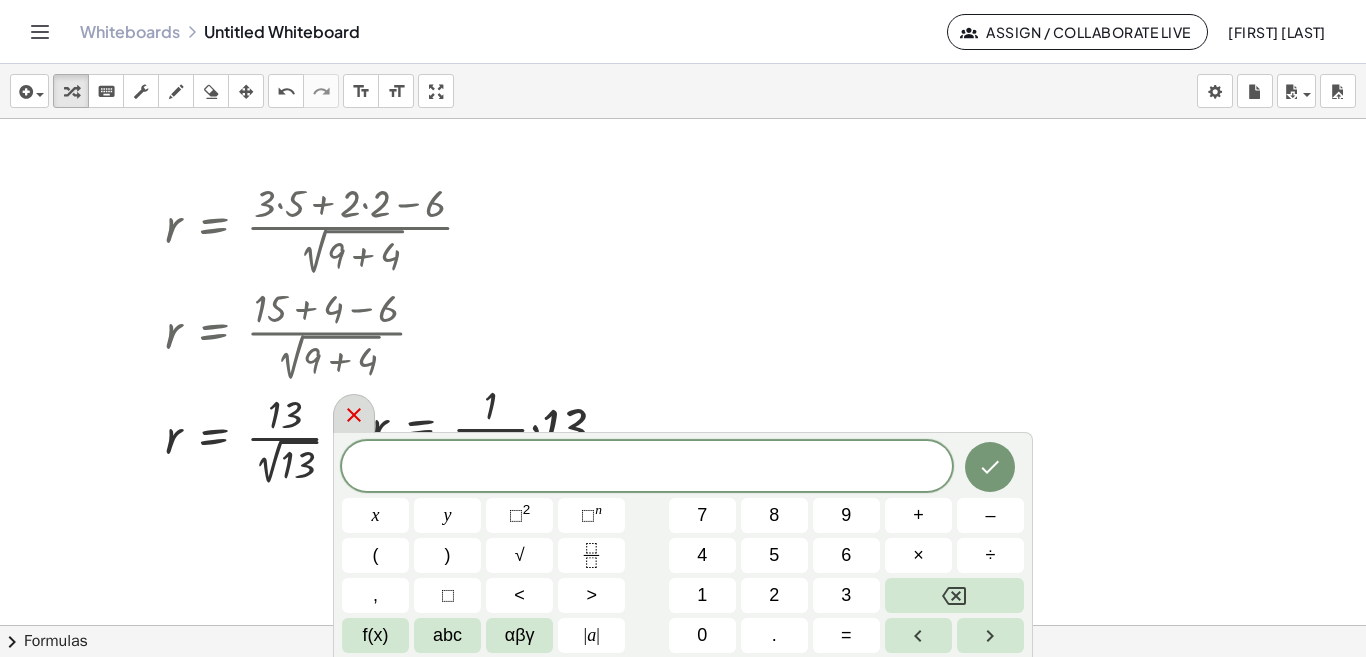 click 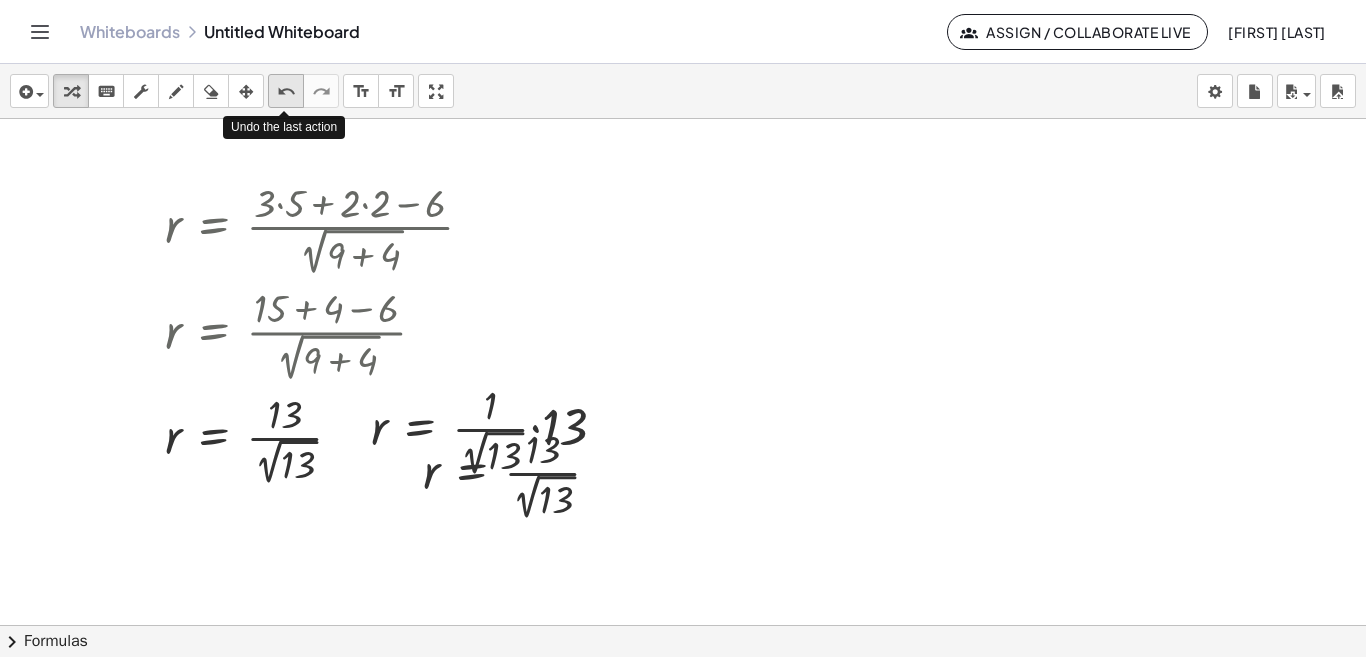 click on "undo" at bounding box center (286, 92) 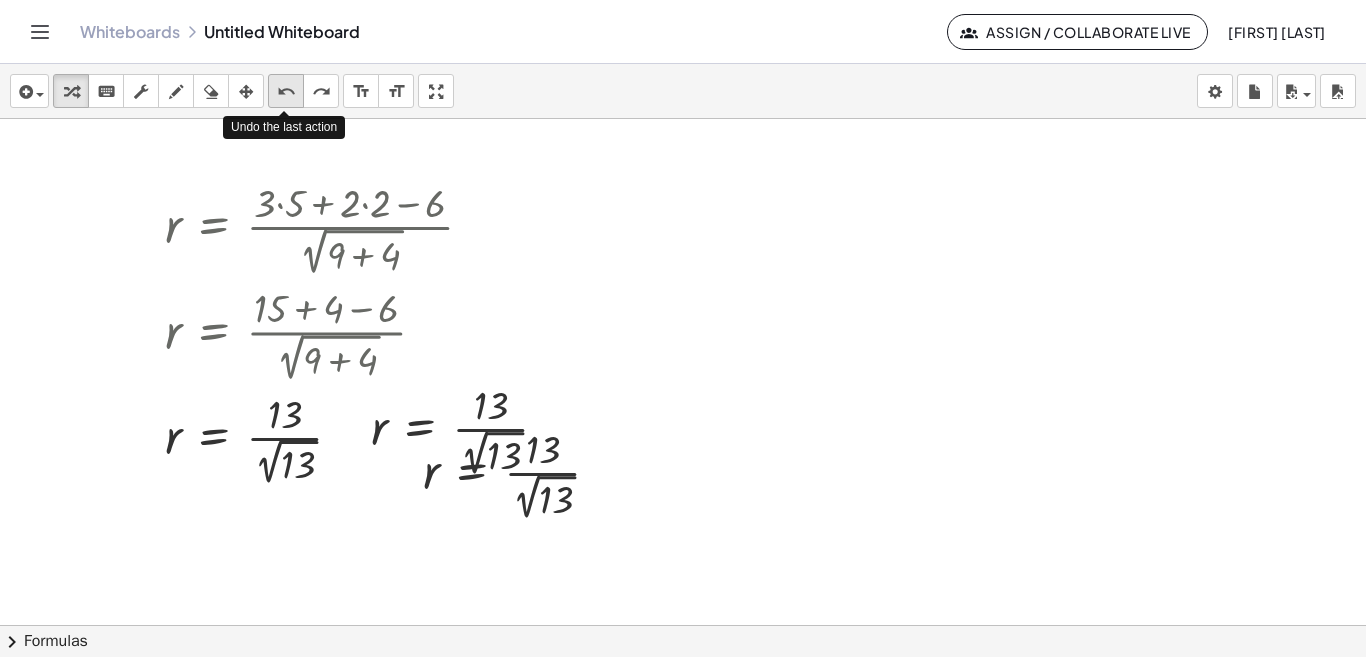 click on "undo" at bounding box center (286, 92) 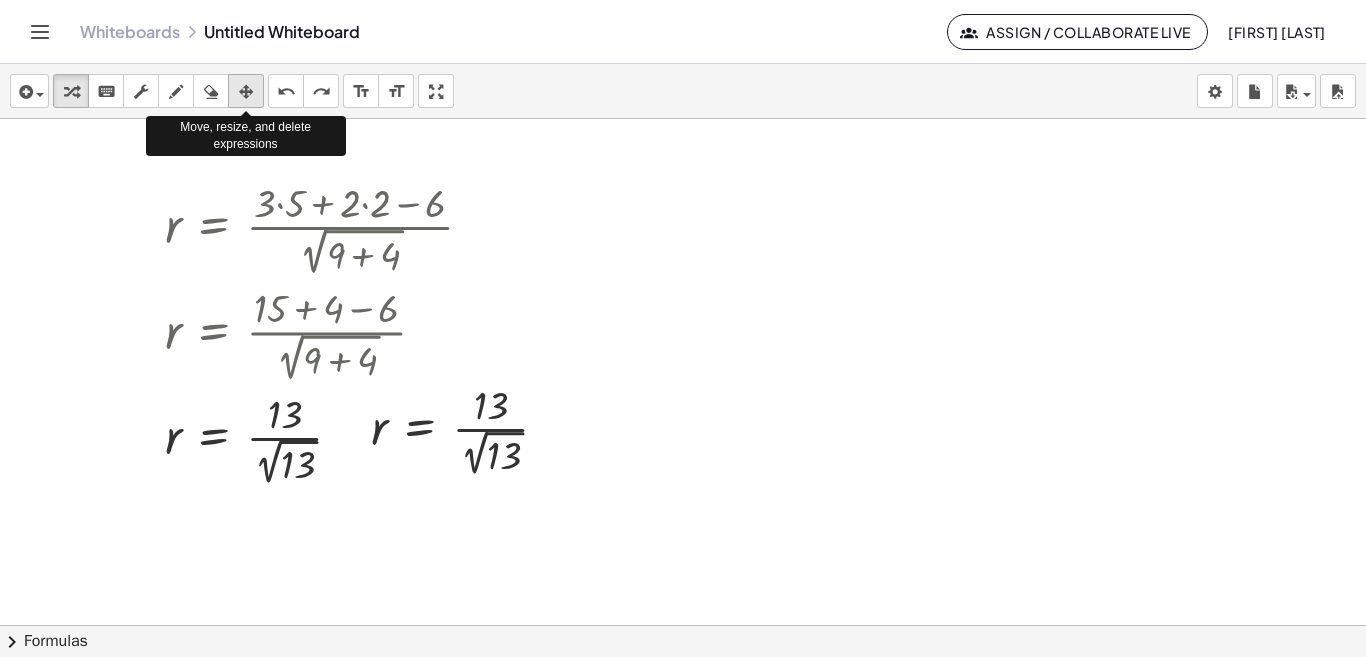 click at bounding box center [246, 92] 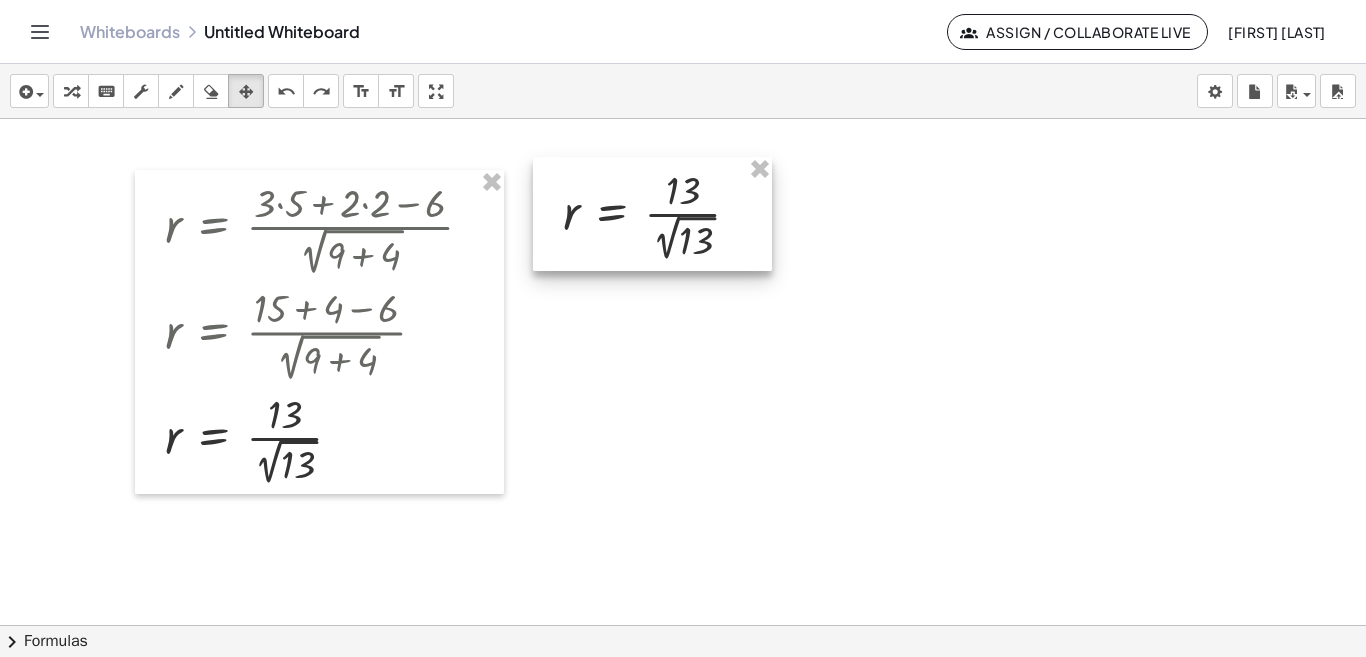 drag, startPoint x: 469, startPoint y: 444, endPoint x: 661, endPoint y: 229, distance: 288.25162 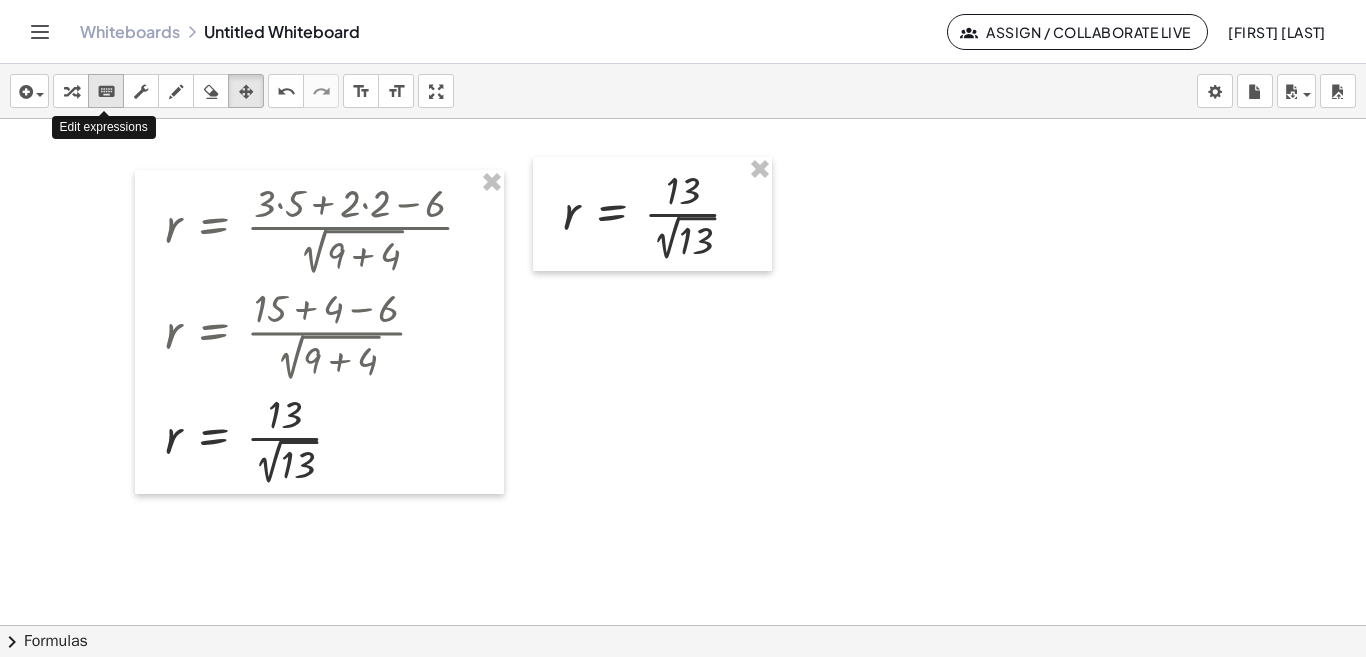 click on "keyboard" at bounding box center (106, 92) 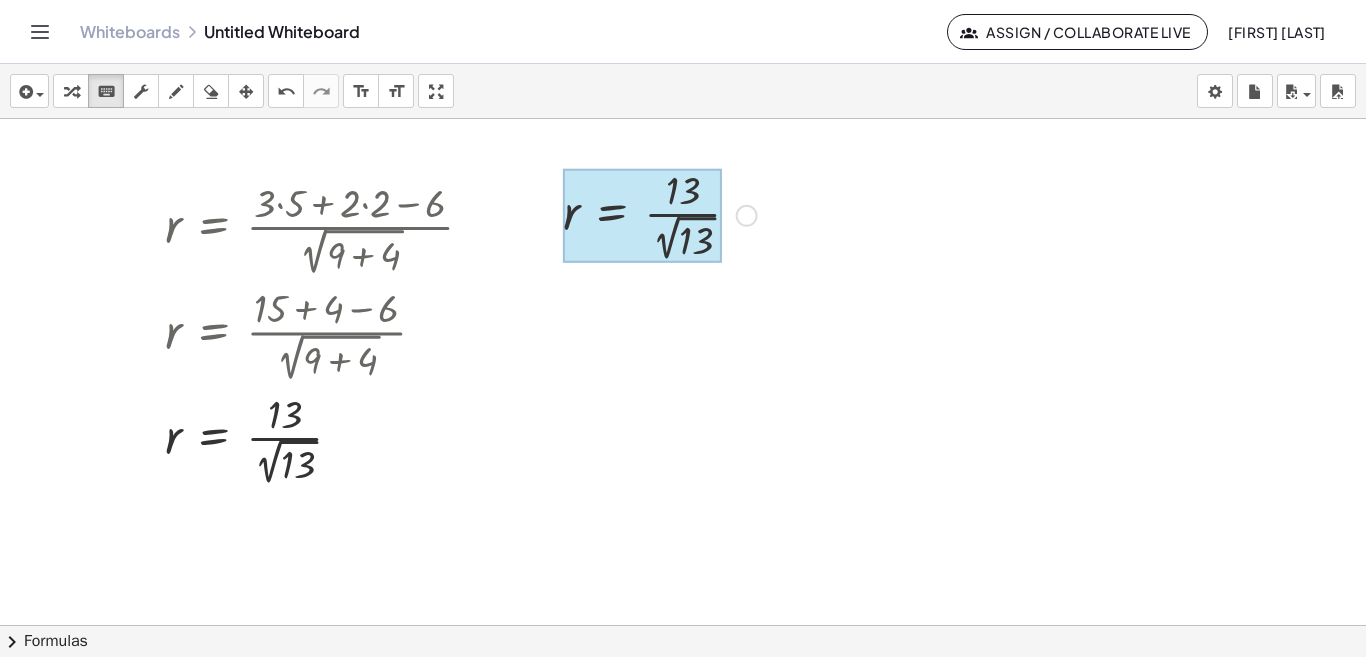 click at bounding box center [642, 216] 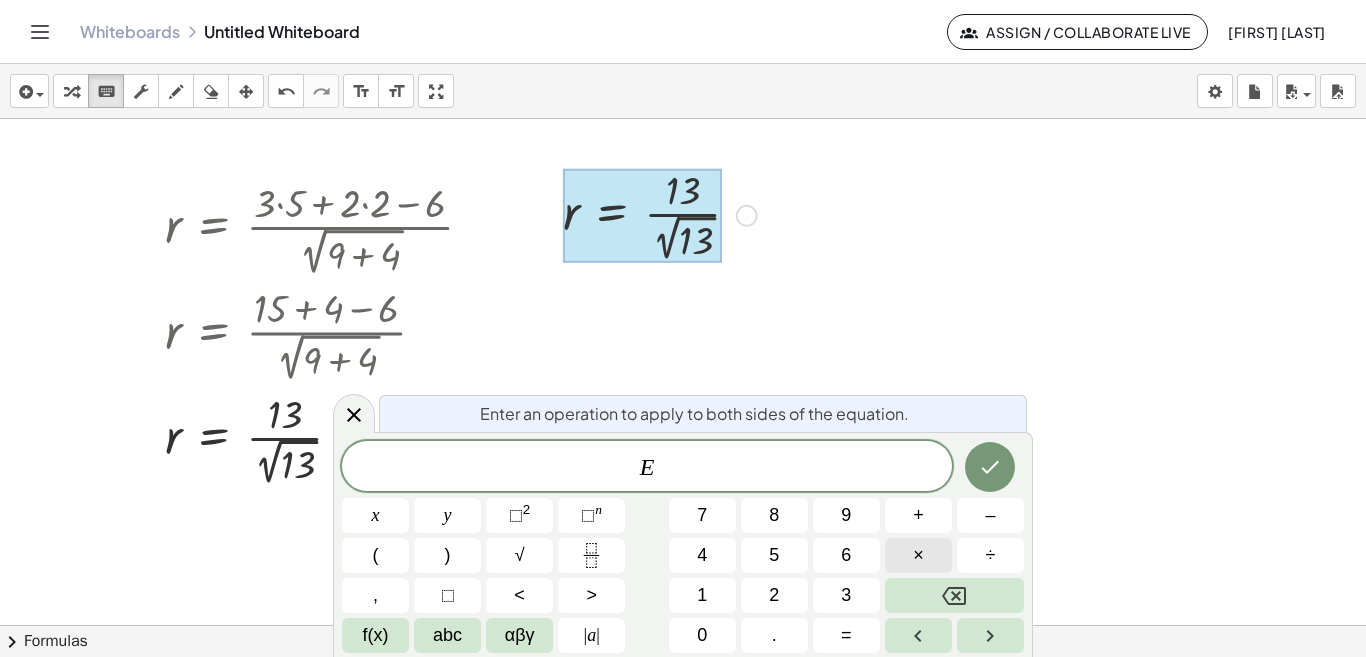 click on "×" at bounding box center (918, 555) 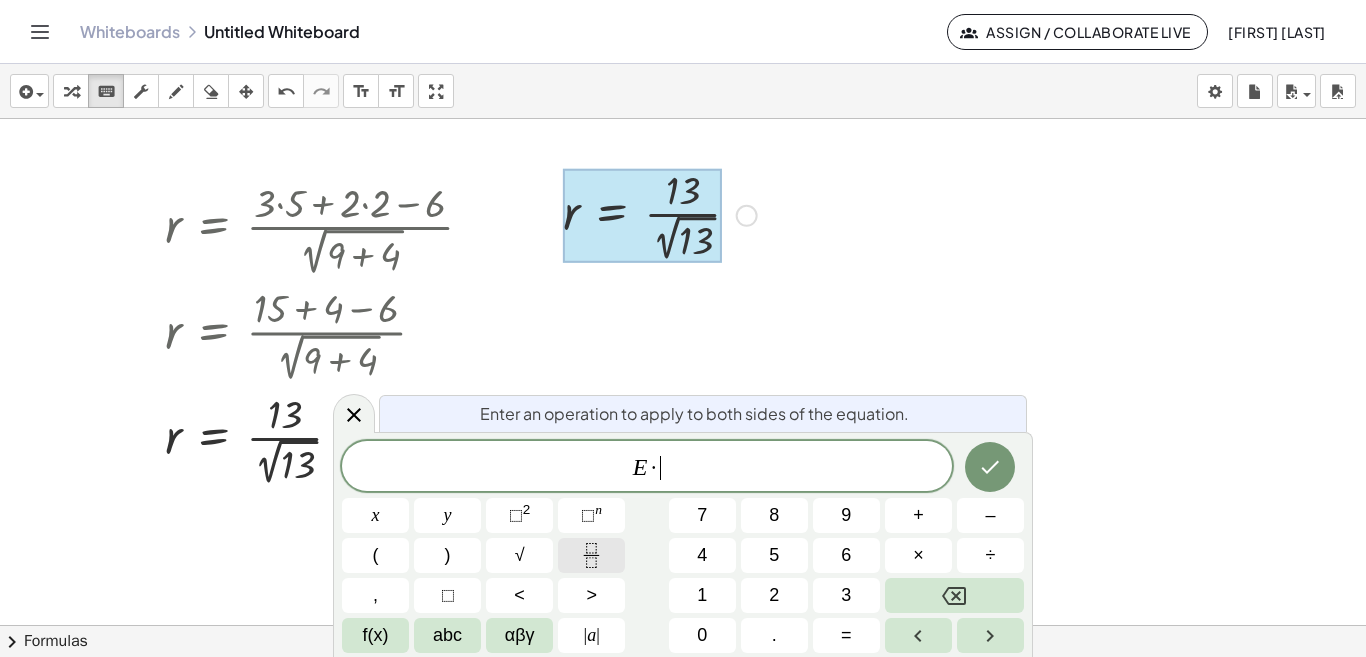 click 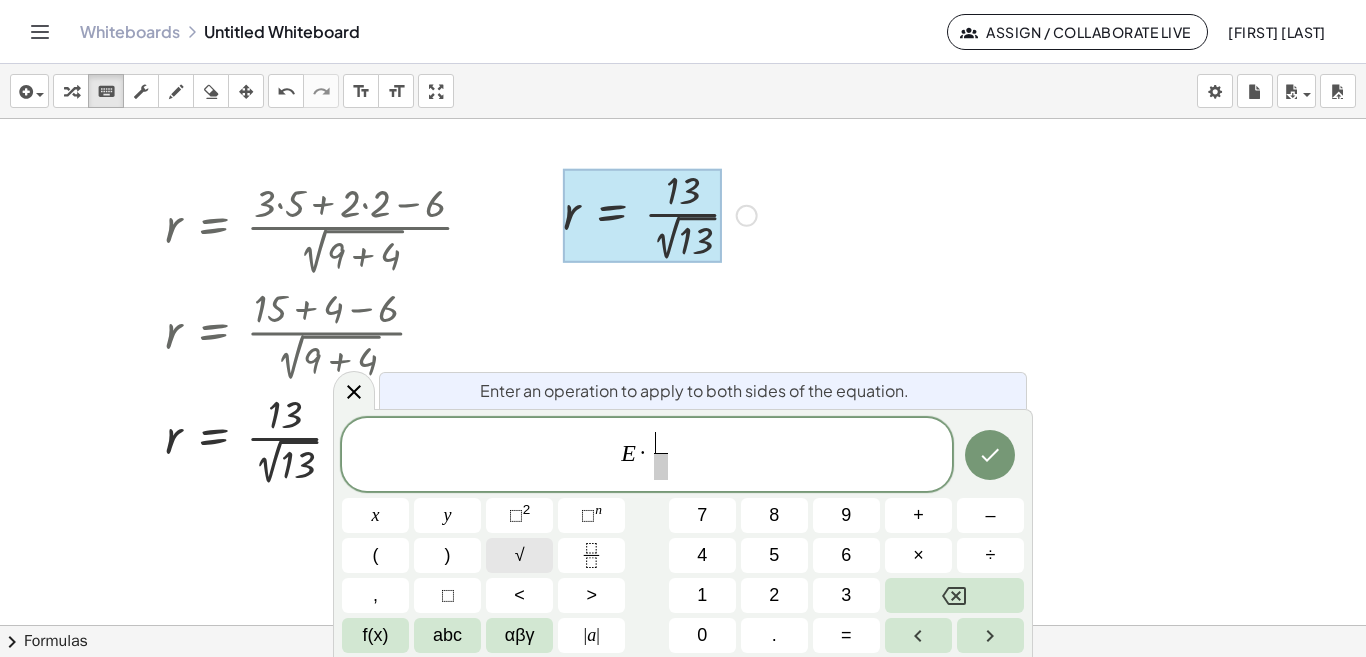 click on "√" at bounding box center (519, 555) 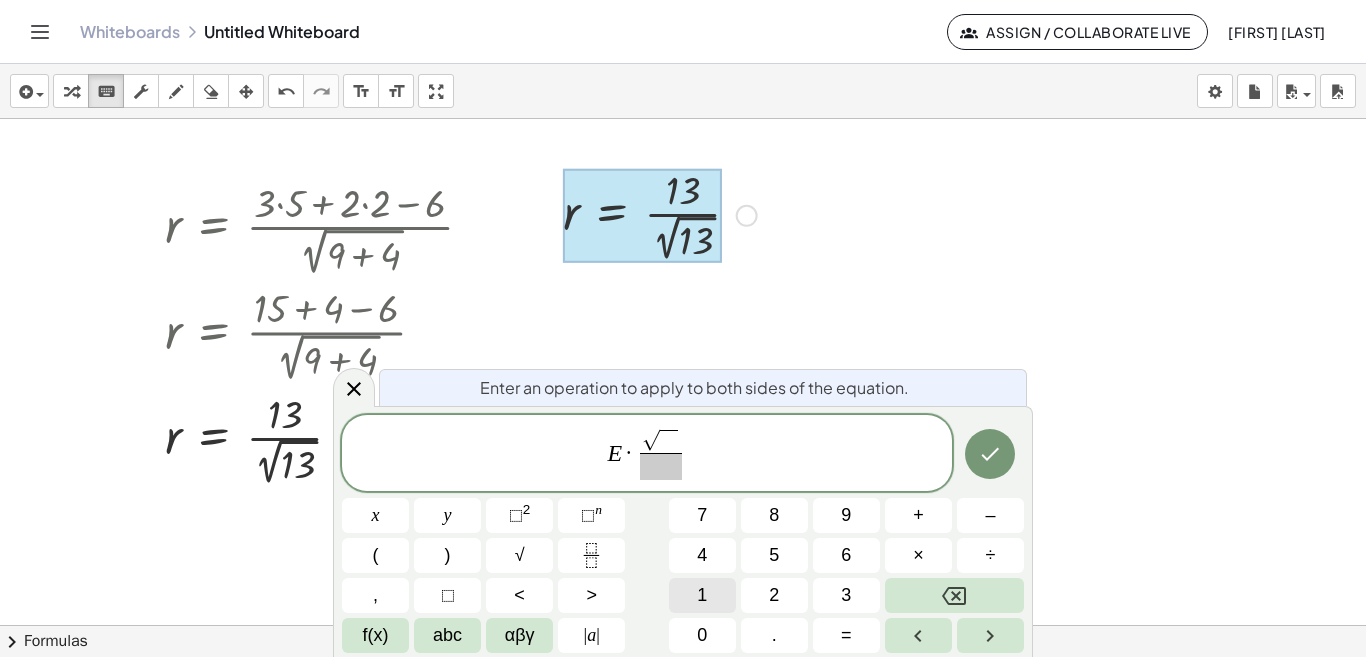 click on "1" at bounding box center [702, 595] 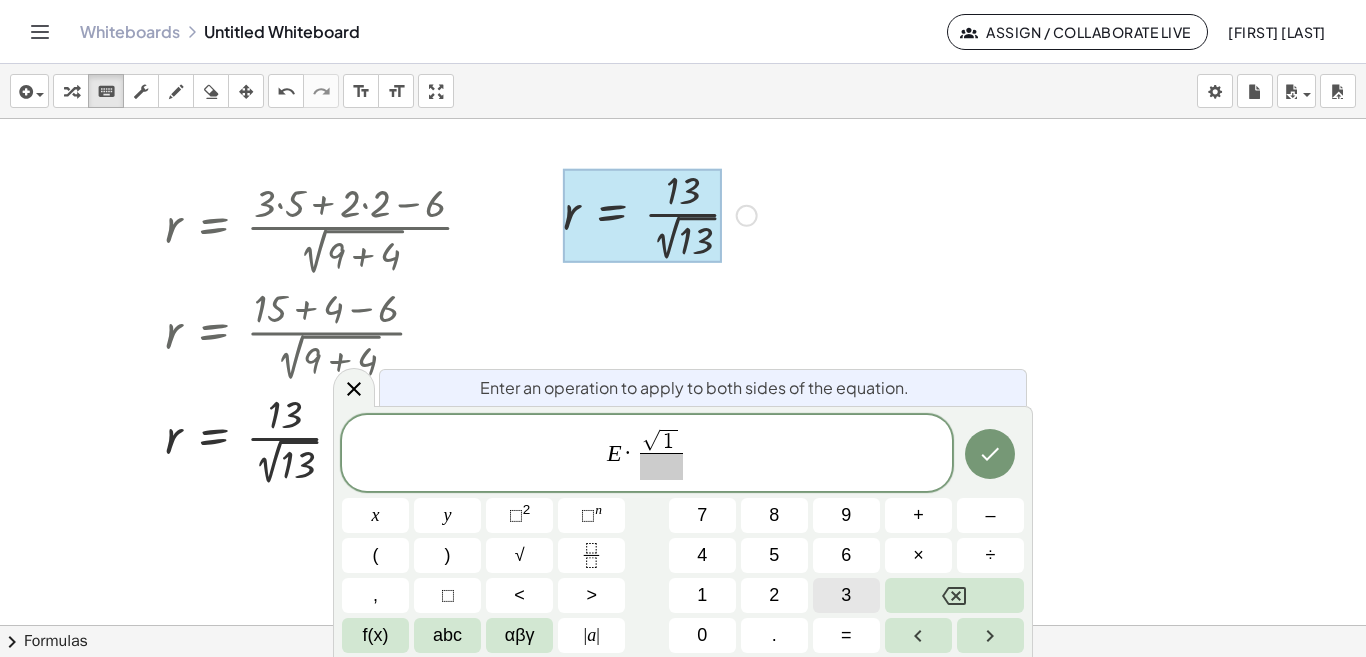 click on "3" at bounding box center [846, 595] 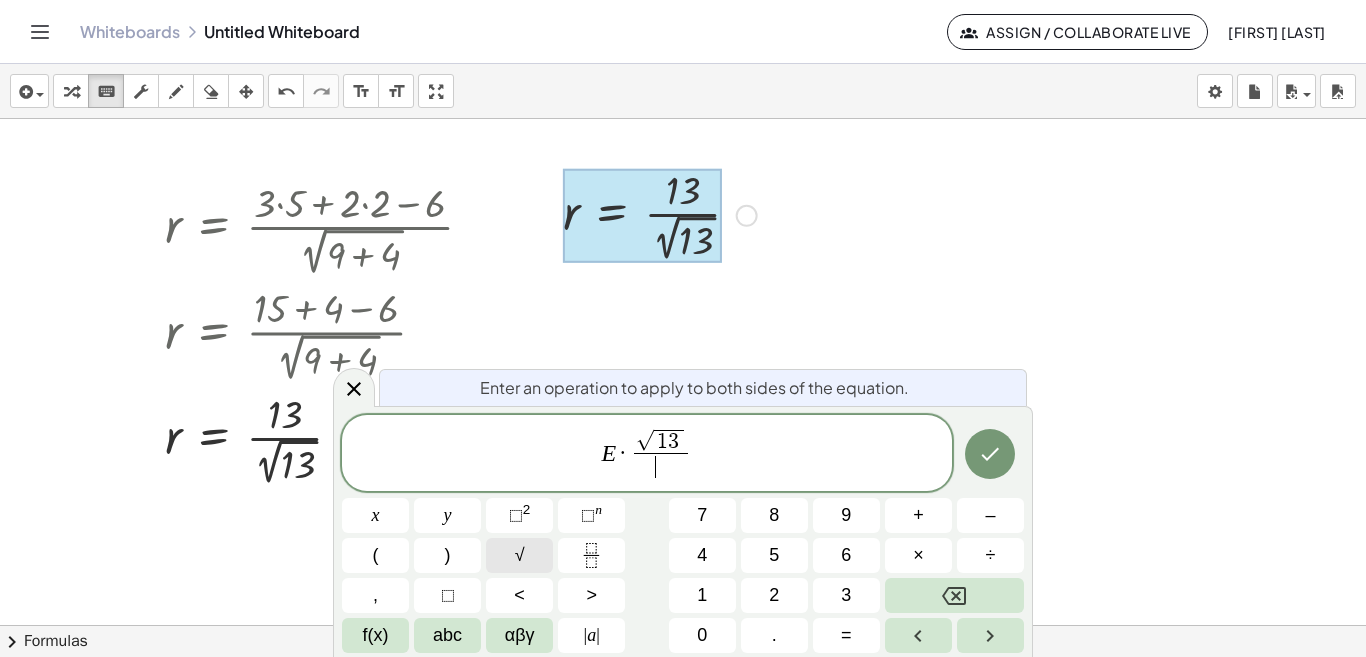 click on "√" at bounding box center [519, 555] 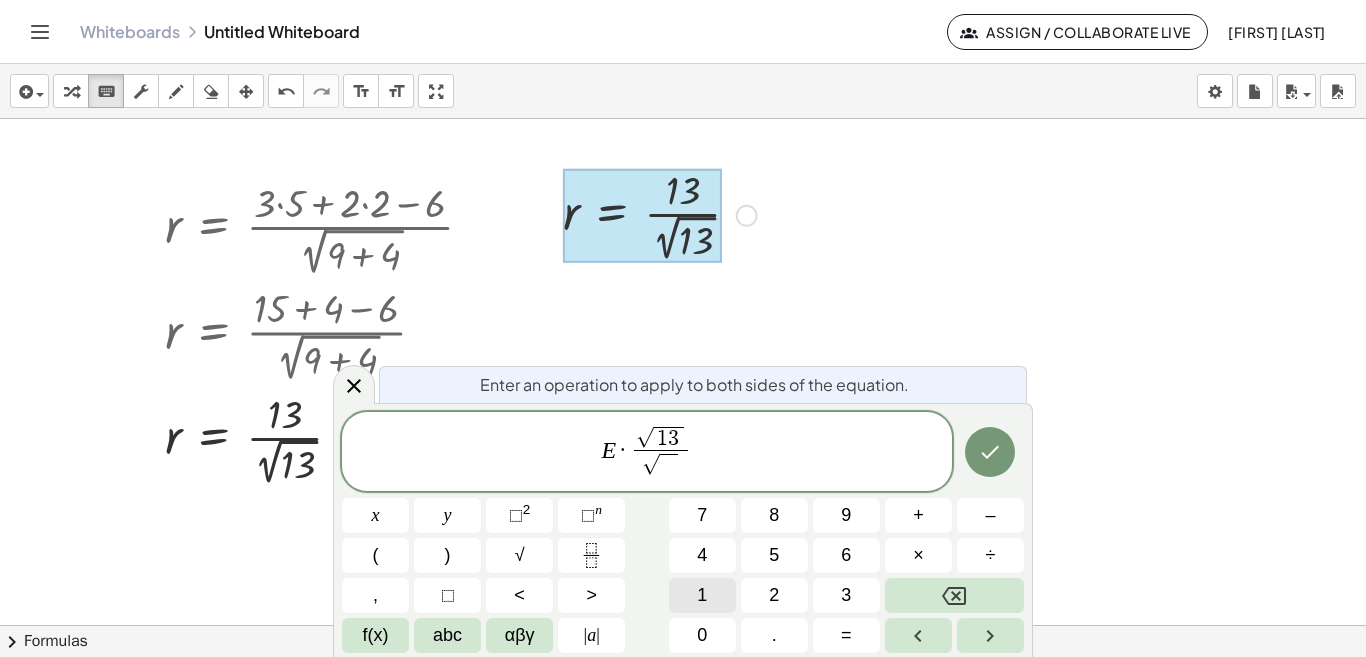 click on "1" at bounding box center [702, 595] 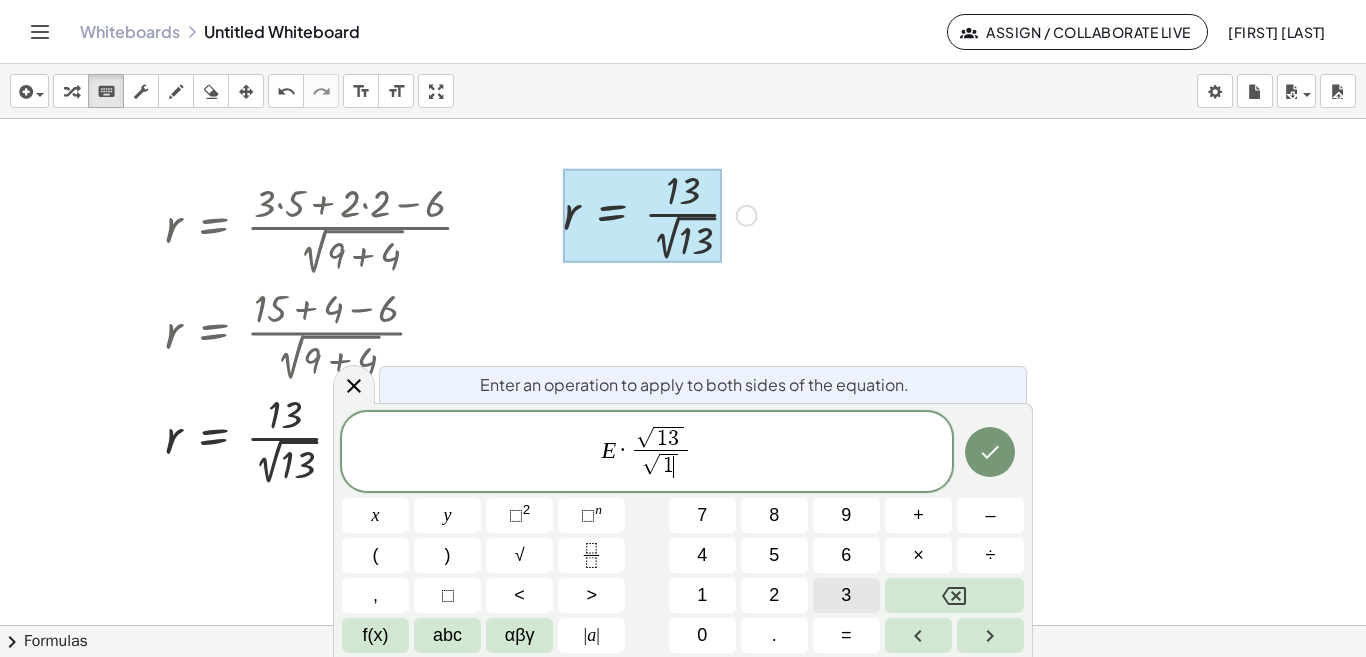 click on "3" at bounding box center [846, 595] 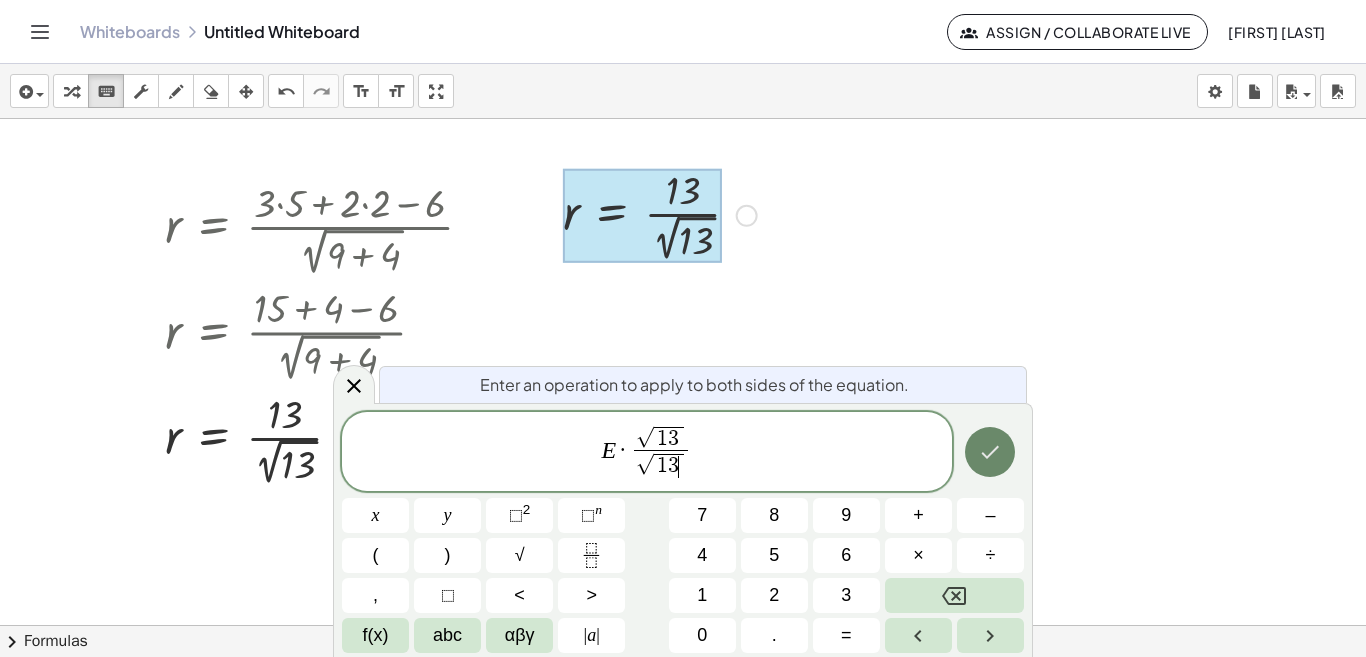 click 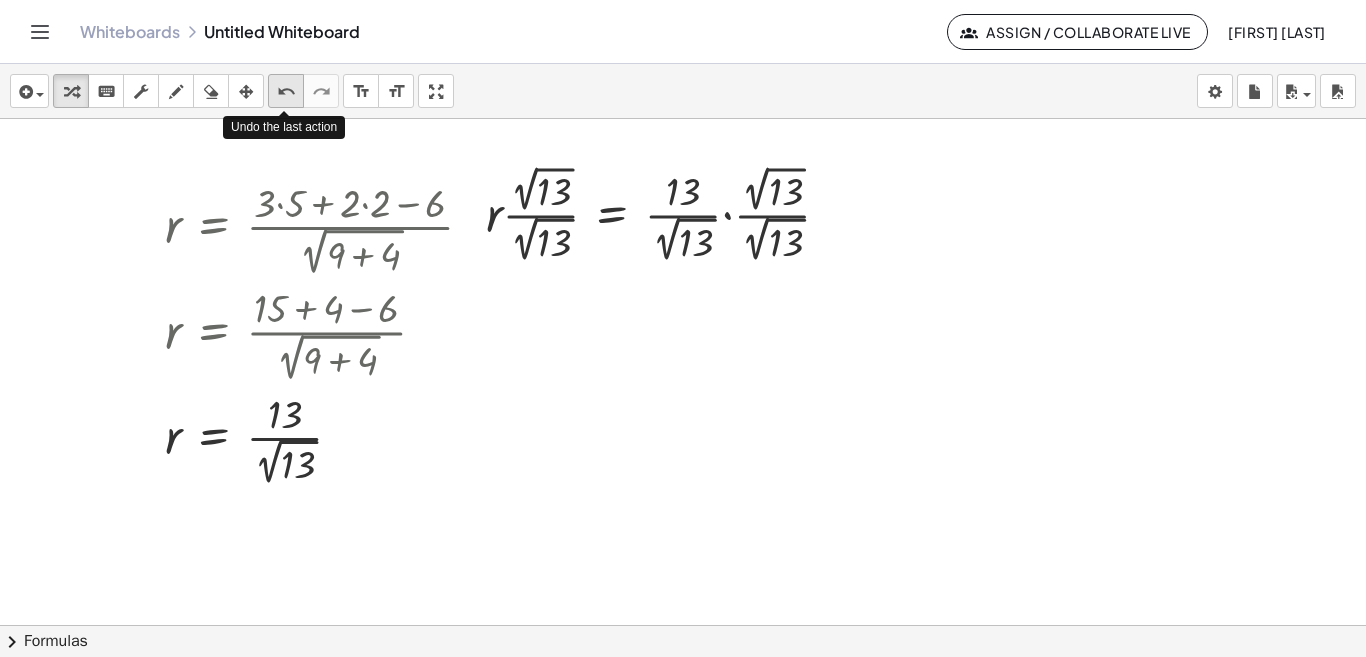 click on "undo" at bounding box center [286, 92] 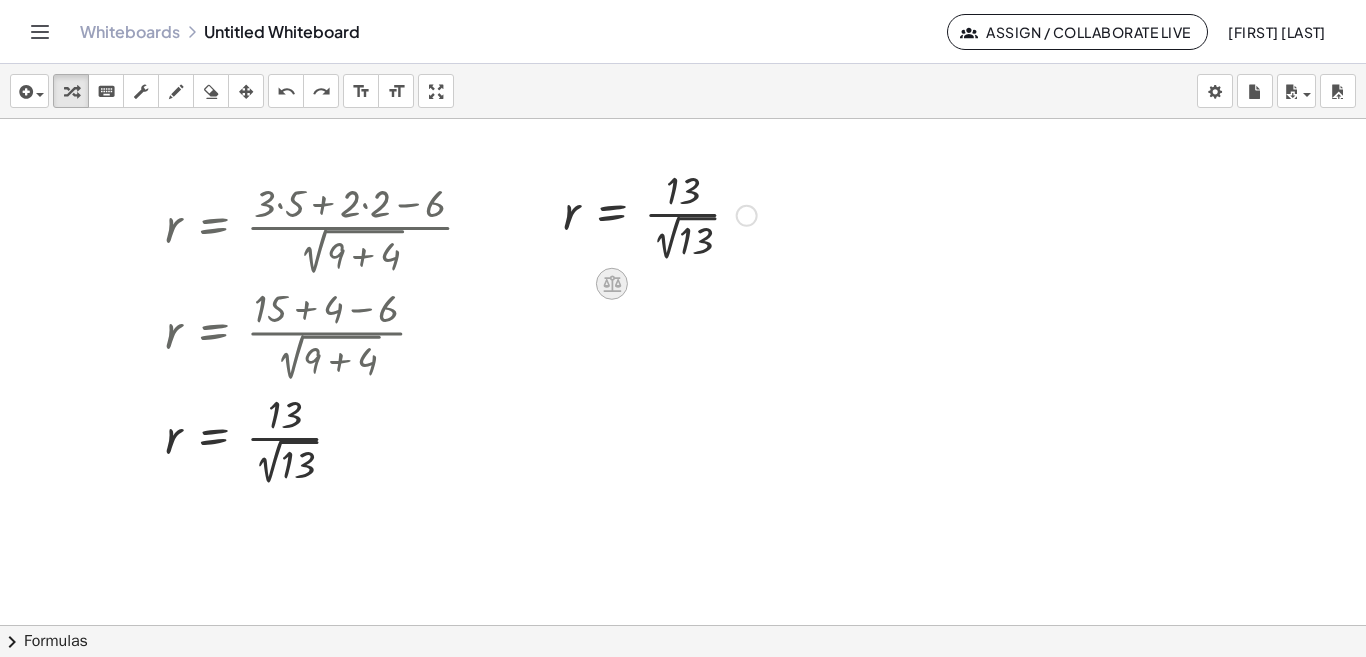 click 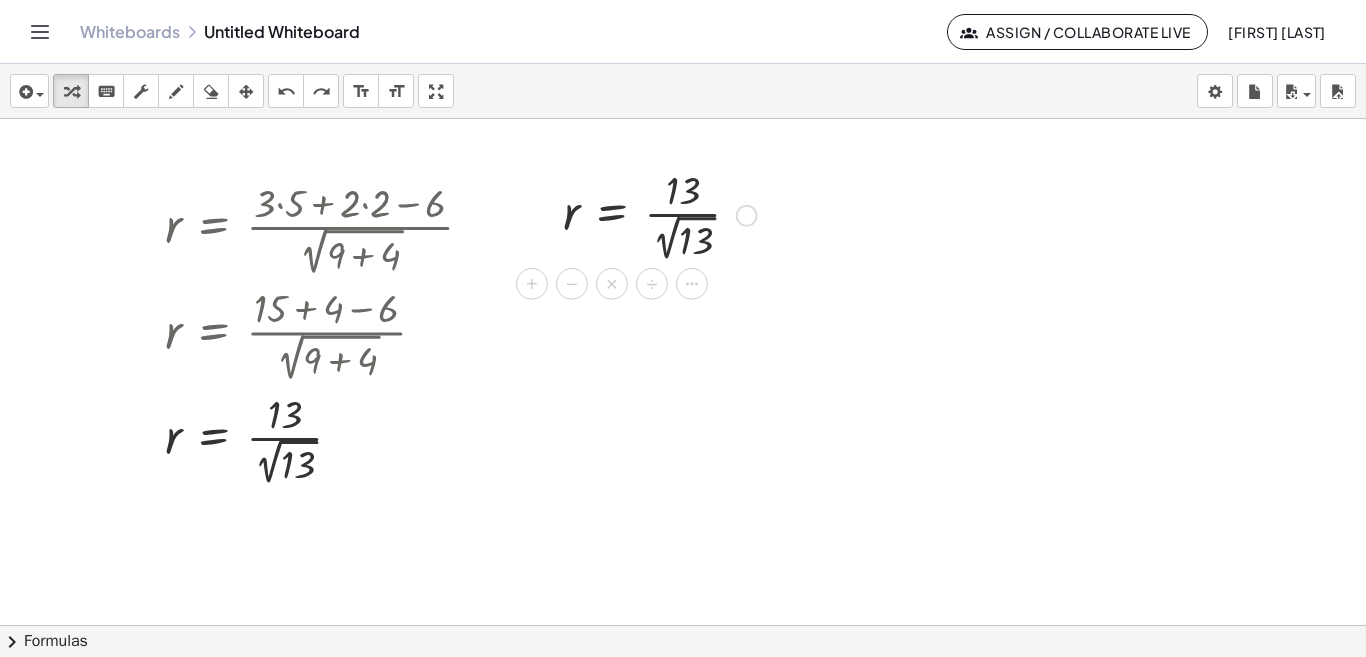 click on "×" at bounding box center [612, 284] 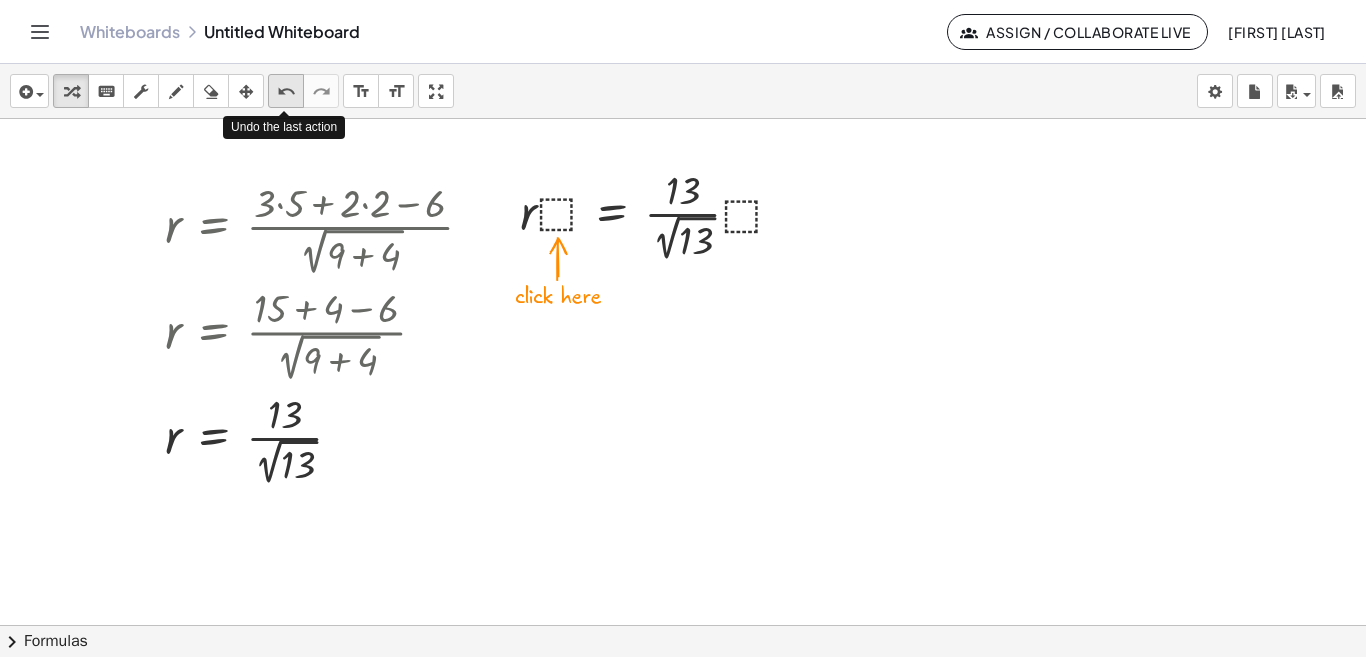 click on "undo" at bounding box center [286, 92] 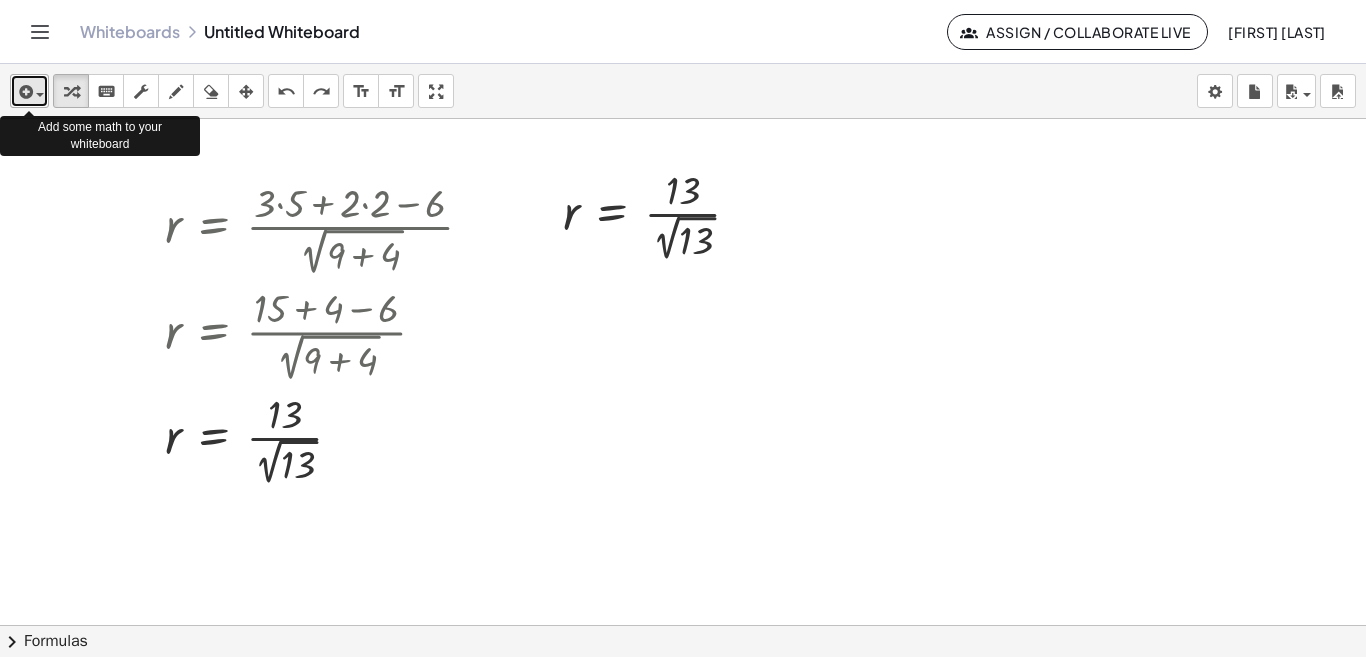 click at bounding box center (35, 94) 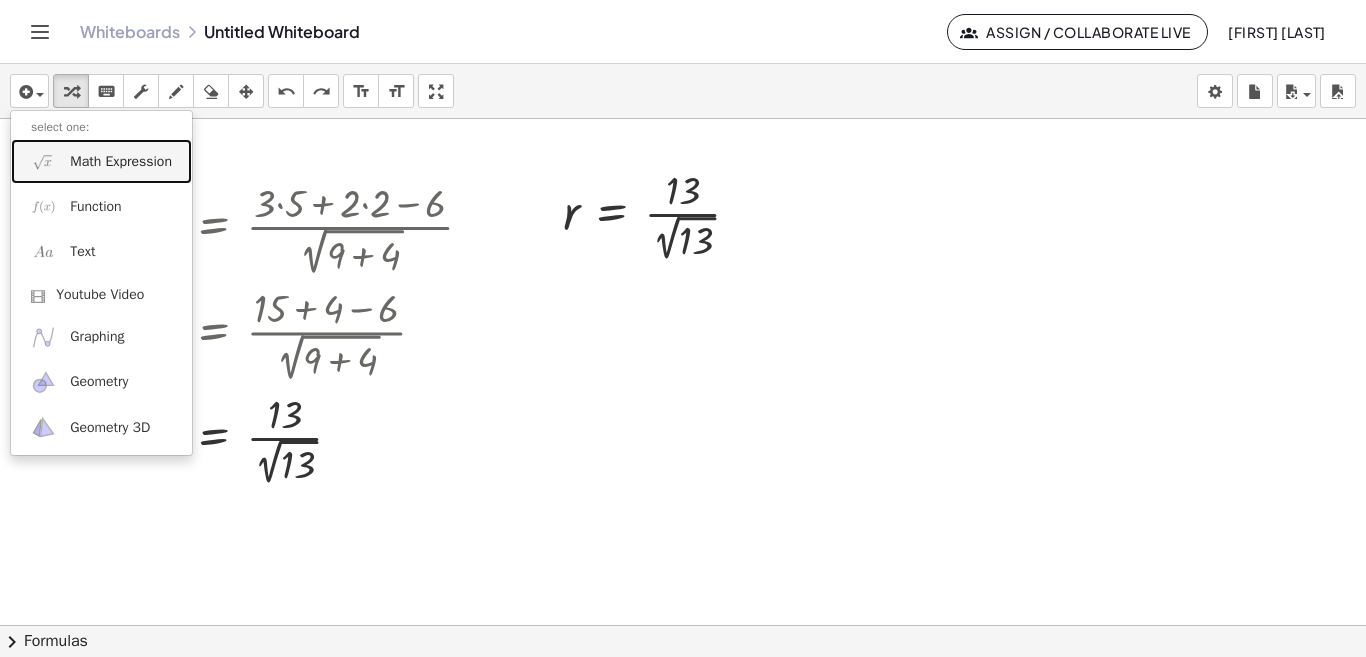 click at bounding box center (43, 161) 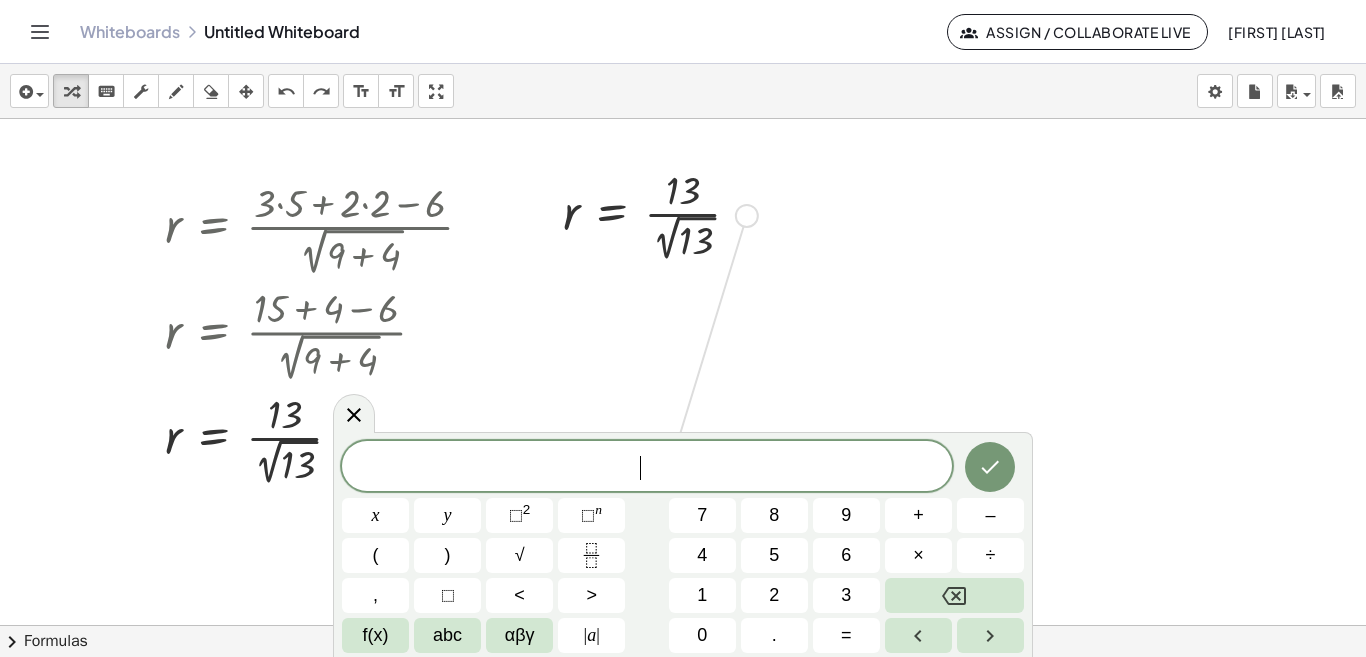 drag, startPoint x: 746, startPoint y: 221, endPoint x: 671, endPoint y: 468, distance: 258.13562 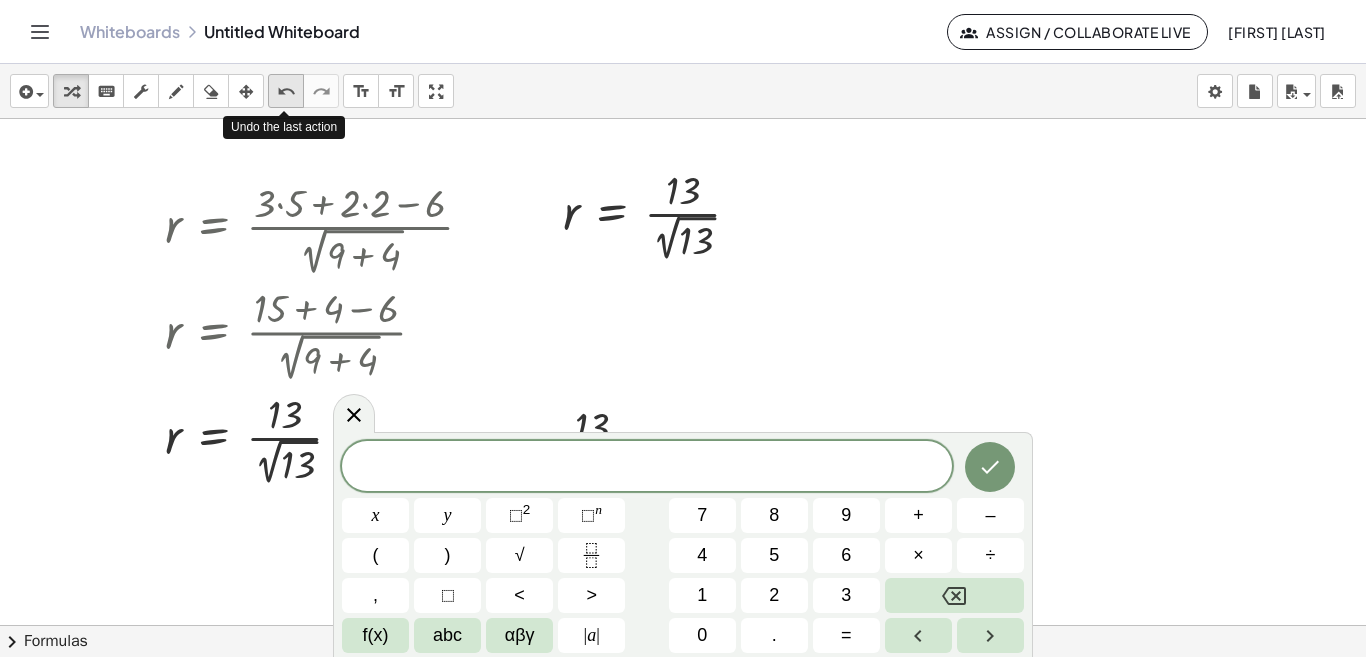 click on "undo" at bounding box center [286, 92] 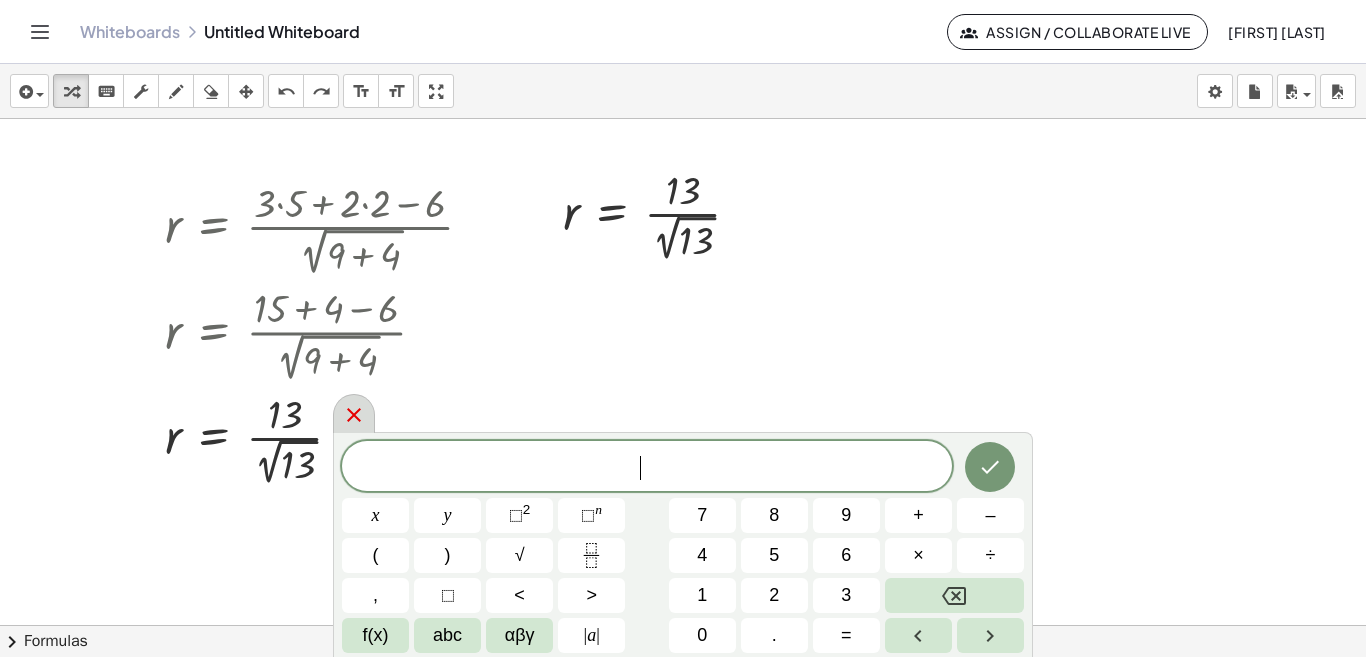 click 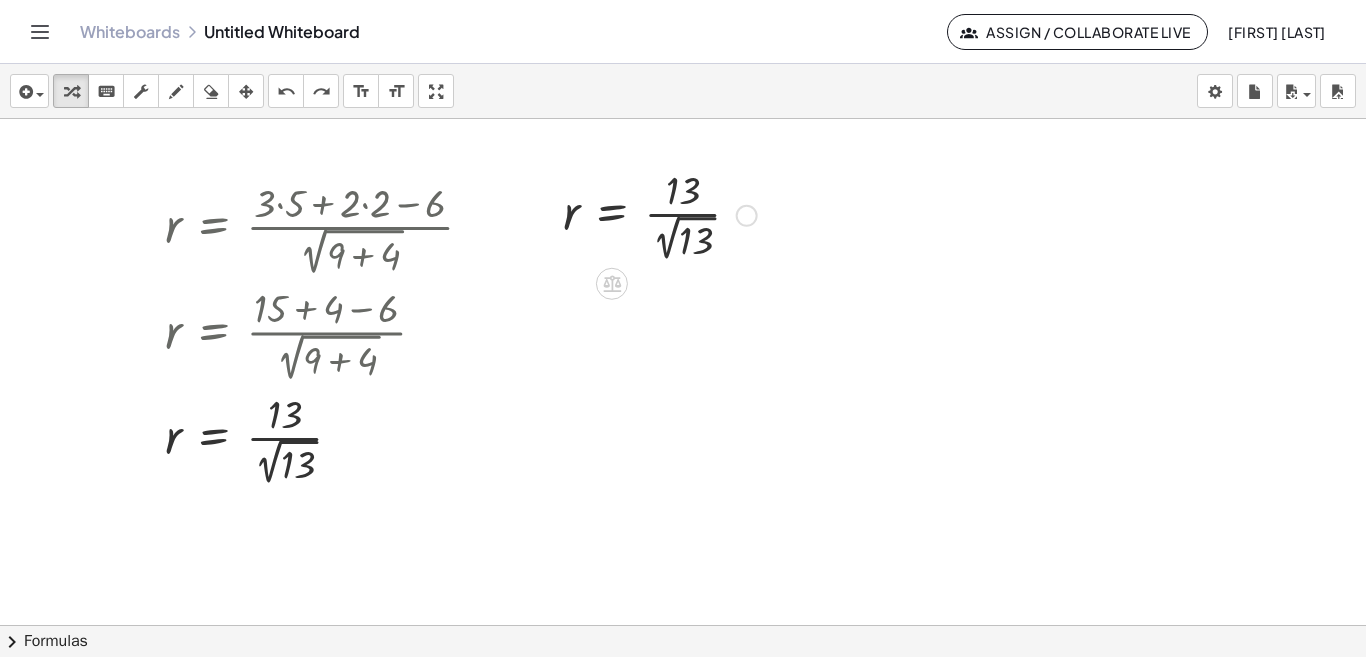 click at bounding box center [747, 216] 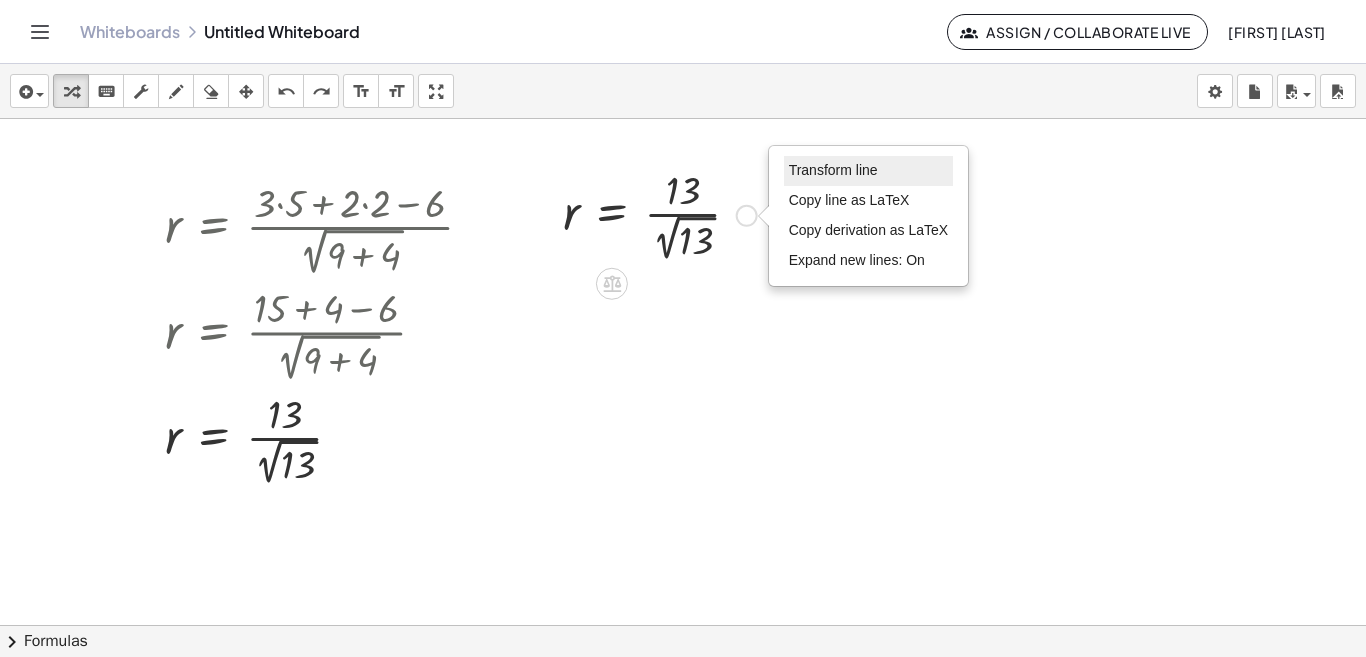 click on "Transform line" at bounding box center [869, 171] 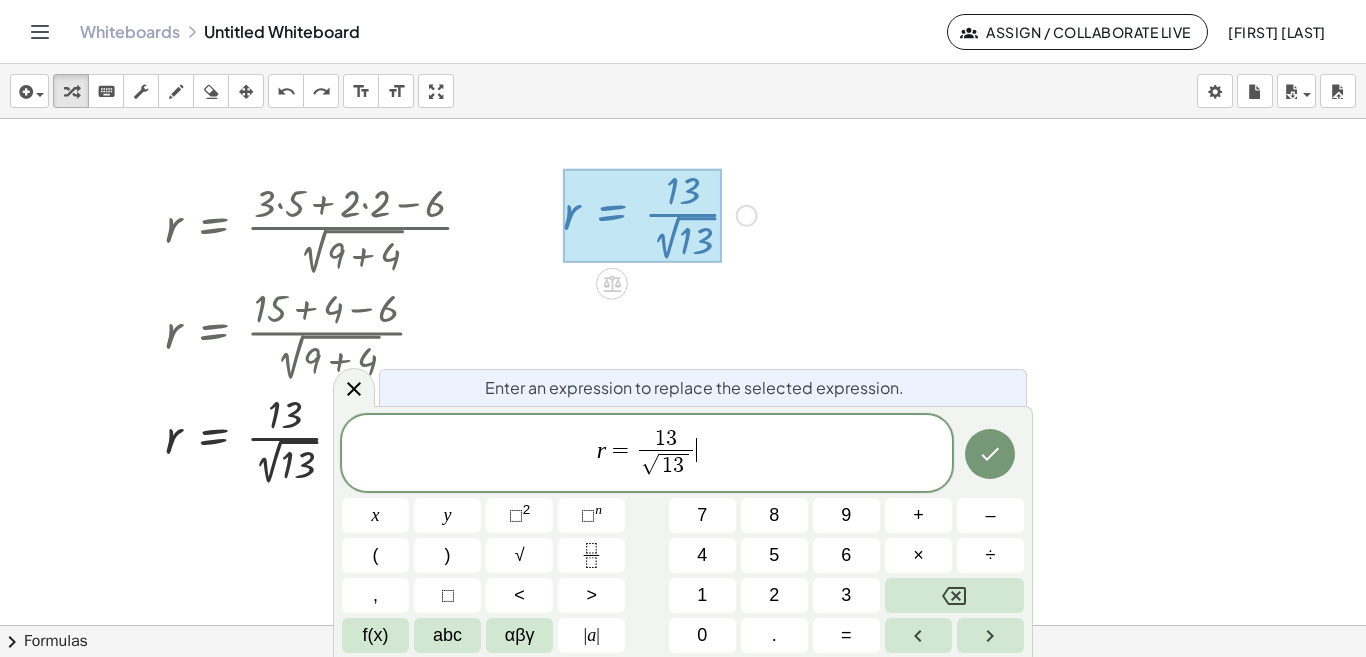 click on "r = 1 3 √ 1 3 ​ ​" at bounding box center (647, 455) 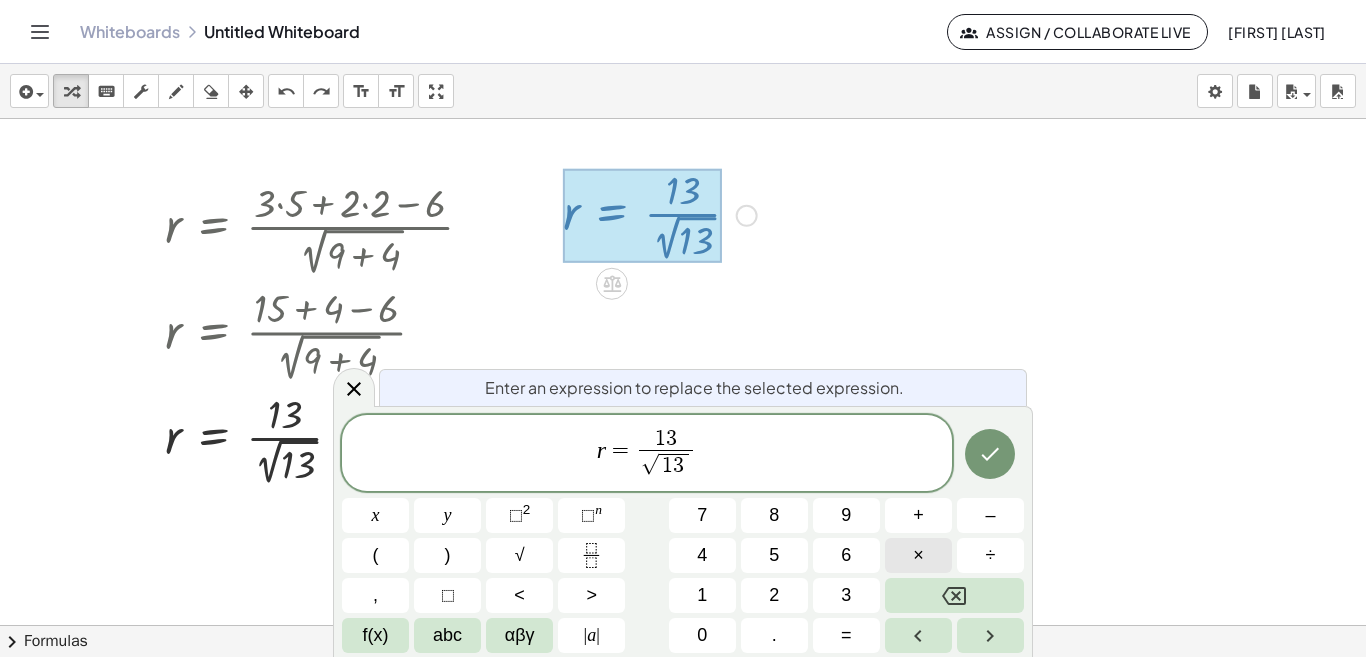 click on "×" at bounding box center [918, 555] 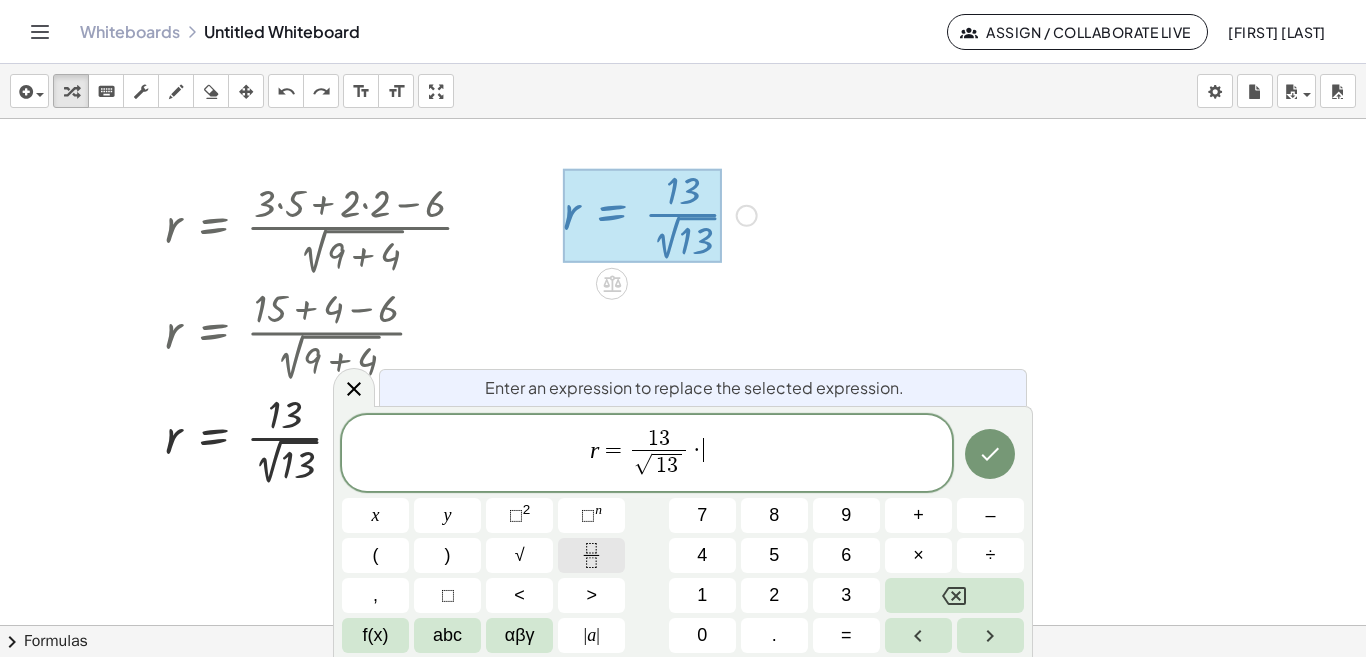 click 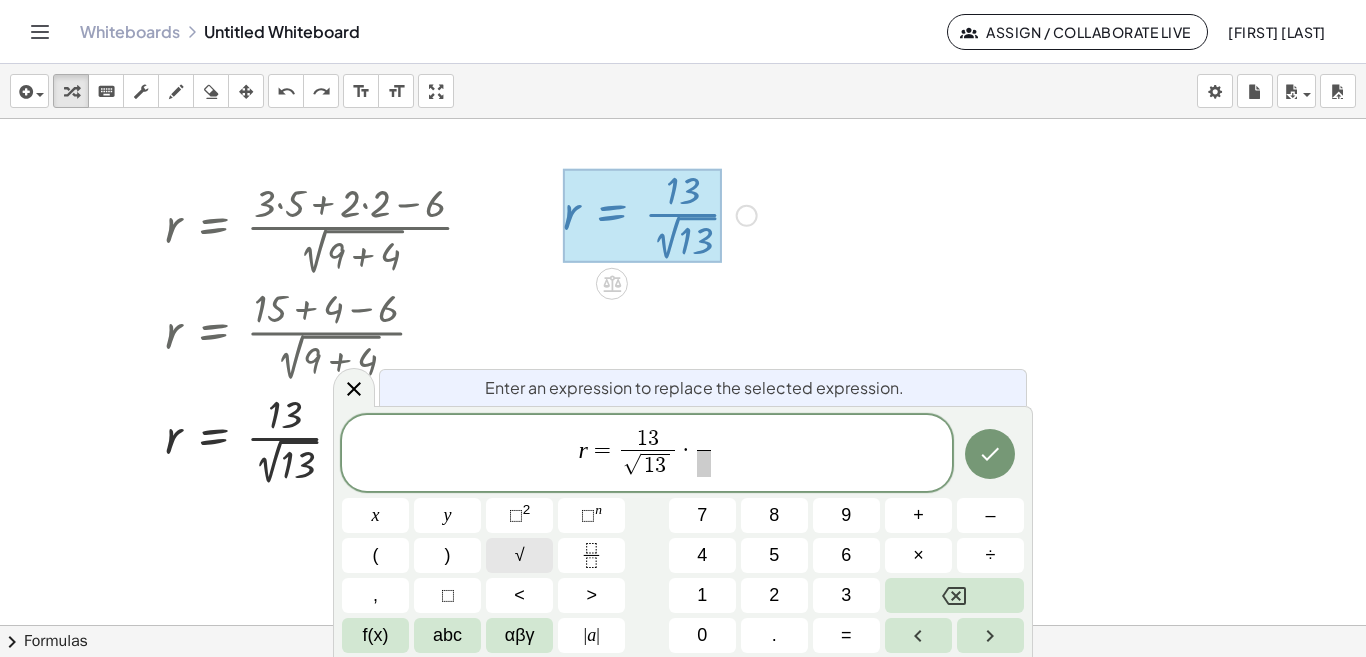 click on "√" at bounding box center [520, 555] 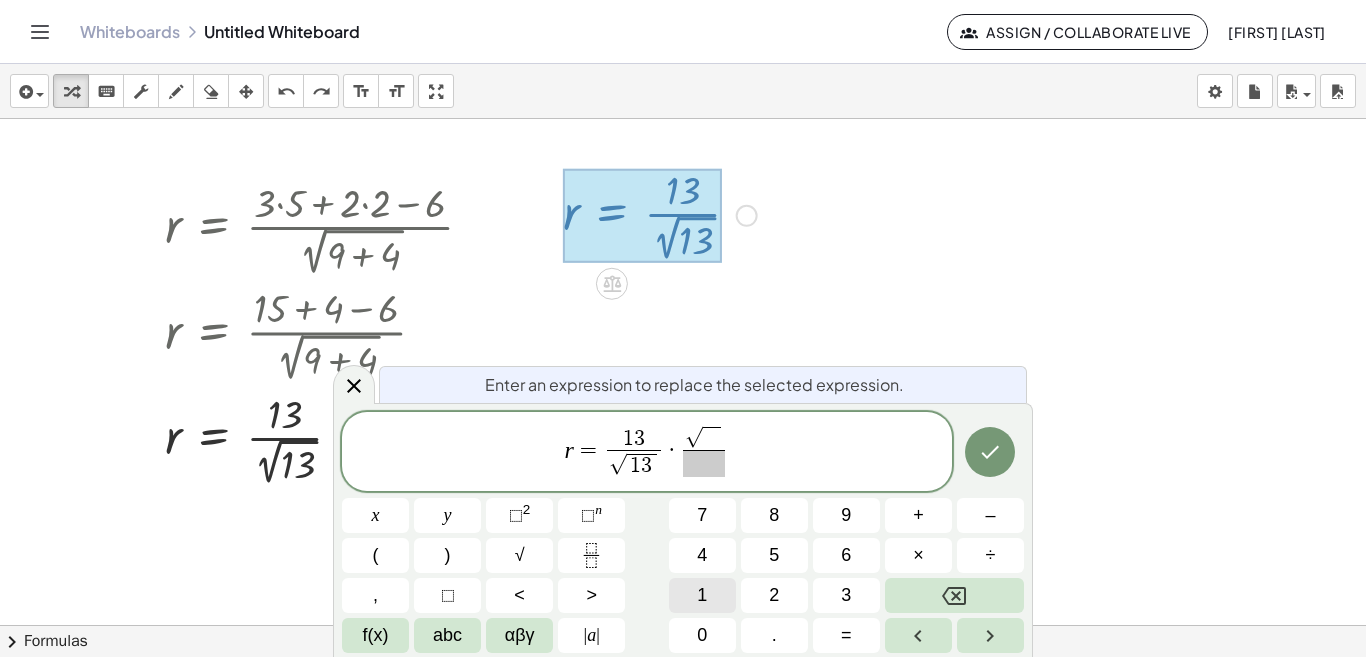 click on "1" at bounding box center [702, 595] 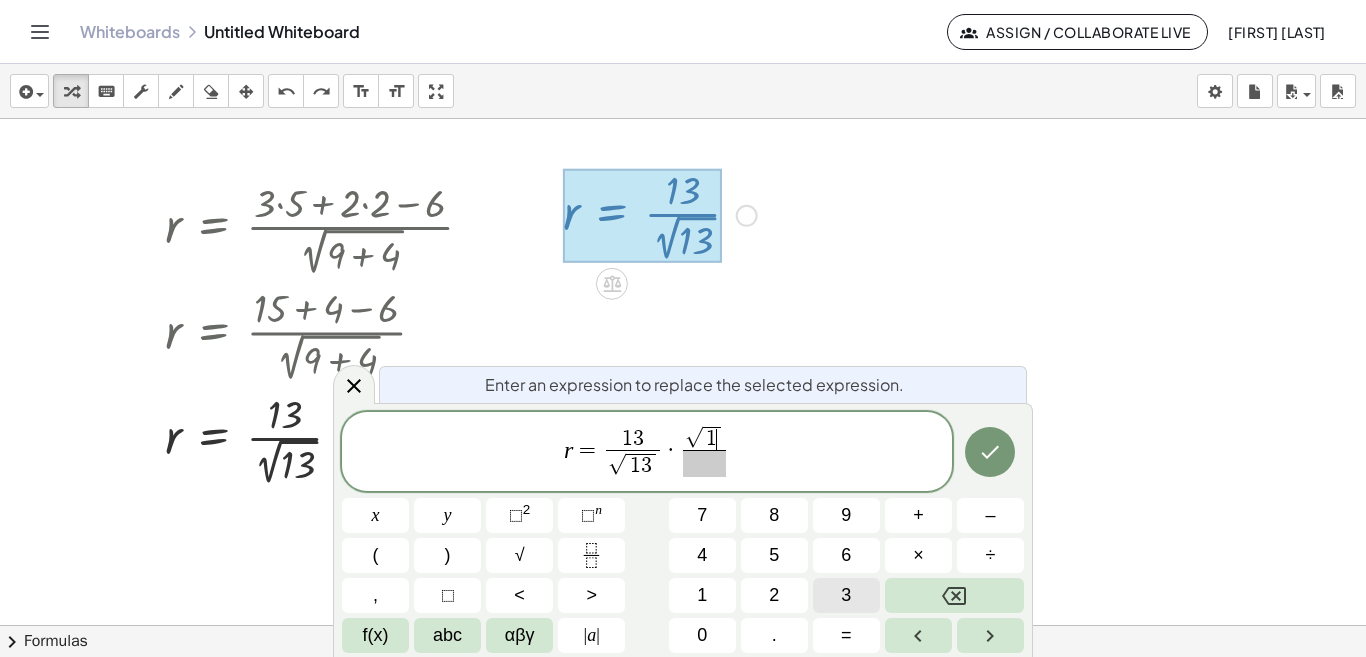 click on "3" at bounding box center [846, 595] 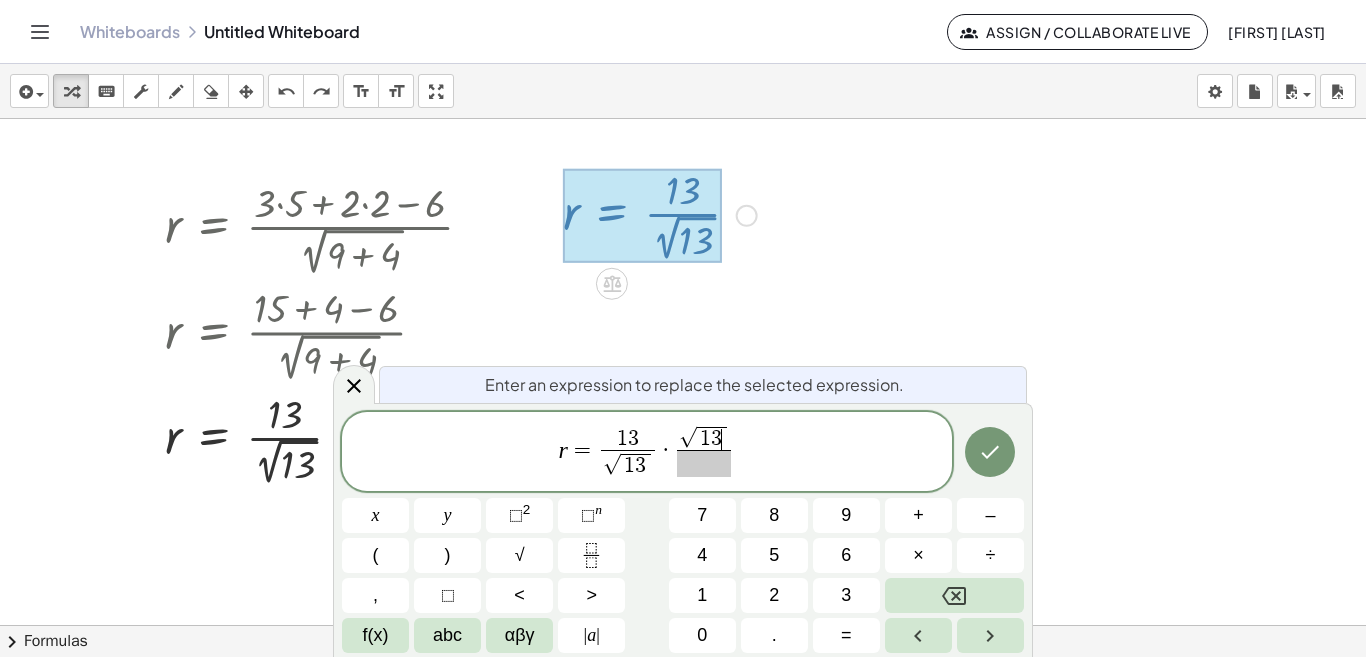 click at bounding box center (704, 463) 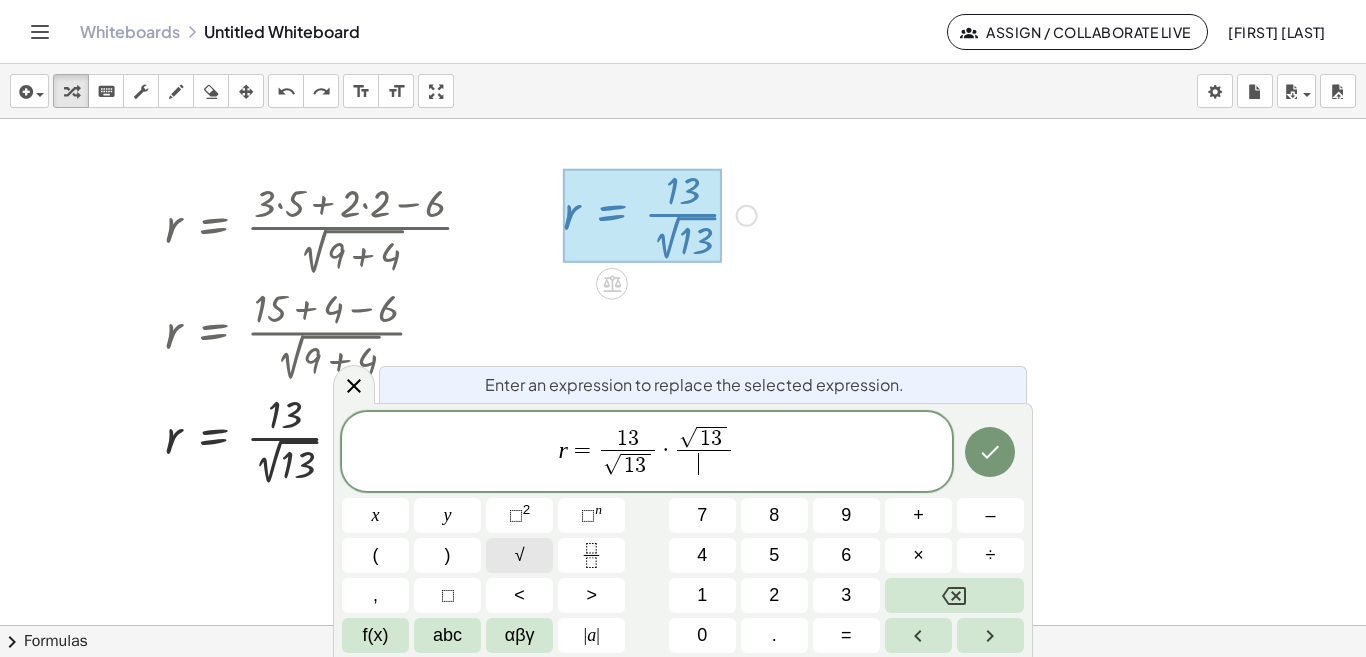 click on "√" at bounding box center [519, 555] 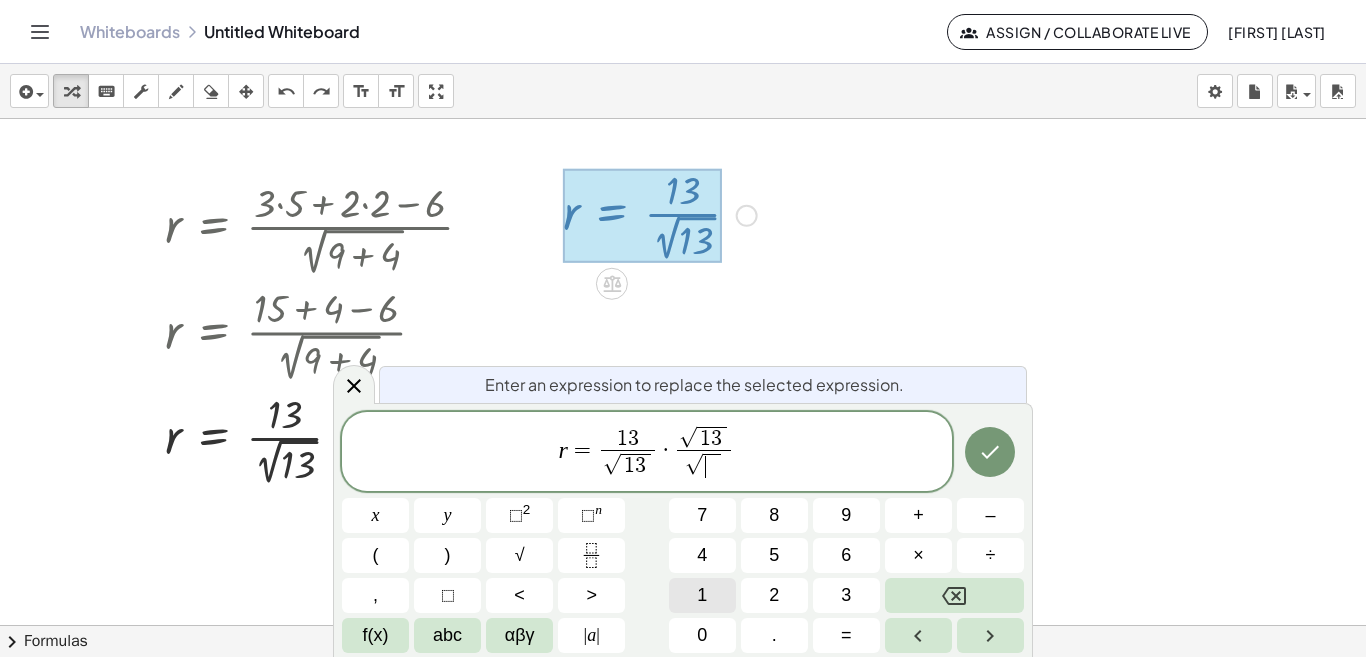 click on "1" at bounding box center (702, 595) 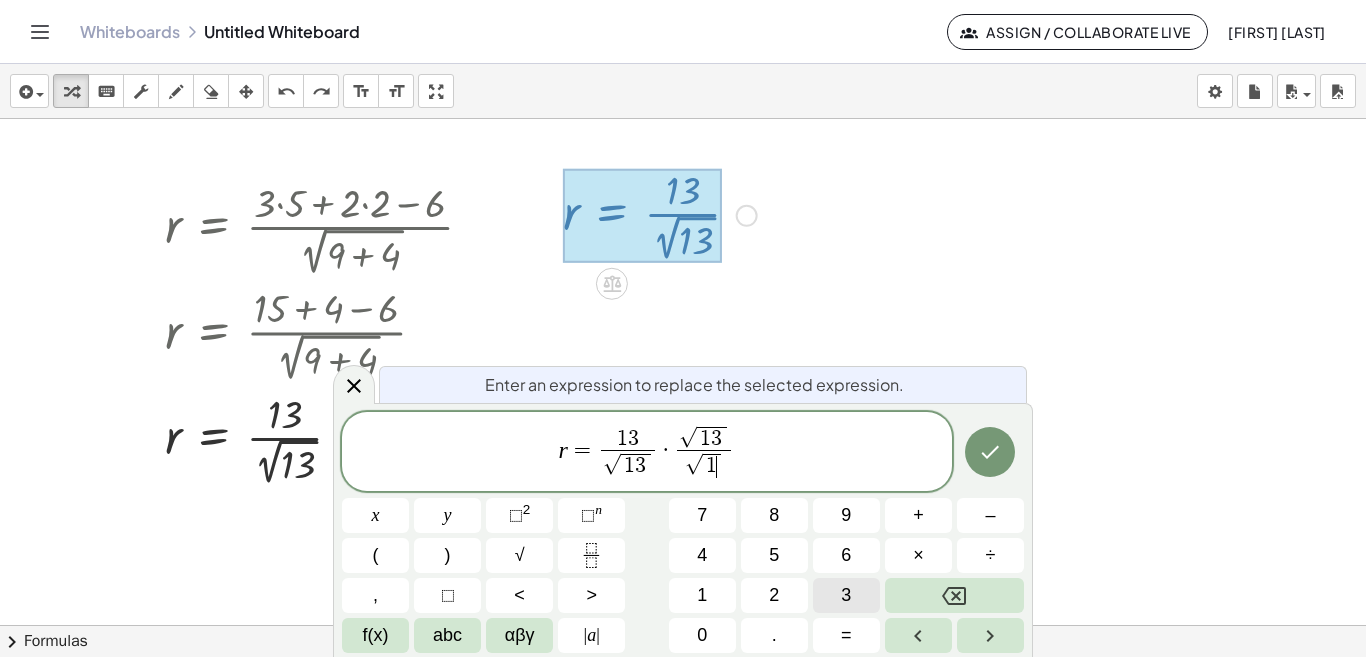 click on "3" at bounding box center (846, 595) 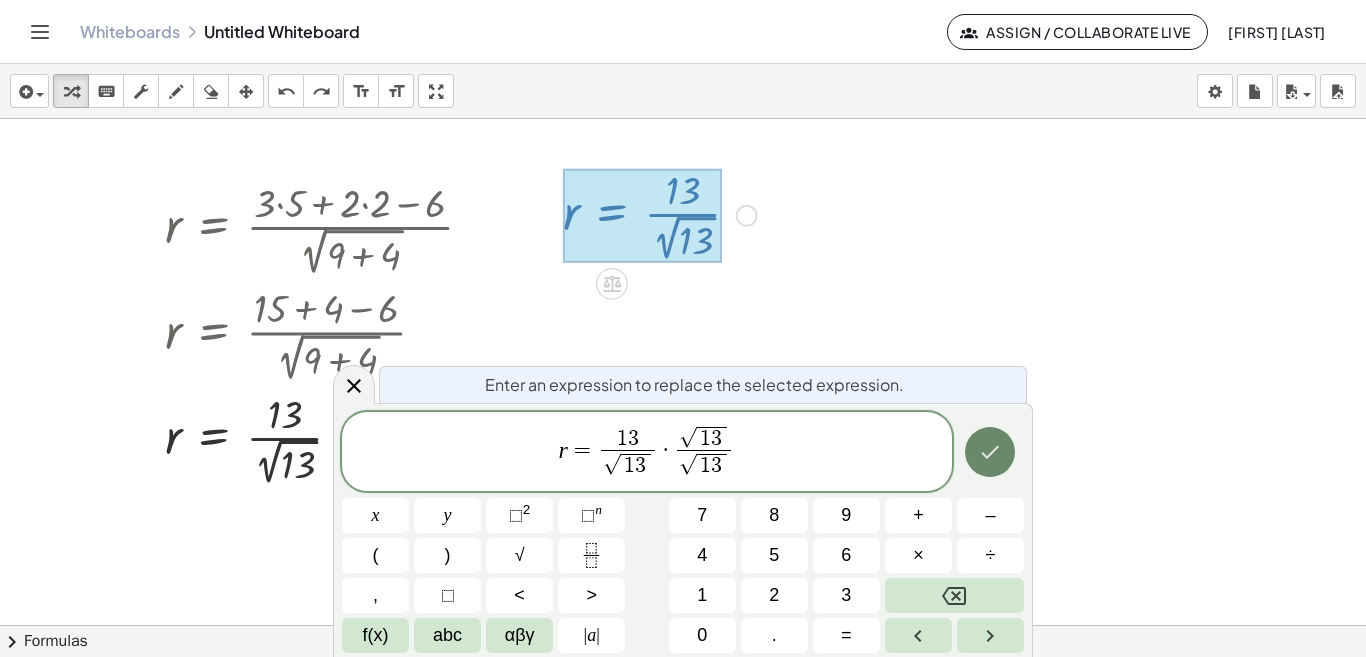 click 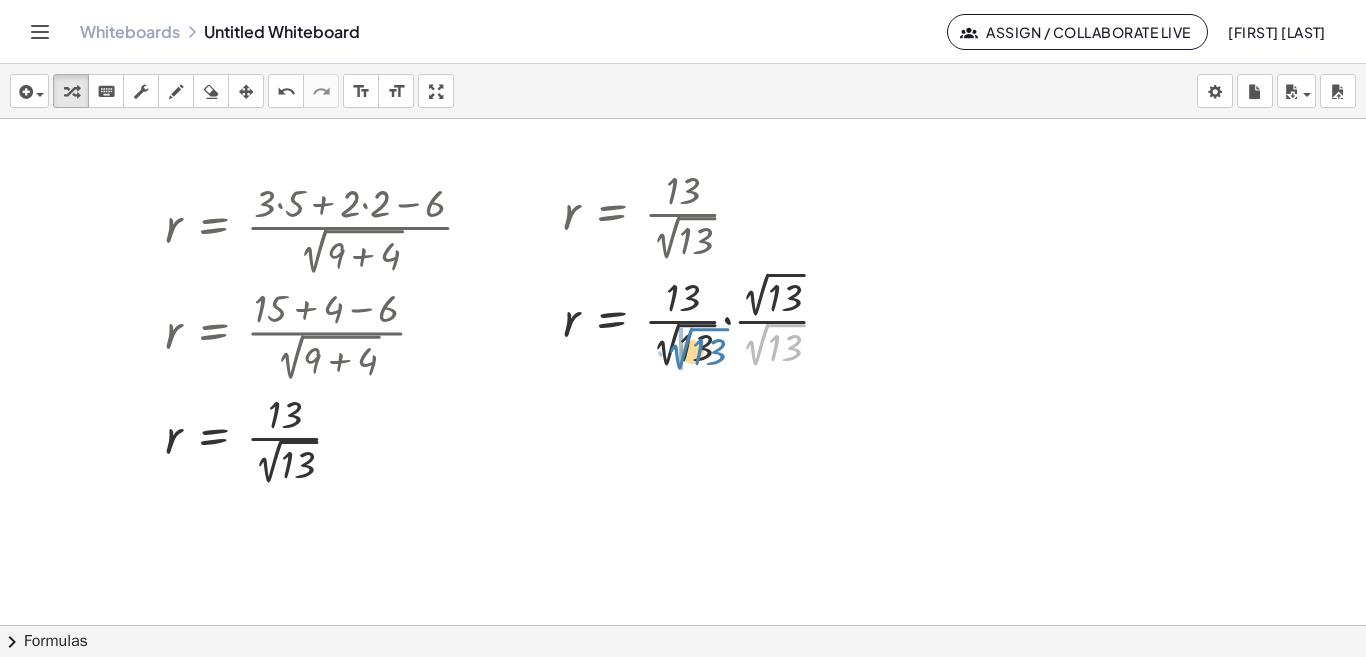 drag, startPoint x: 751, startPoint y: 351, endPoint x: 674, endPoint y: 355, distance: 77.10383 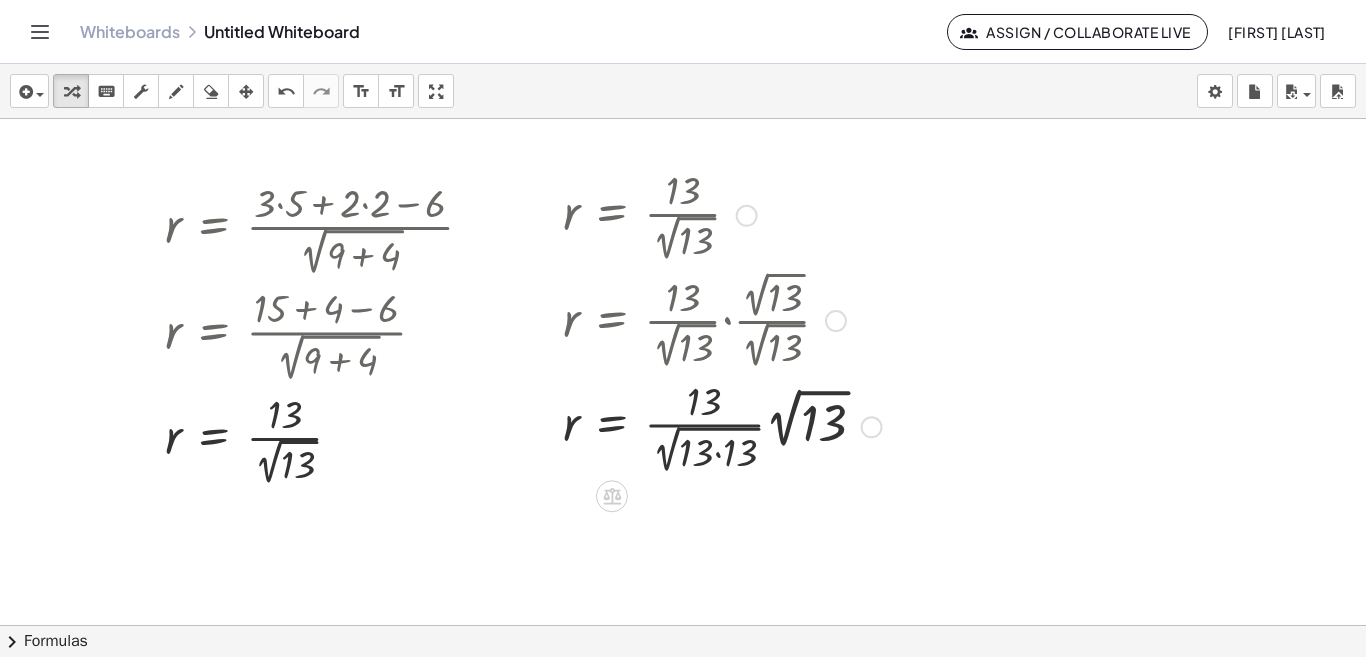 click at bounding box center [722, 425] 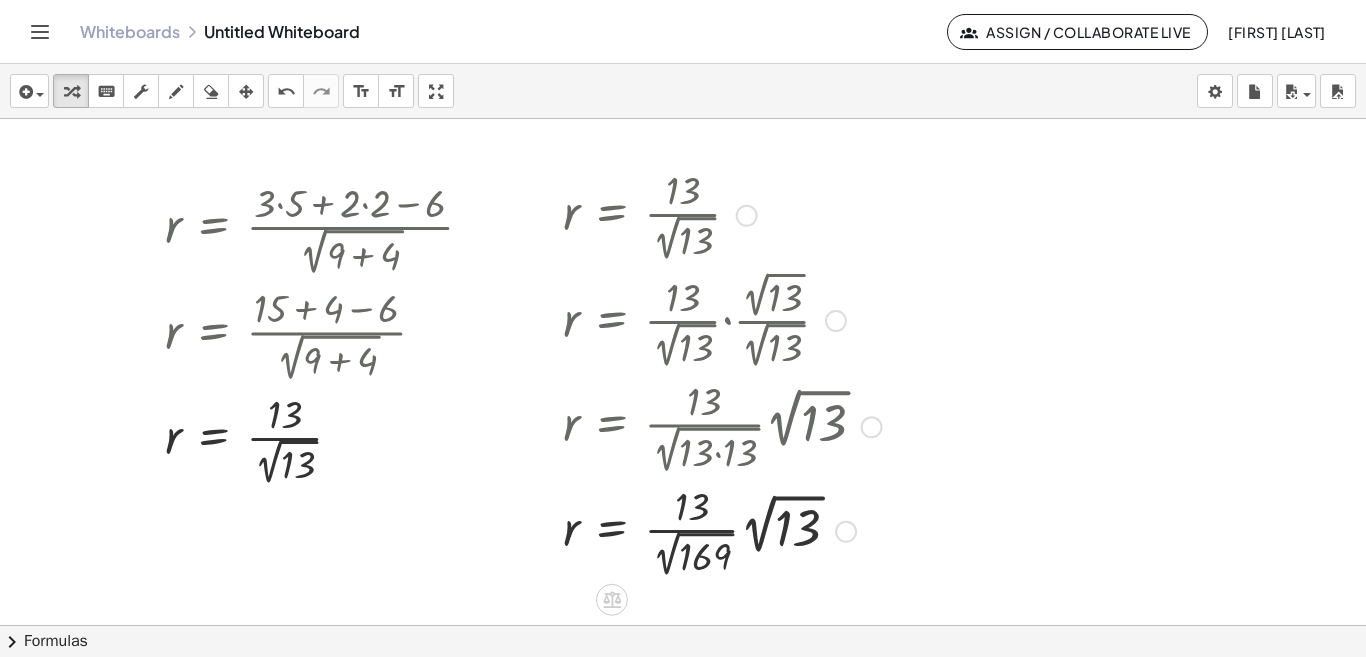 click at bounding box center [722, 530] 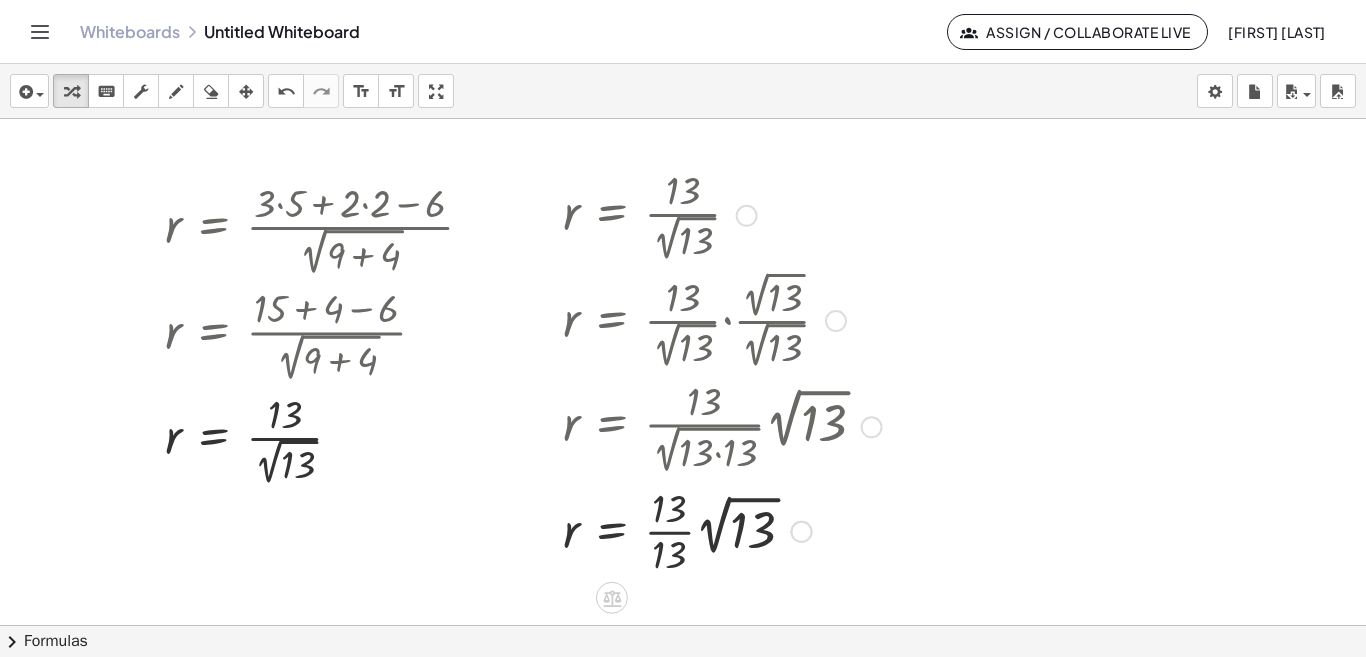 click at bounding box center (722, 530) 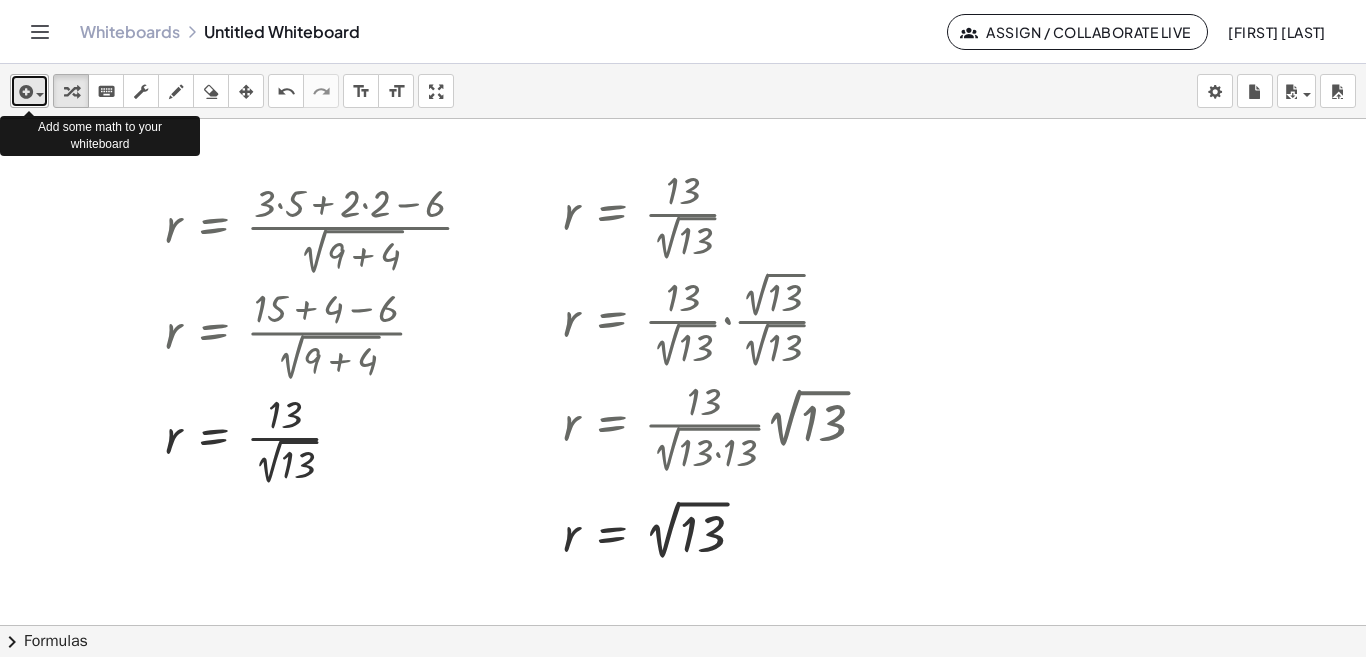 click at bounding box center [40, 95] 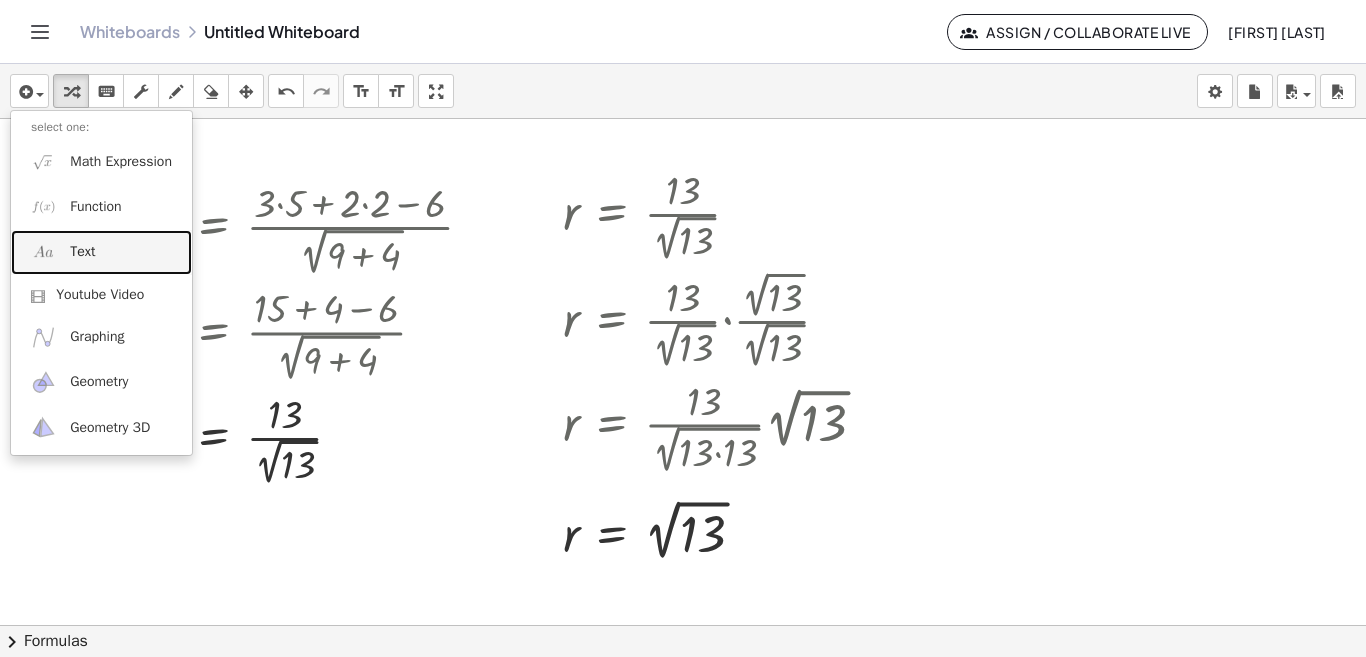 click at bounding box center (43, 252) 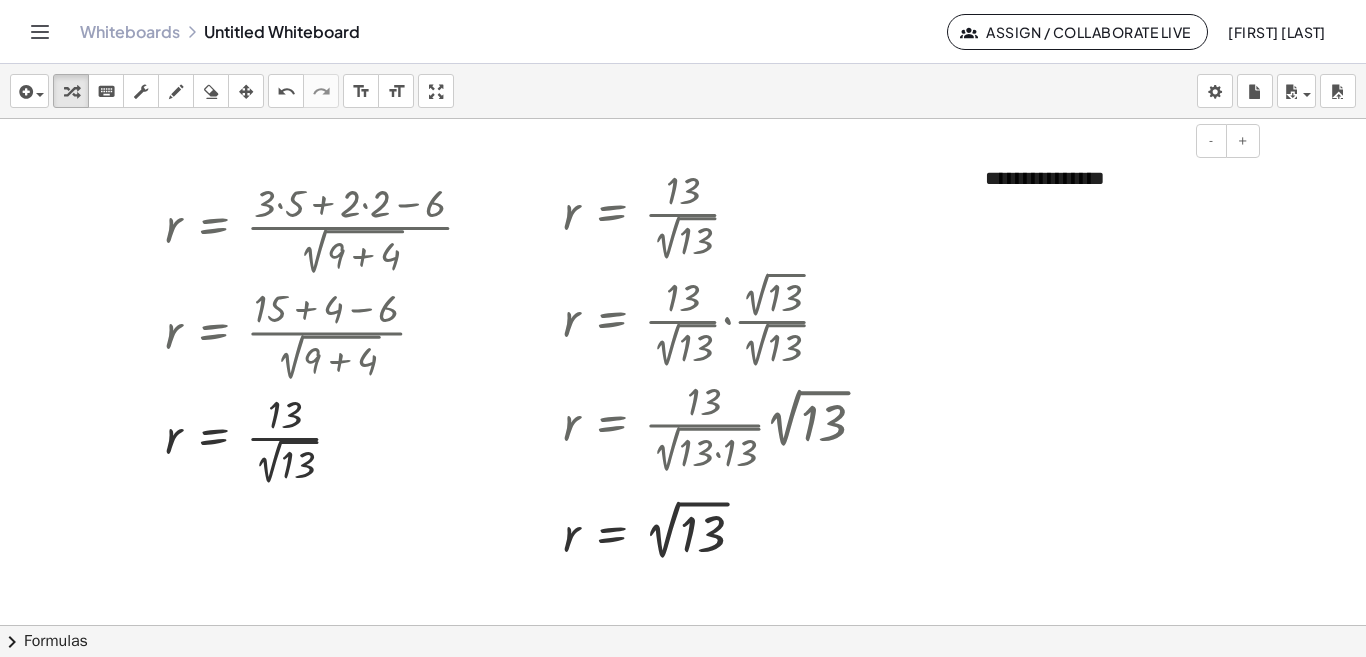 type 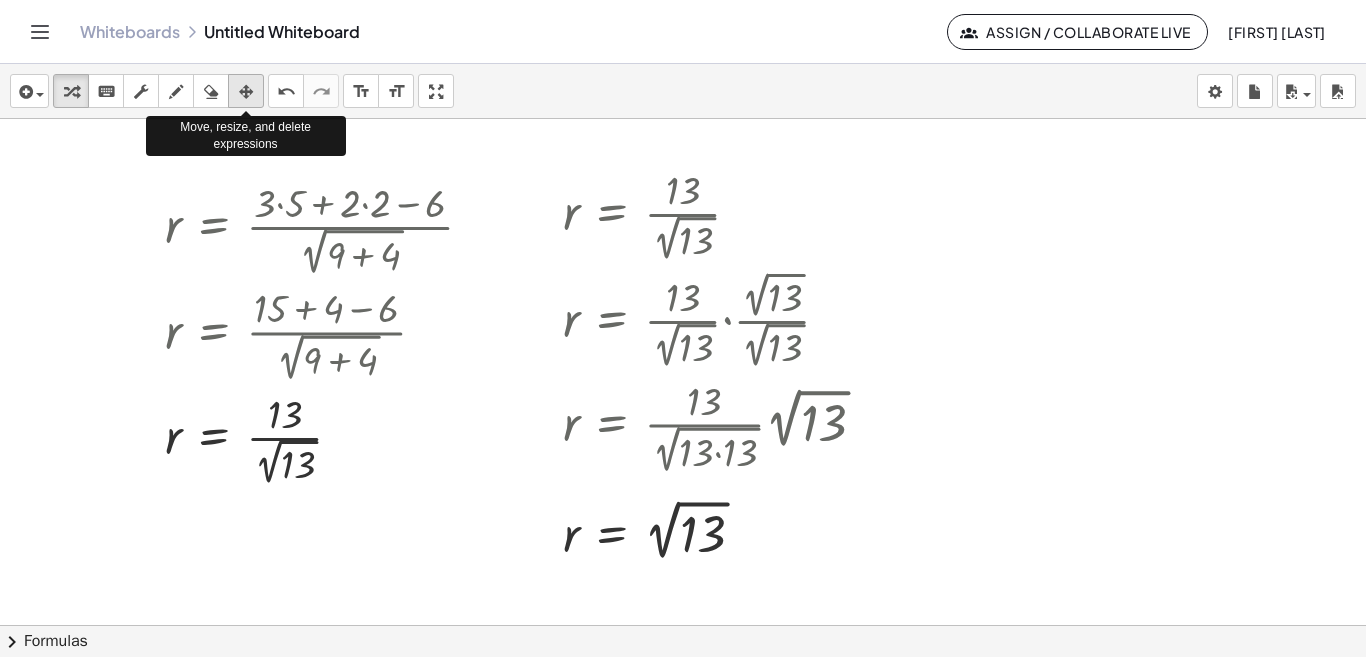 click at bounding box center [246, 92] 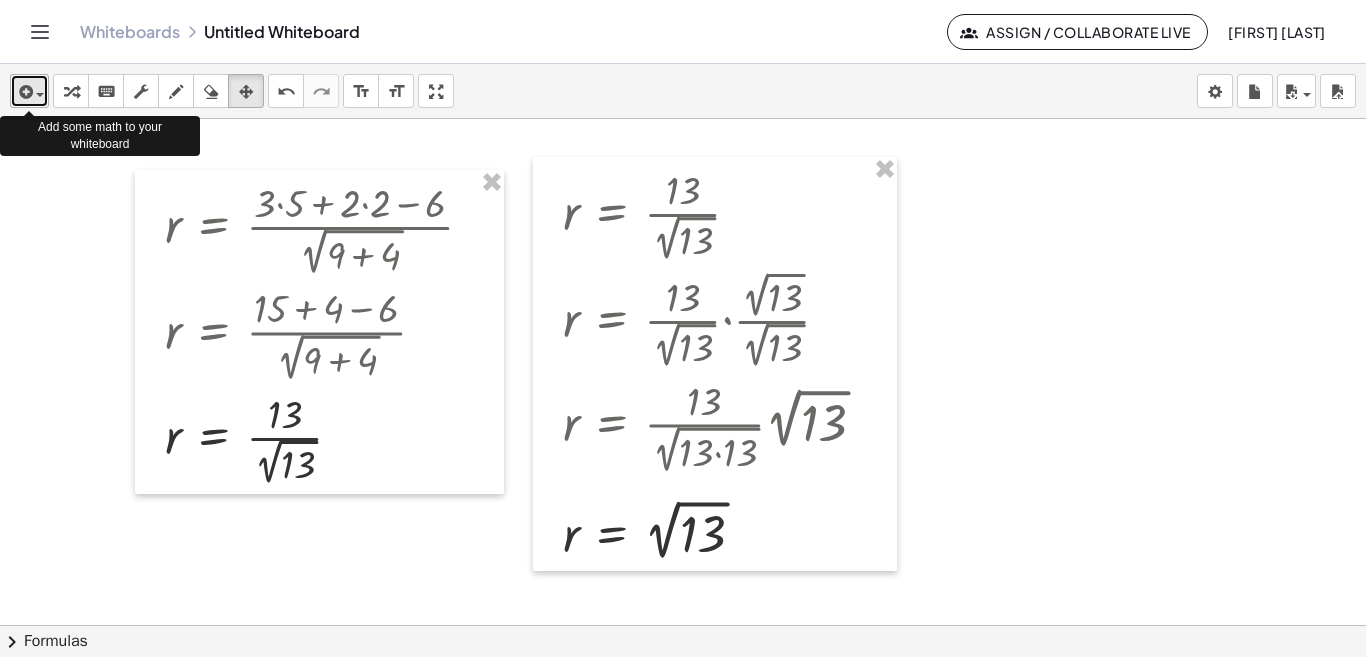 click at bounding box center (40, 95) 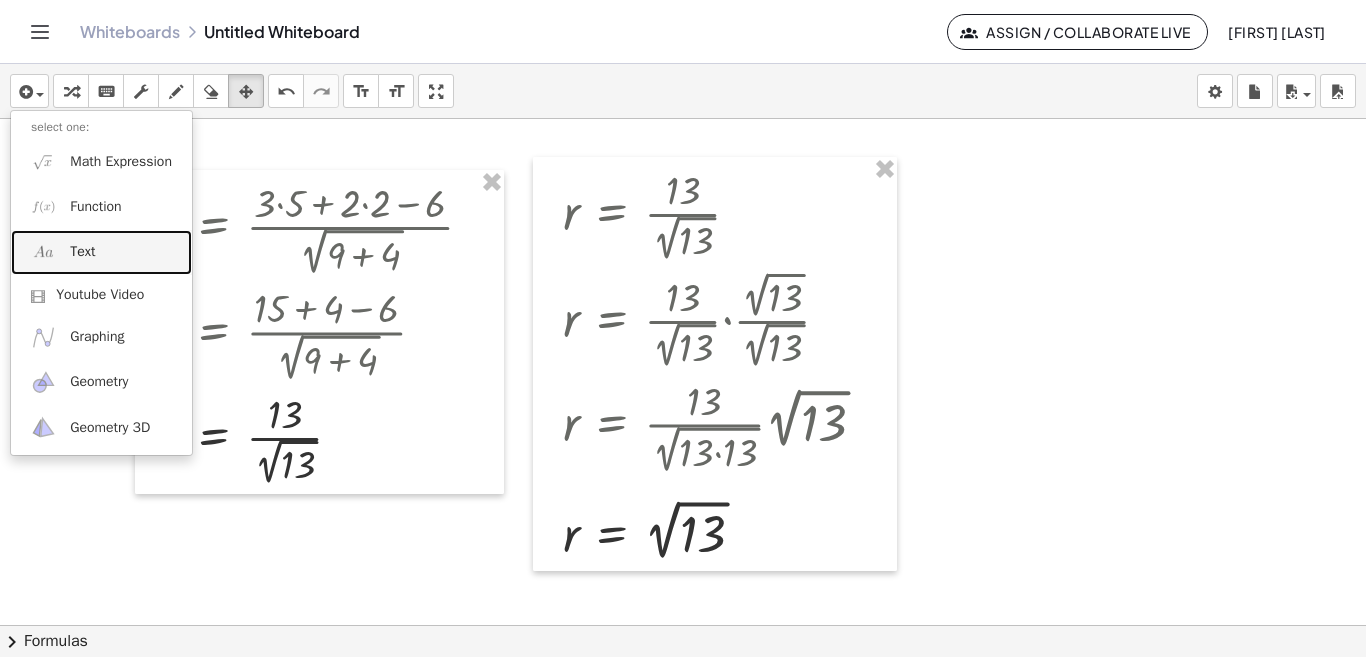 click at bounding box center [43, 252] 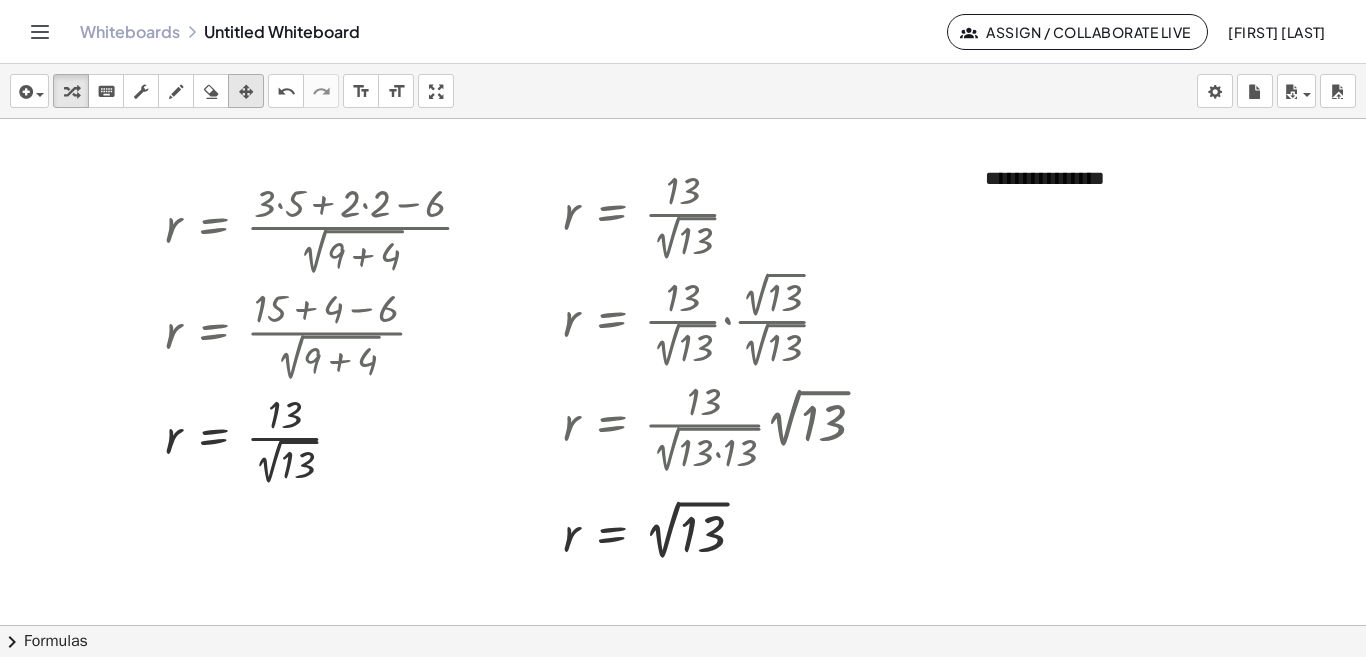 click at bounding box center [246, 92] 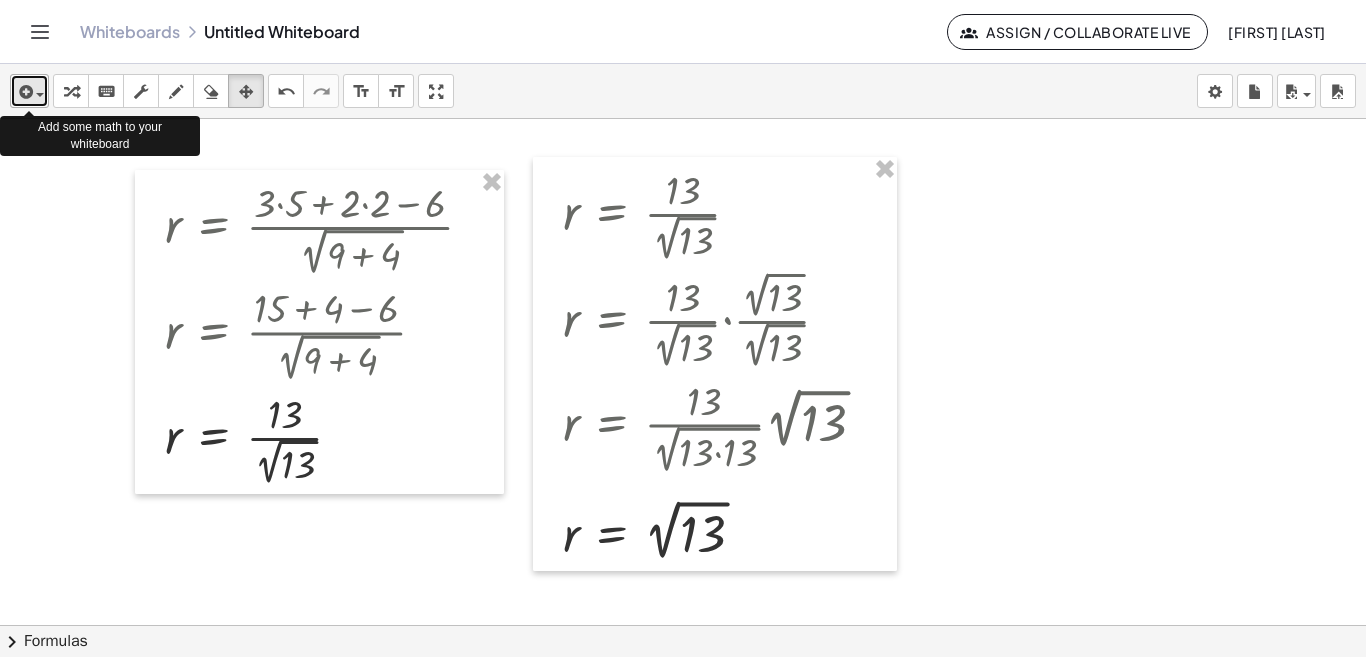 click at bounding box center [40, 95] 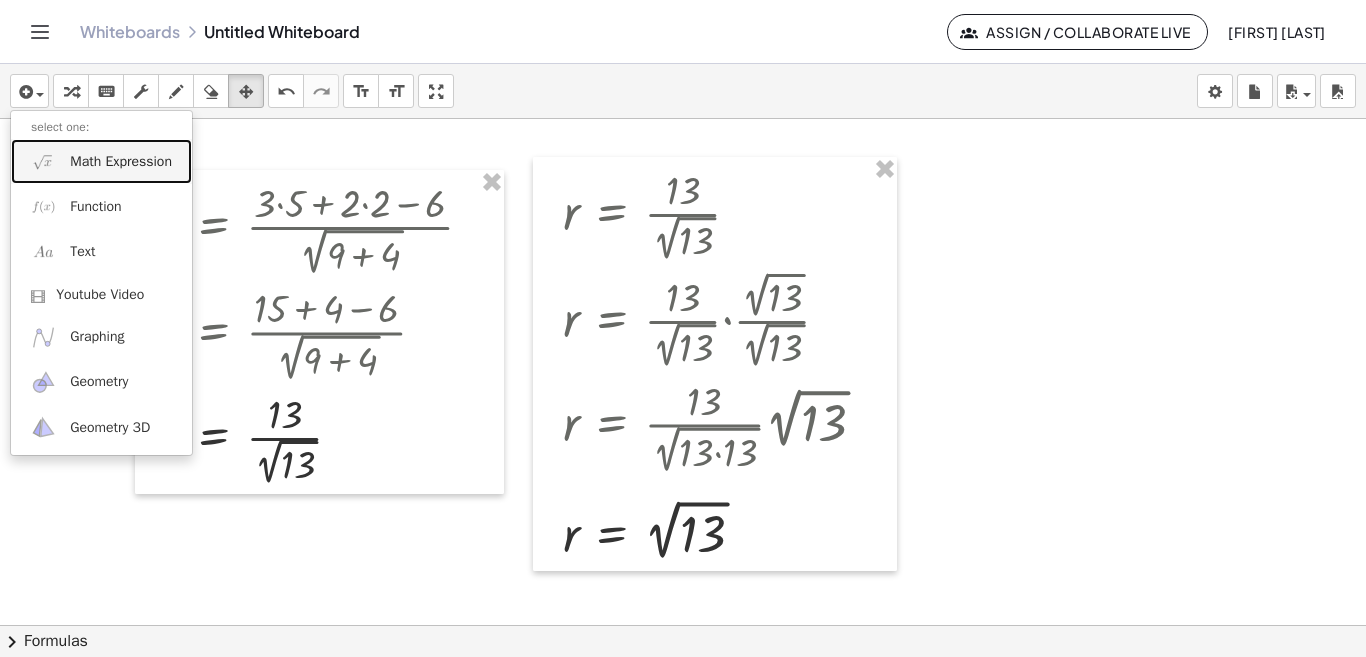 click on "Math Expression" at bounding box center [101, 161] 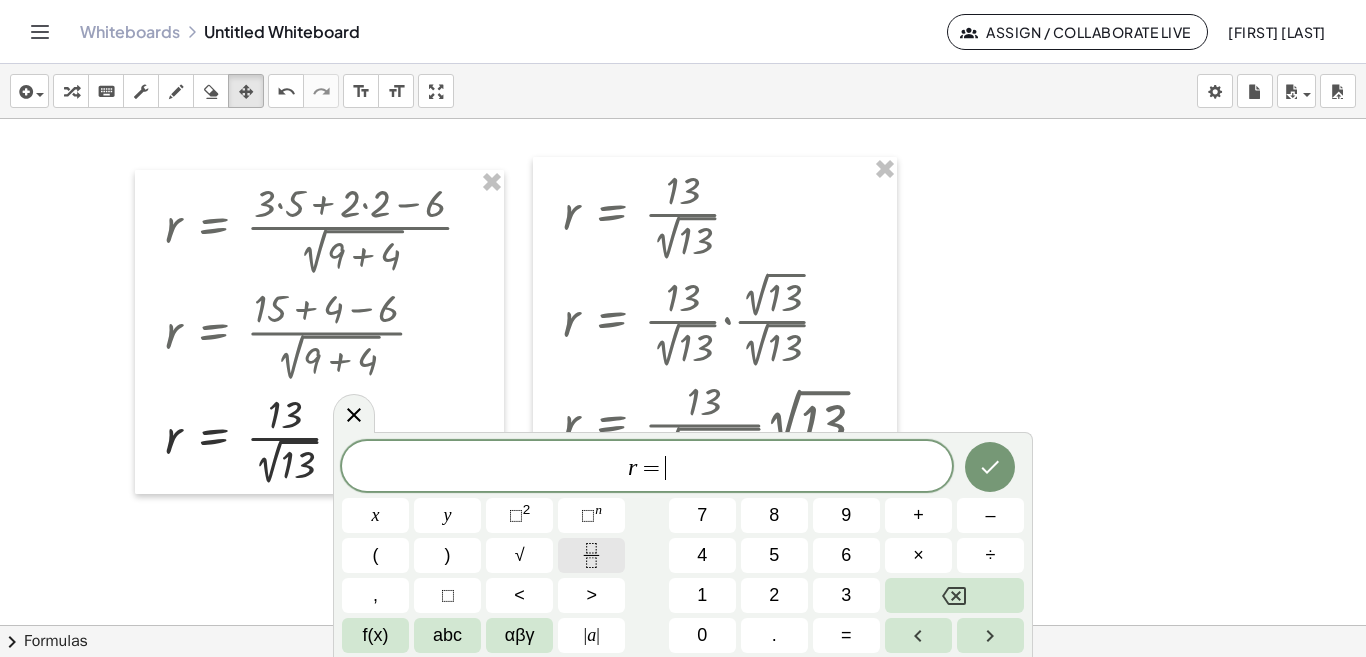 click 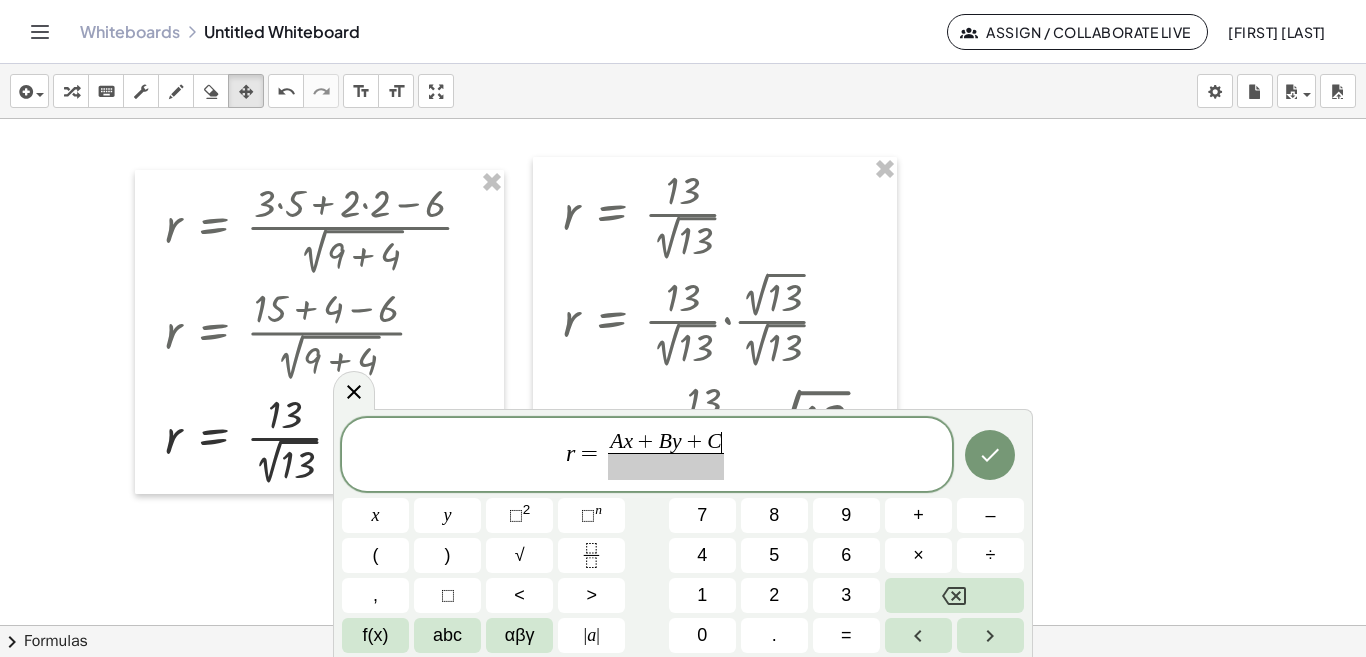 click at bounding box center (666, 466) 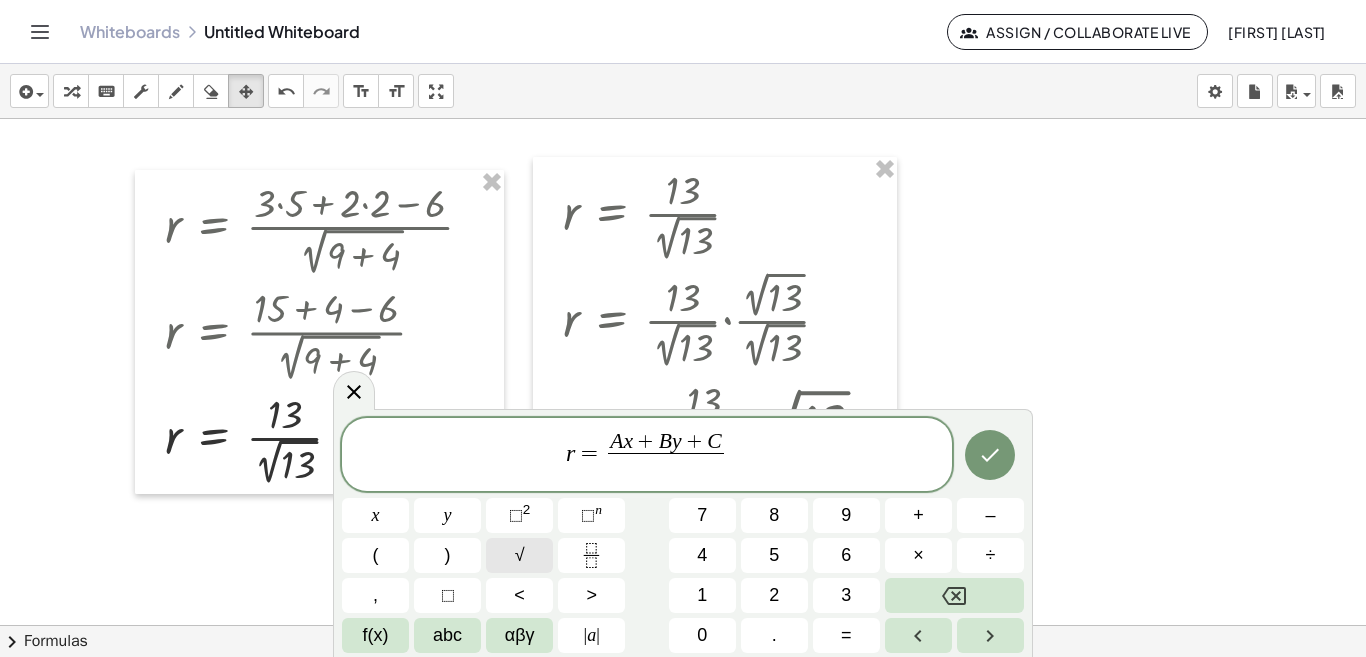 click on "√" at bounding box center (520, 555) 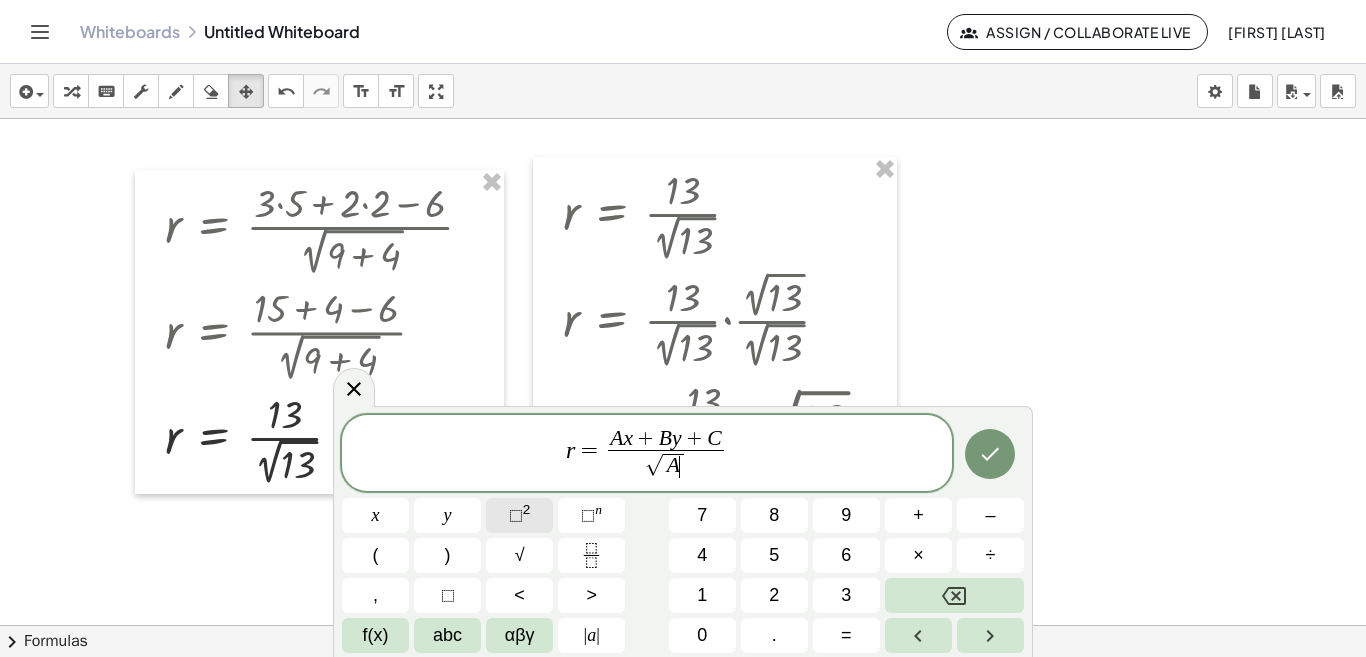 click on "⬚ 2" 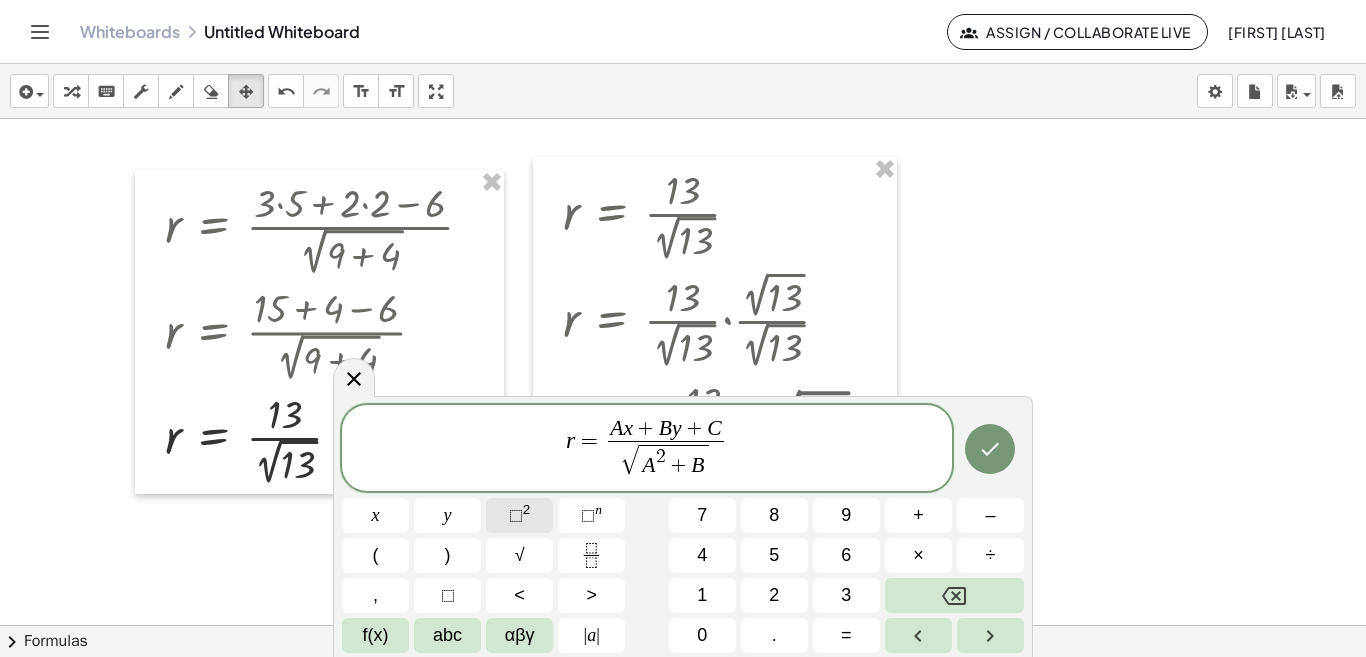 click on "⬚" at bounding box center [516, 515] 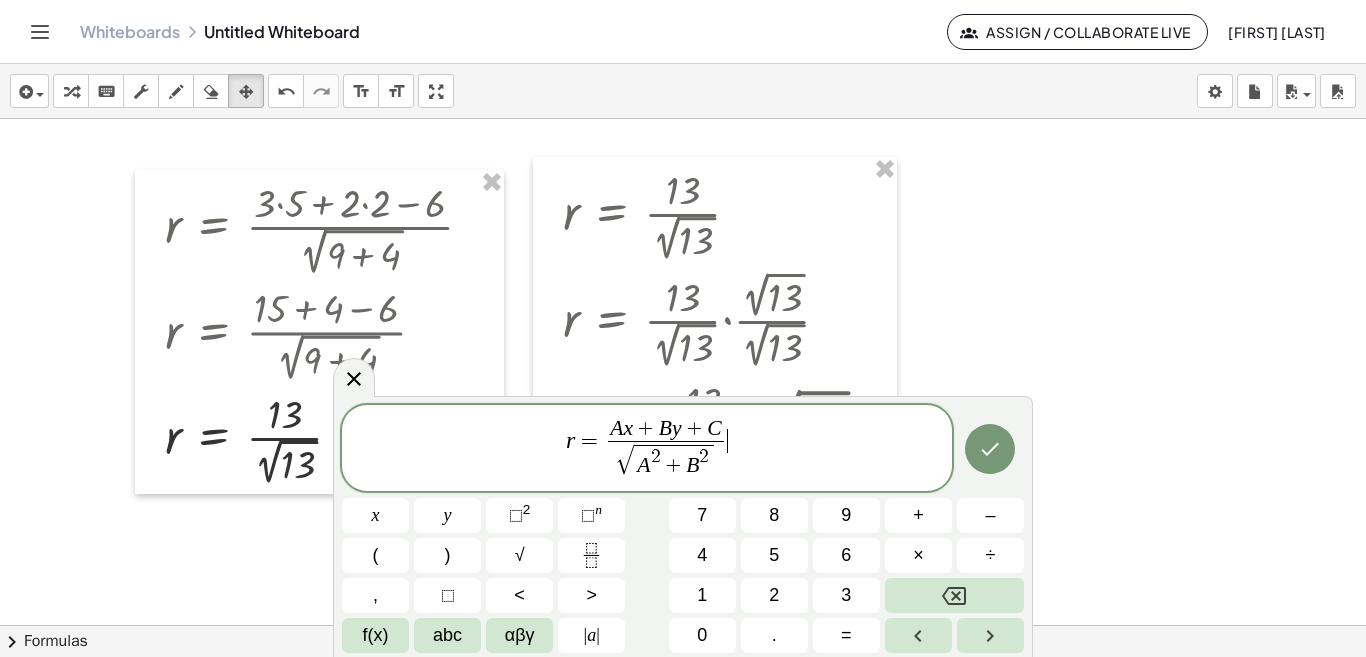click on "r = A x + B y + C √ A 2 + B 2 ​ ​" at bounding box center [647, 449] 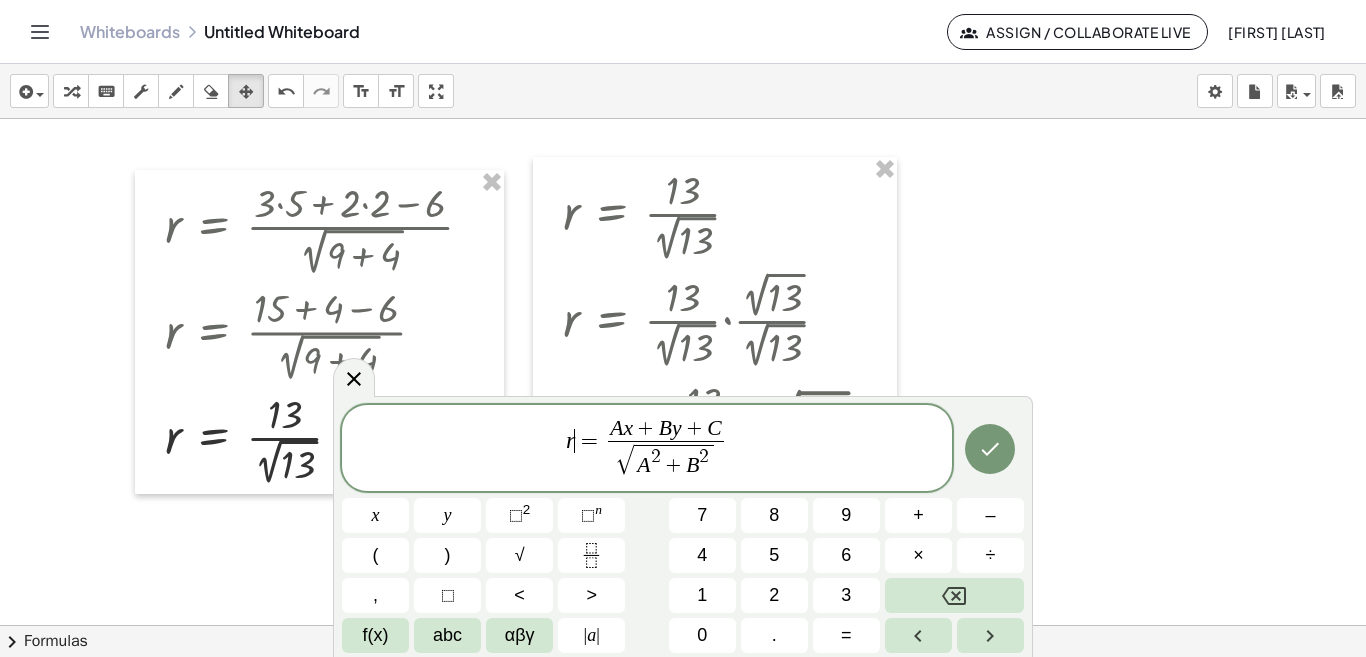 click on "r ​ = A x + B y + C √ A 2 + B 2 ​" at bounding box center [647, 449] 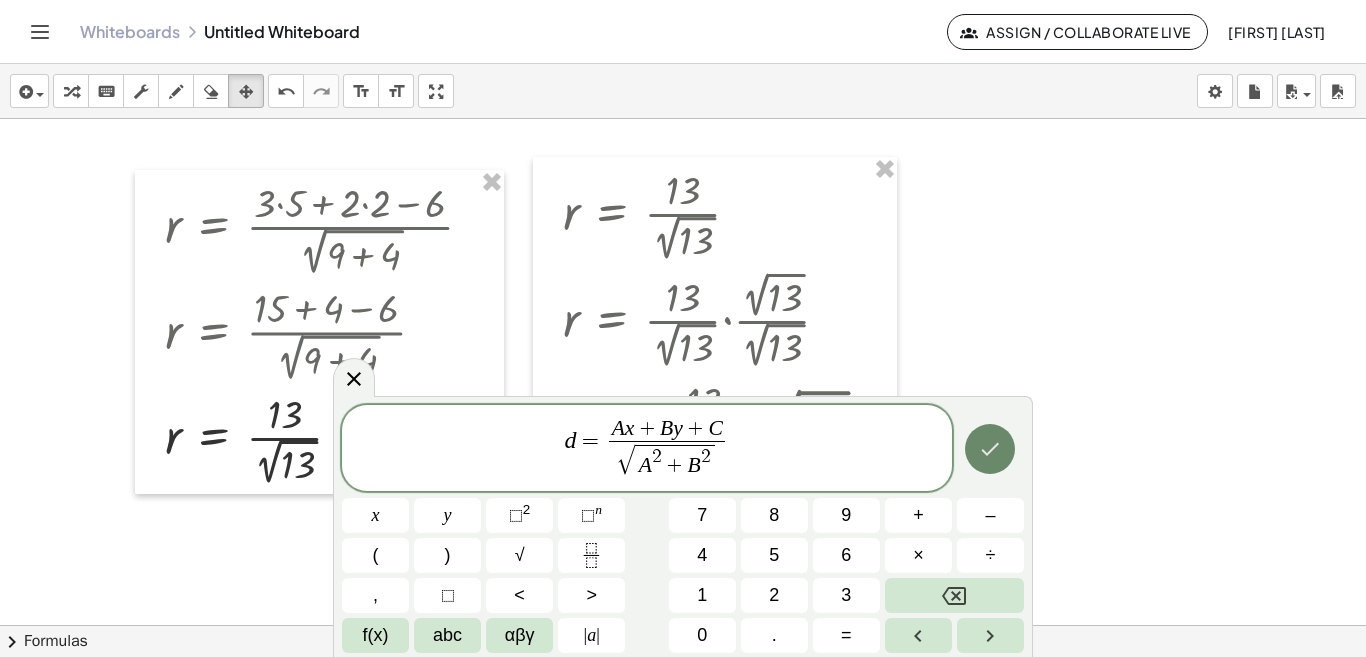 click 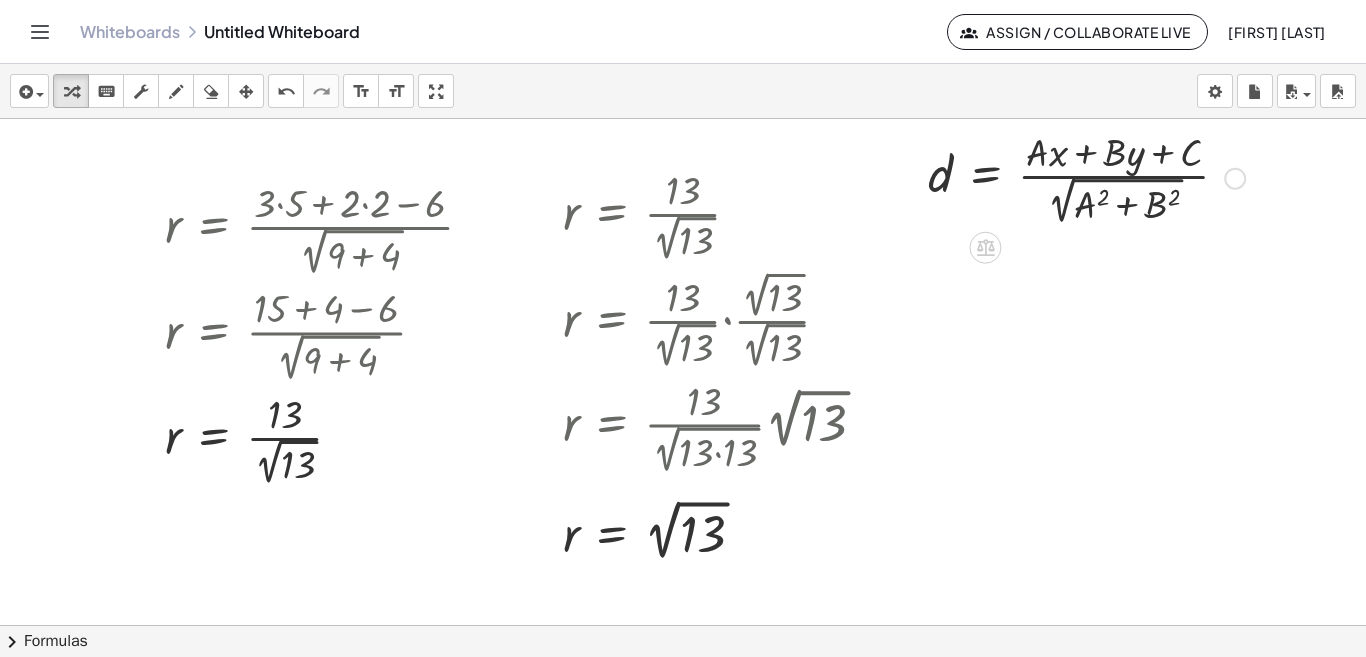 click at bounding box center (1235, 179) 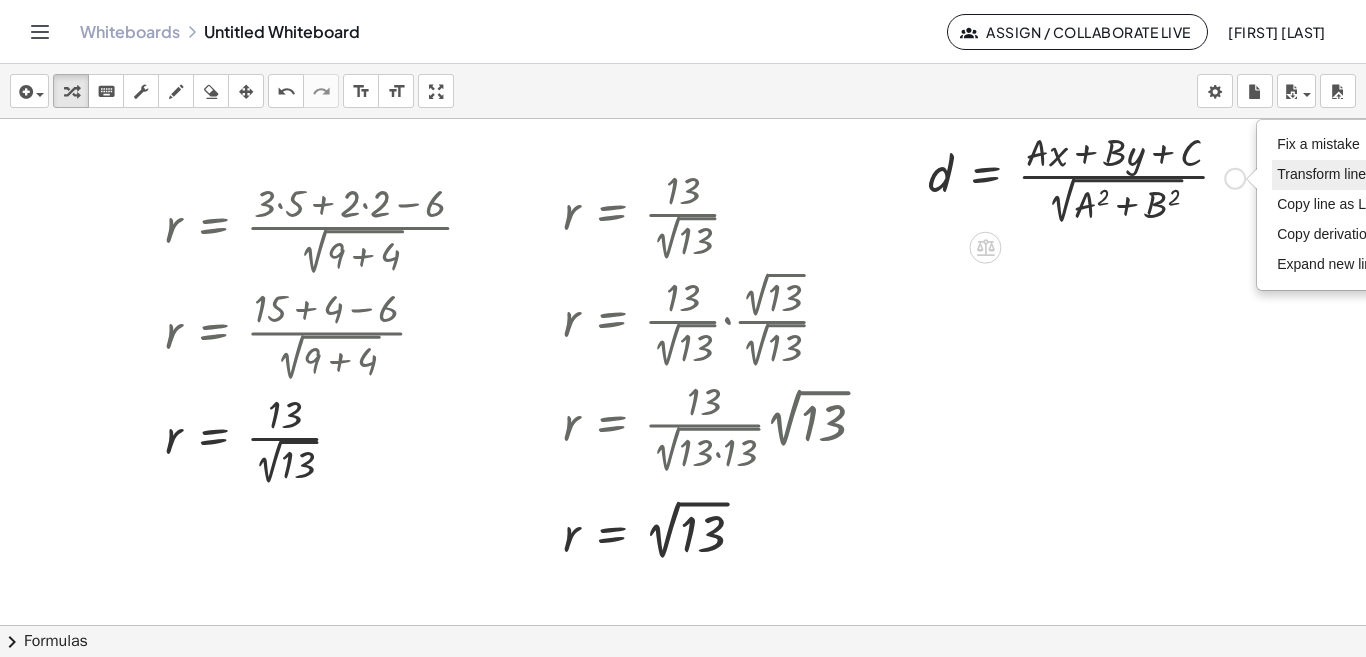 click on "Transform line" at bounding box center [1321, 174] 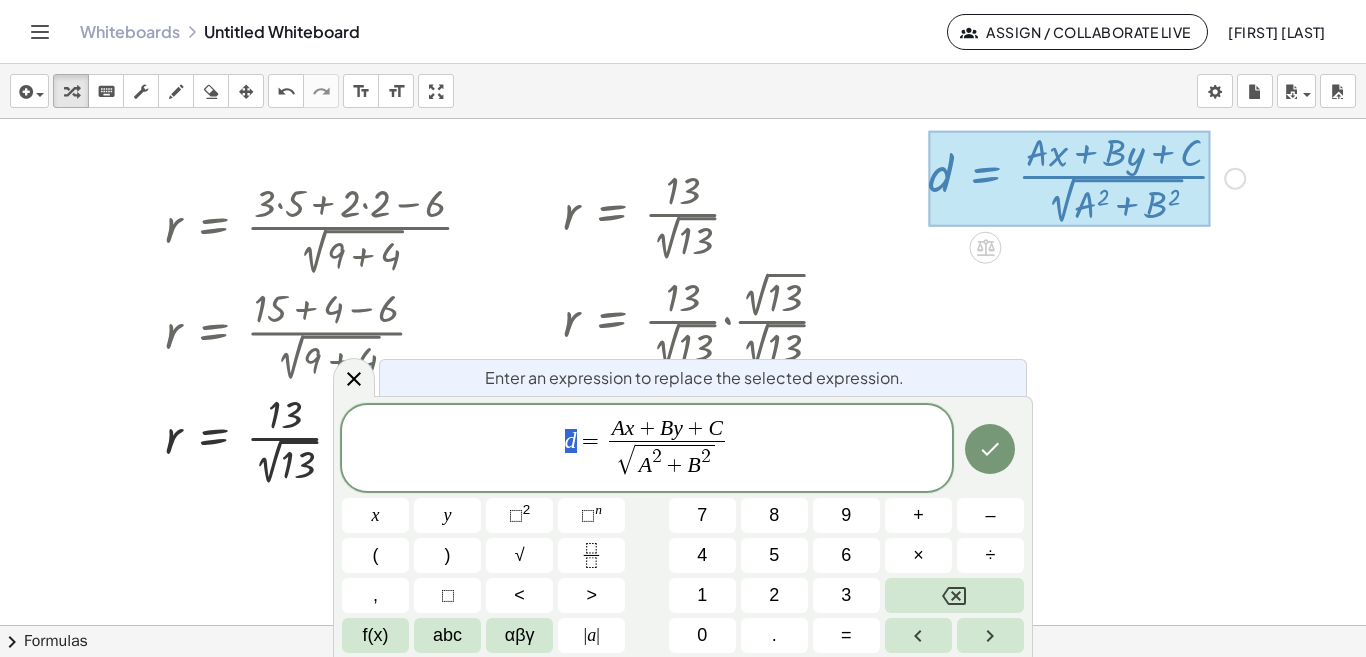click on "d = A x + B y + C √ A 2 + B 2 ​" at bounding box center (647, 449) 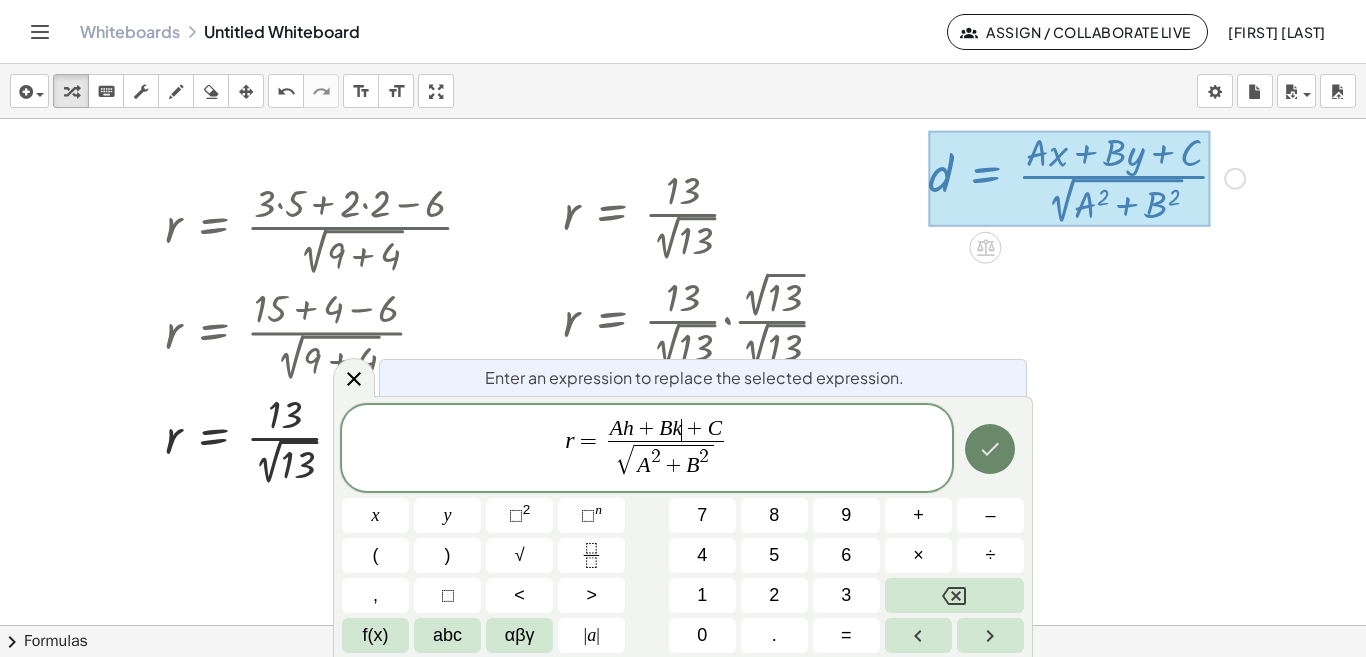 click 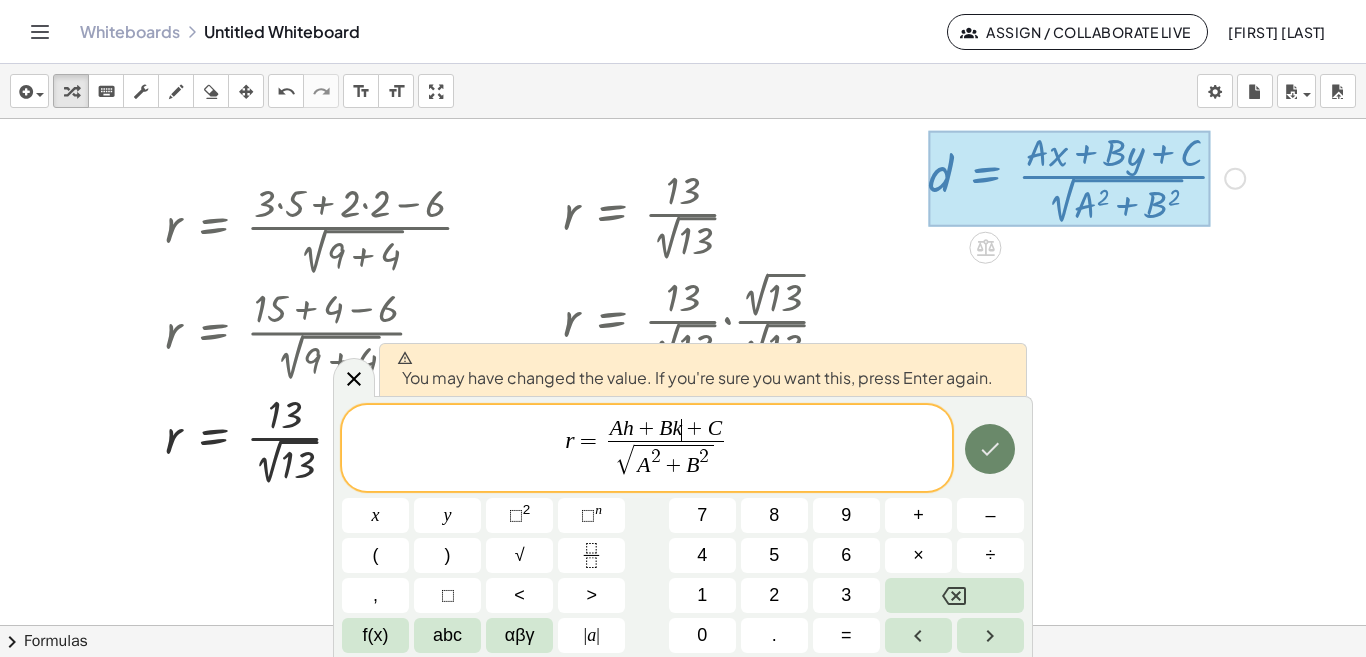 click 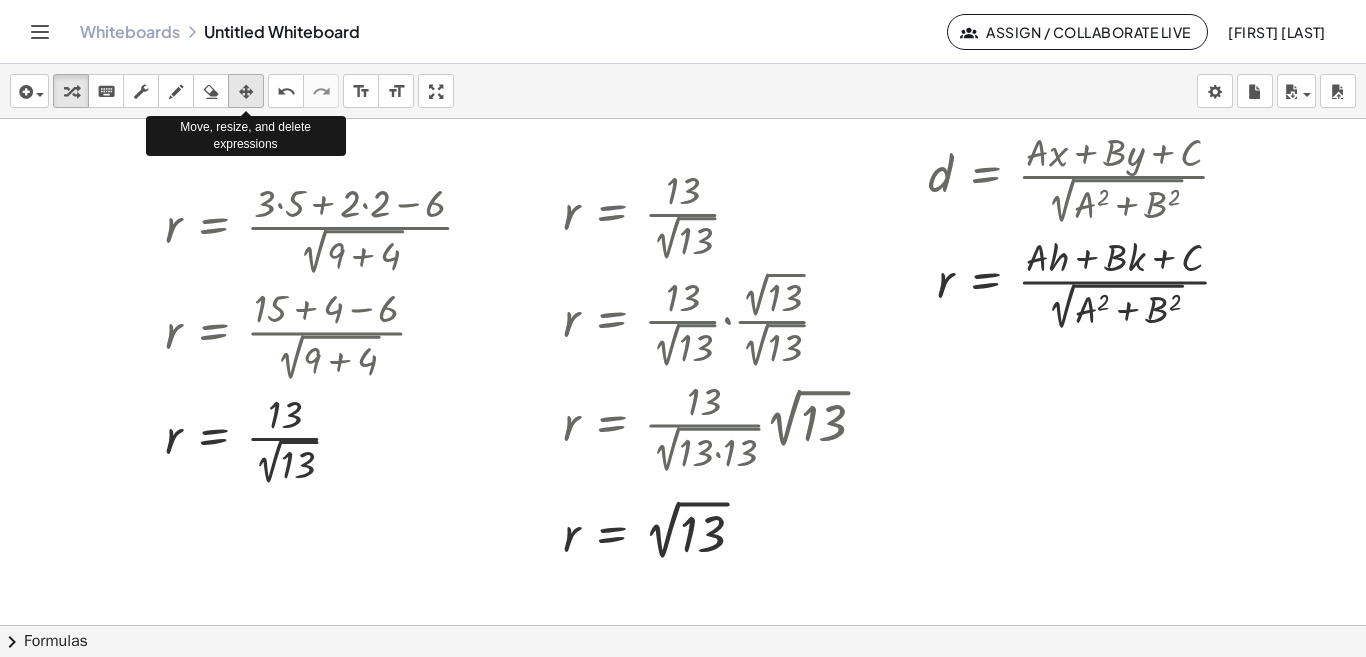 click at bounding box center [246, 92] 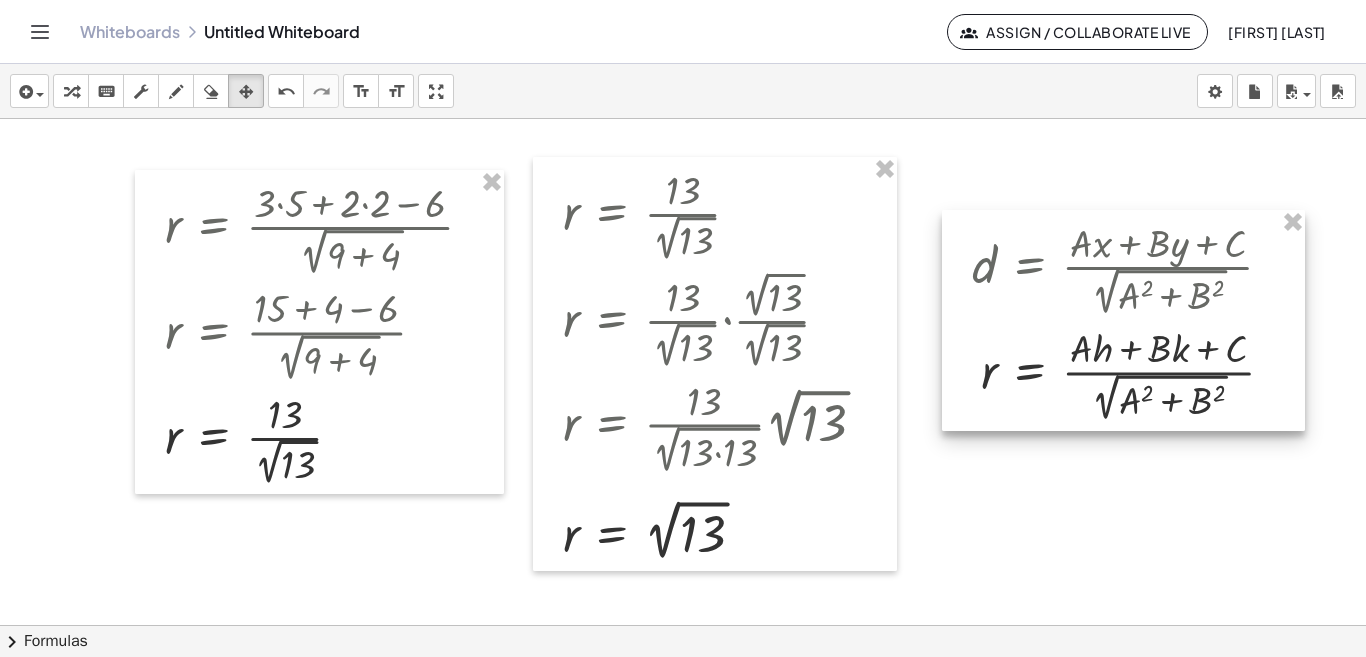 drag, startPoint x: 978, startPoint y: 201, endPoint x: 1022, endPoint y: 292, distance: 101.07918 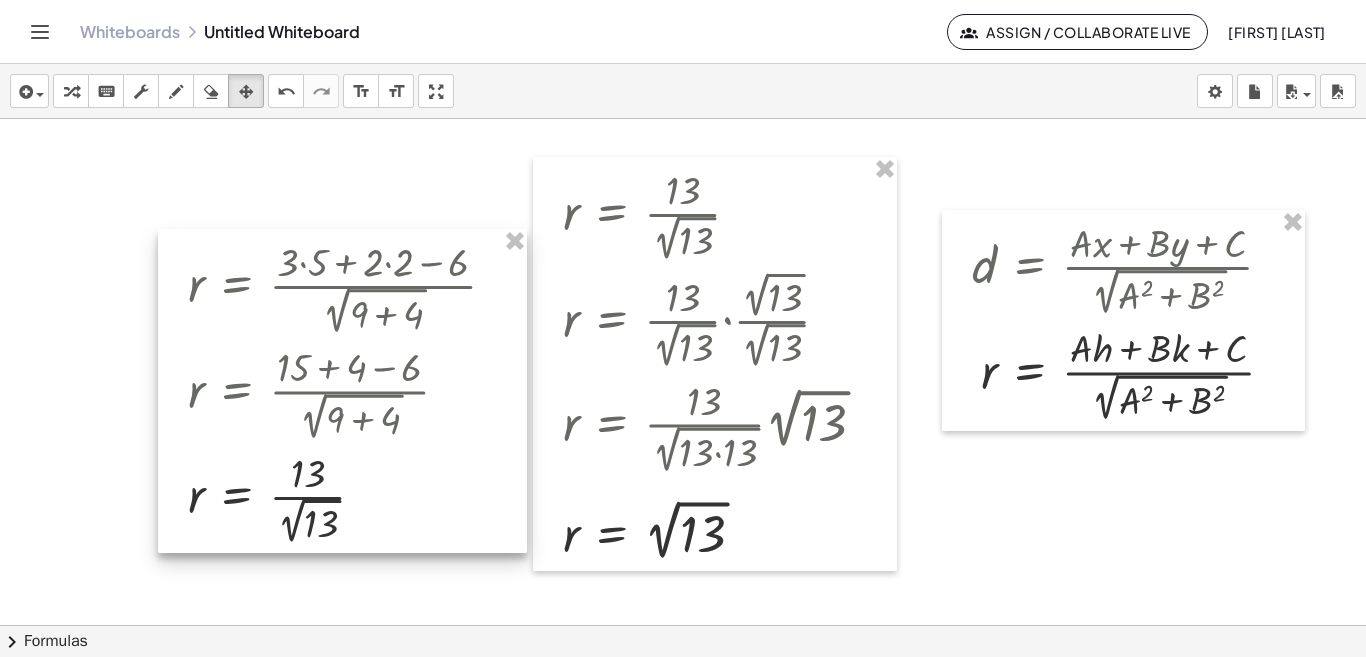 drag, startPoint x: 418, startPoint y: 335, endPoint x: 441, endPoint y: 394, distance: 63.324562 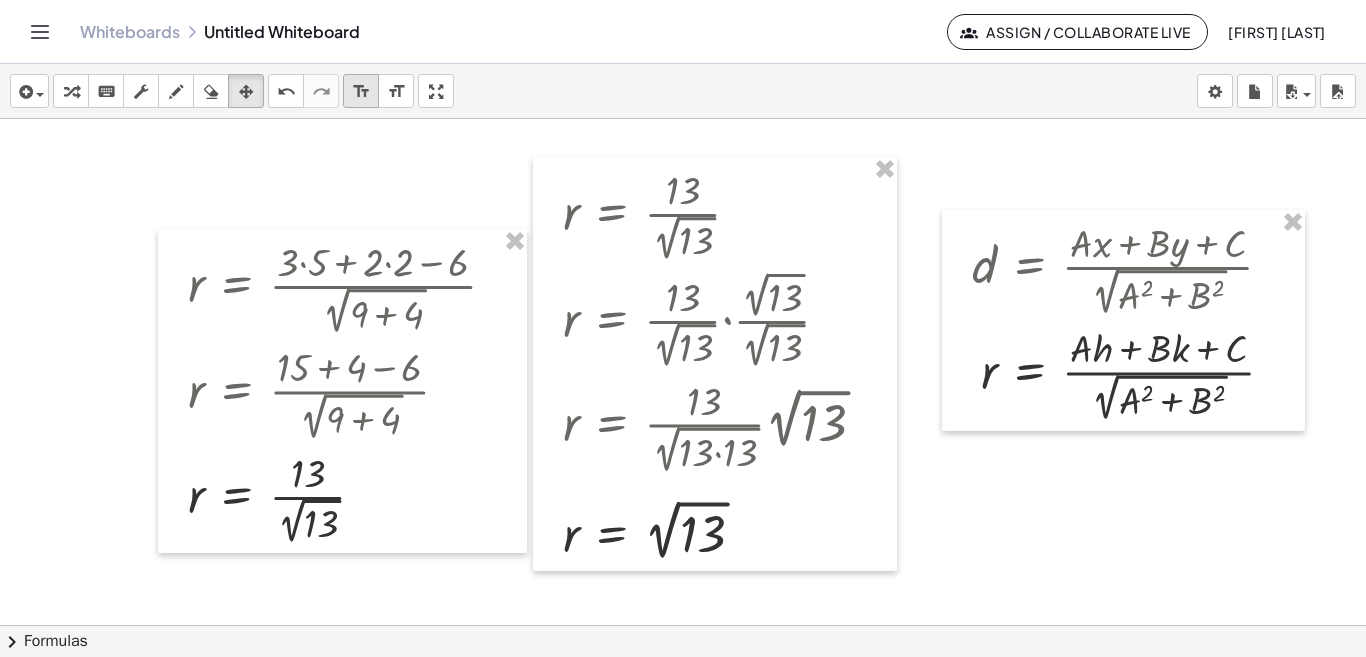 click on "format_size" at bounding box center (361, 92) 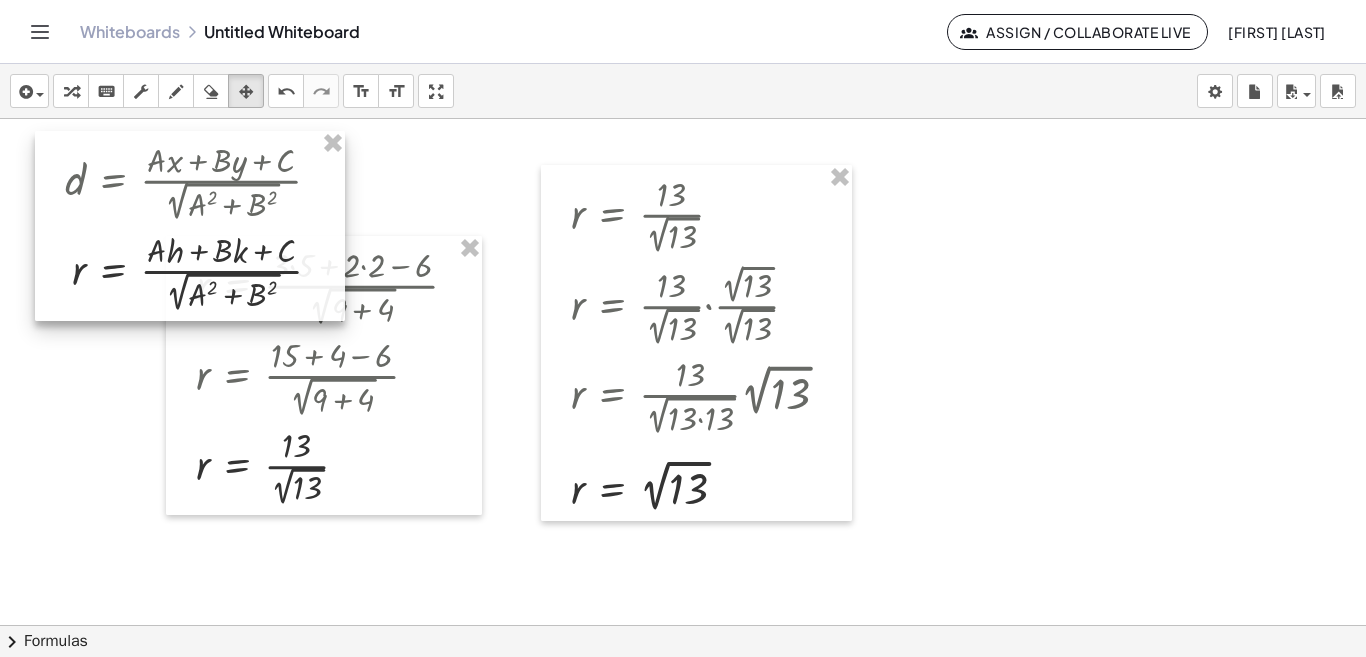 drag, startPoint x: 999, startPoint y: 310, endPoint x: 82, endPoint y: 223, distance: 921.1178 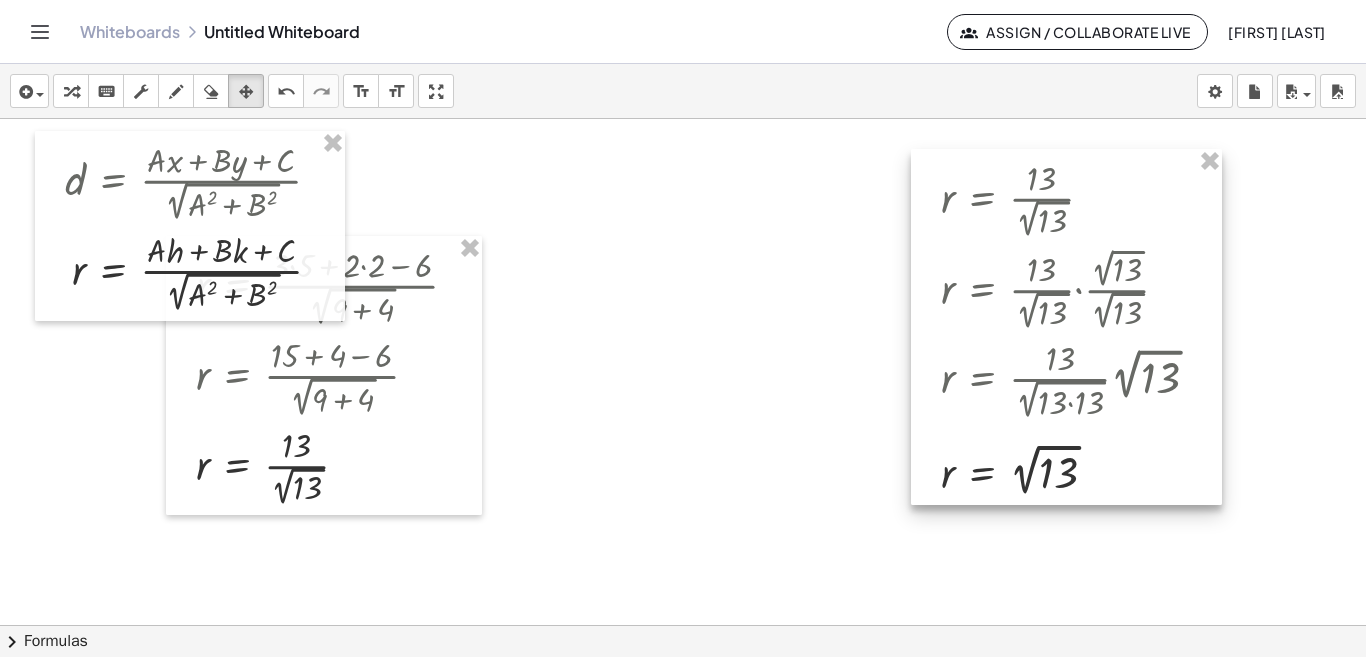 drag, startPoint x: 581, startPoint y: 347, endPoint x: 951, endPoint y: 331, distance: 370.3458 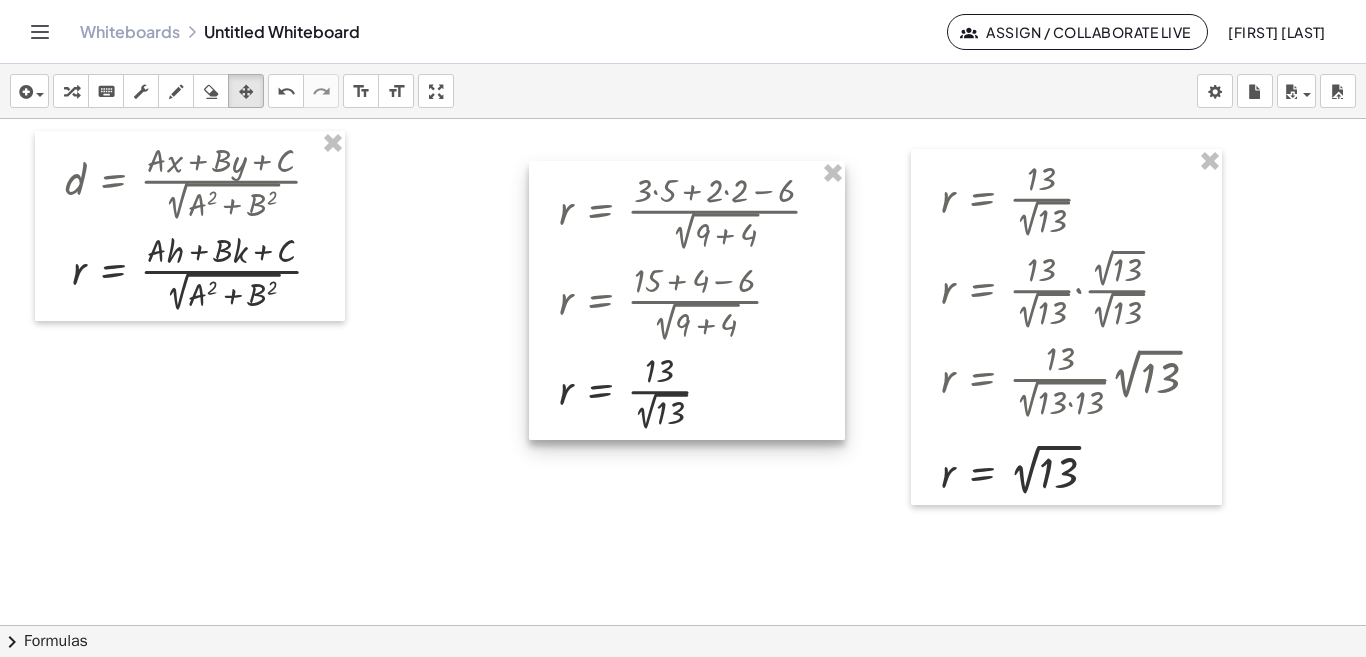 drag, startPoint x: 457, startPoint y: 363, endPoint x: 823, endPoint y: 288, distance: 373.6054 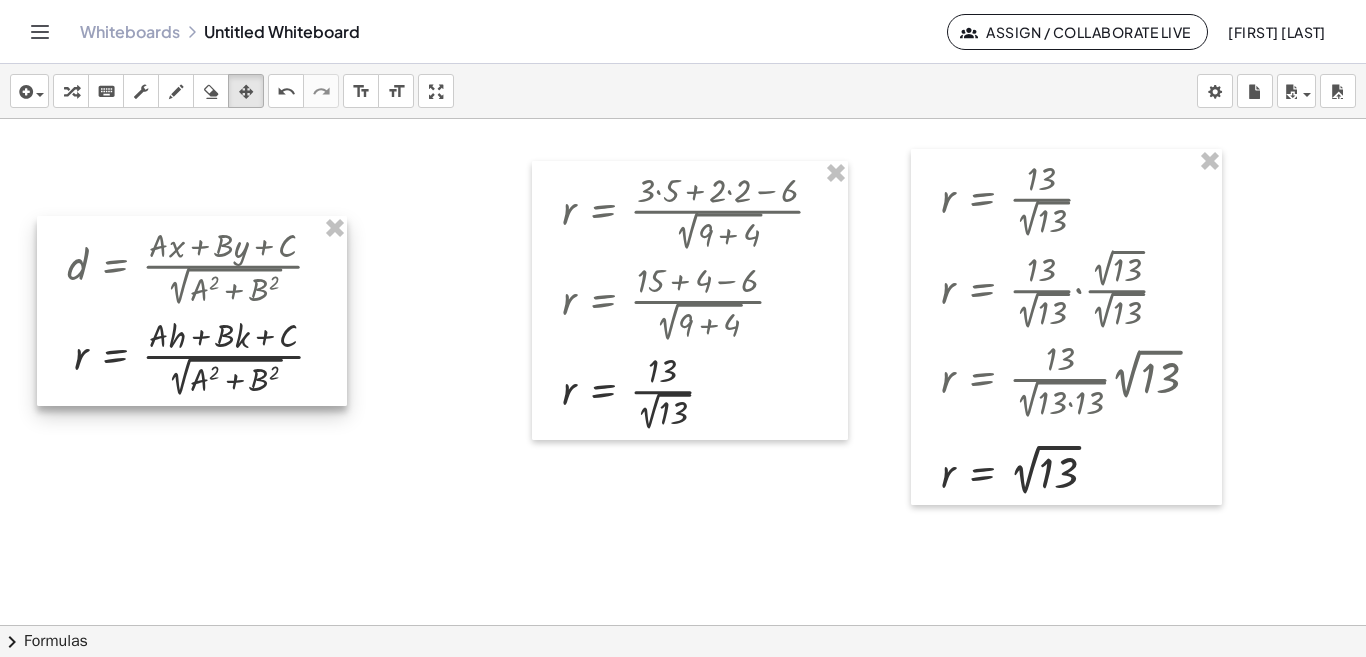 drag, startPoint x: 314, startPoint y: 268, endPoint x: 316, endPoint y: 353, distance: 85.02353 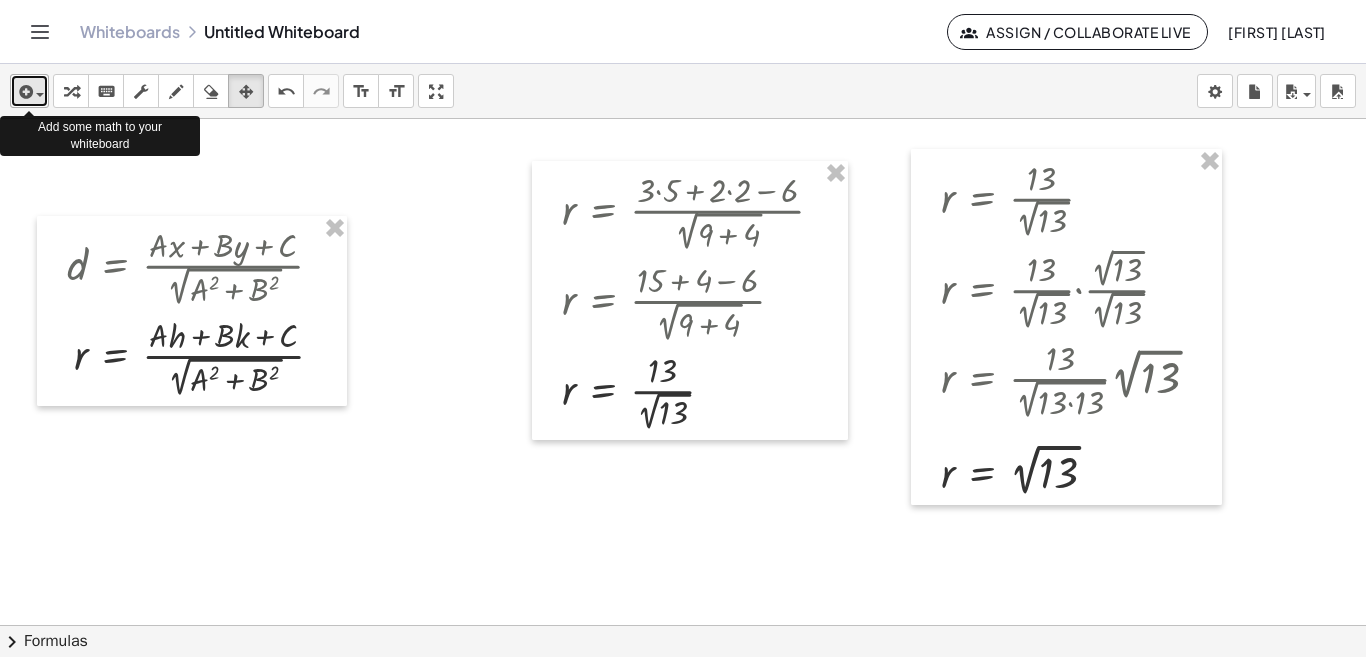 click at bounding box center [29, 91] 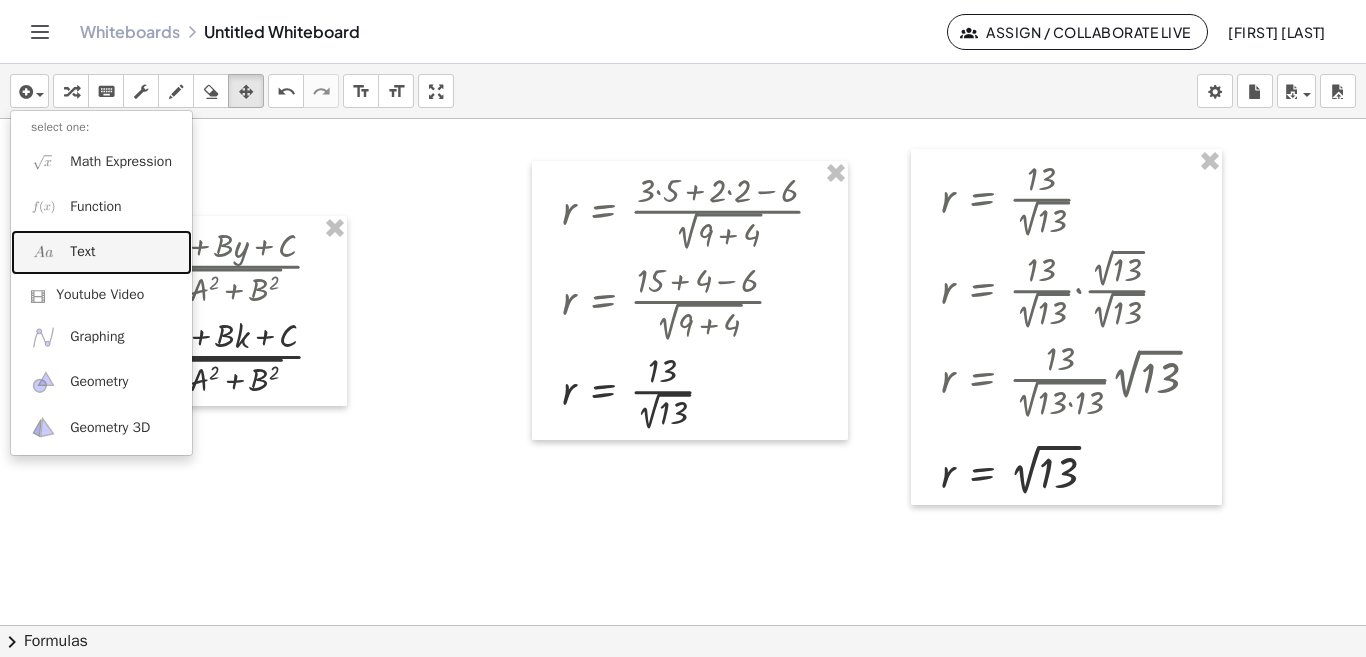 click on "Text" at bounding box center [82, 252] 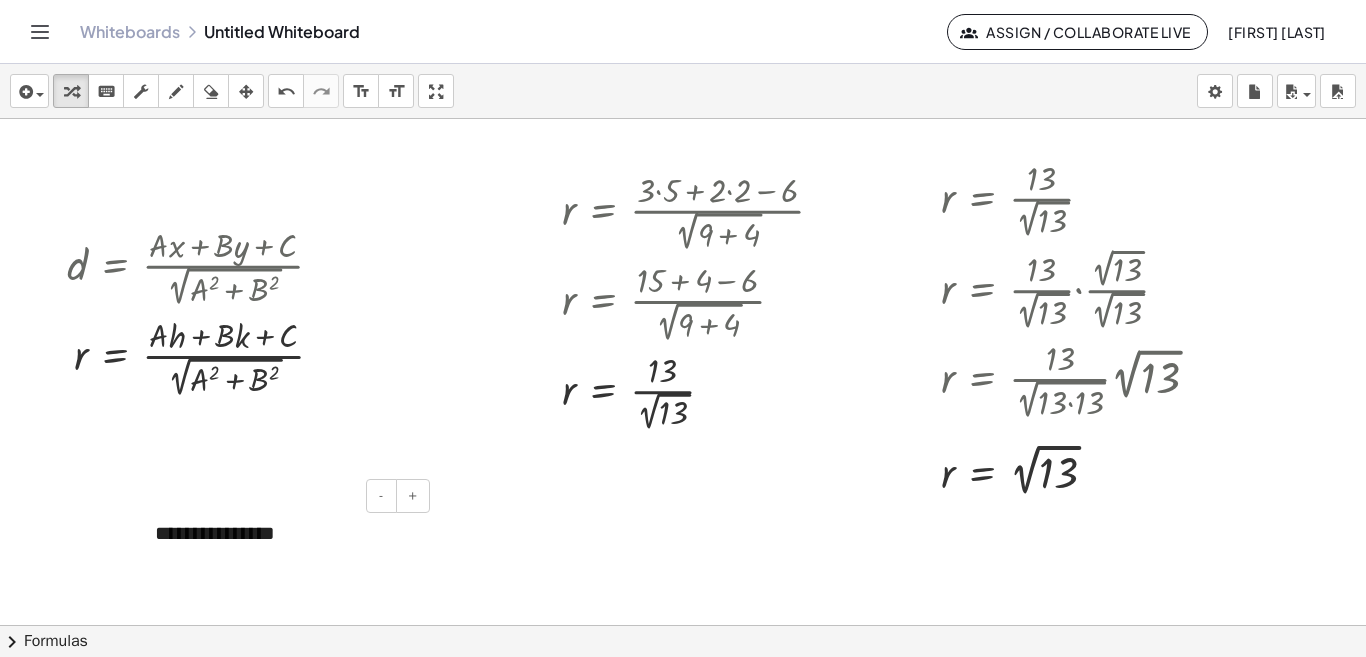 type 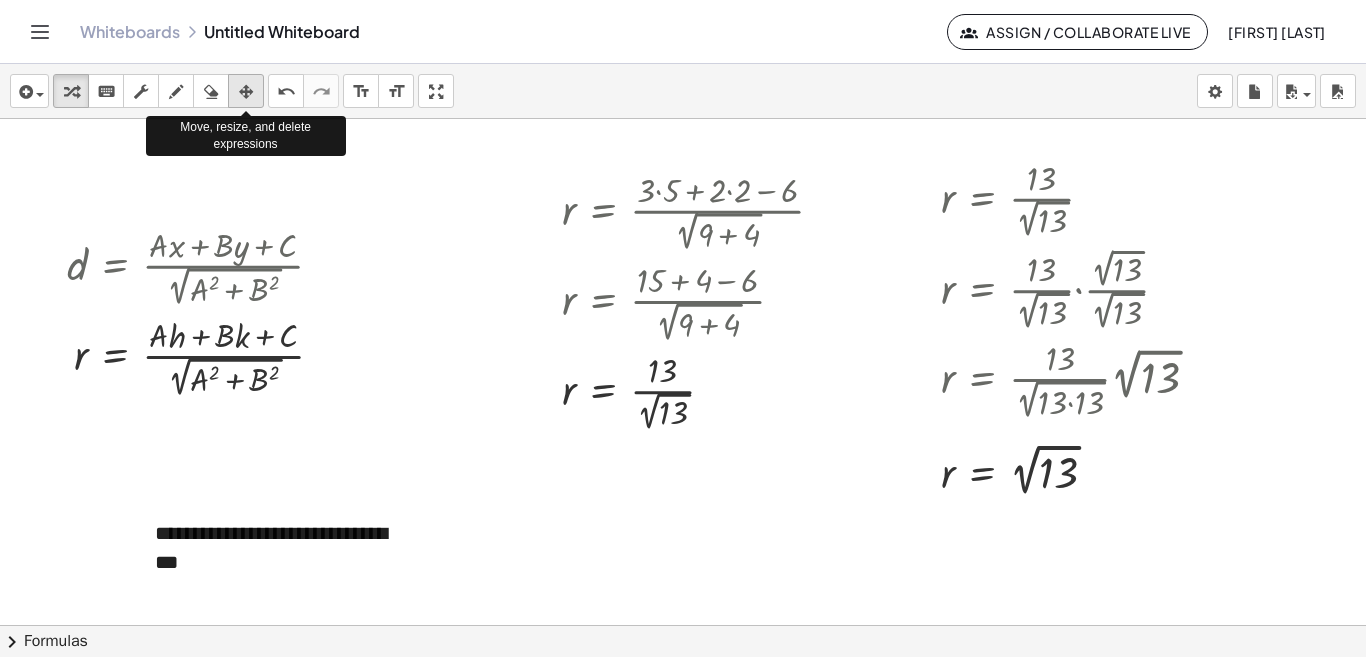 click at bounding box center [246, 92] 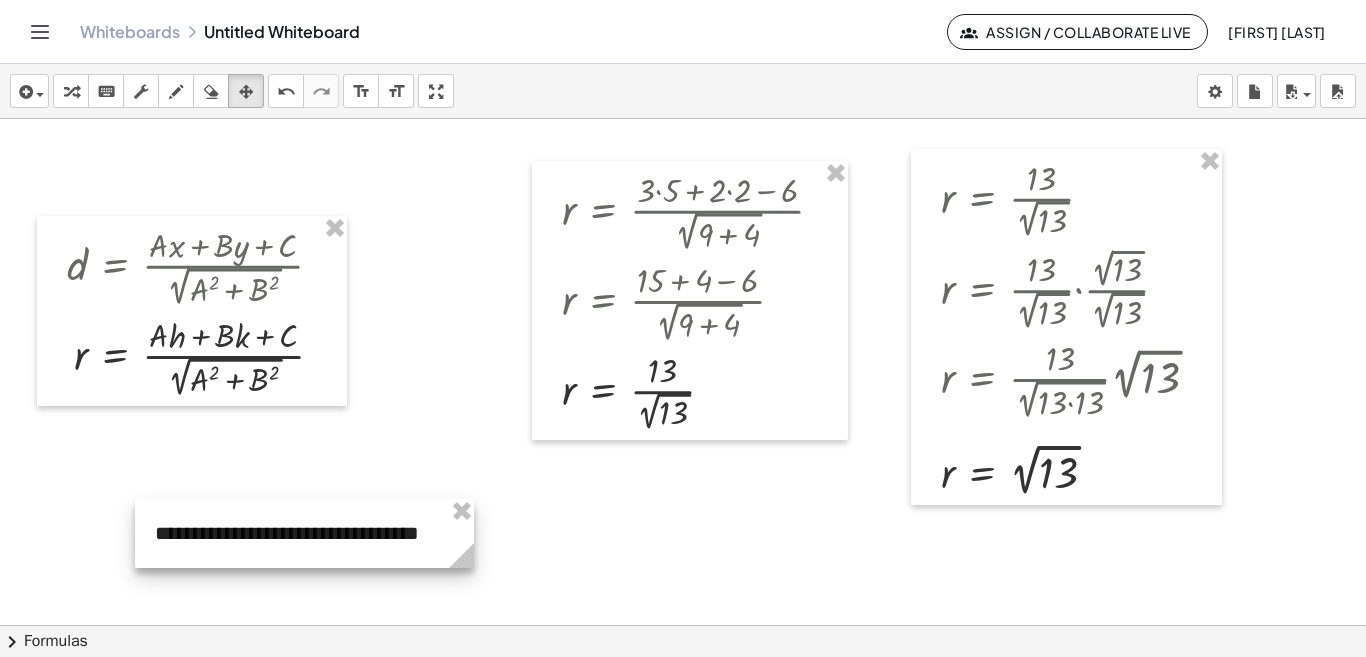 drag, startPoint x: 434, startPoint y: 592, endPoint x: 472, endPoint y: 571, distance: 43.416588 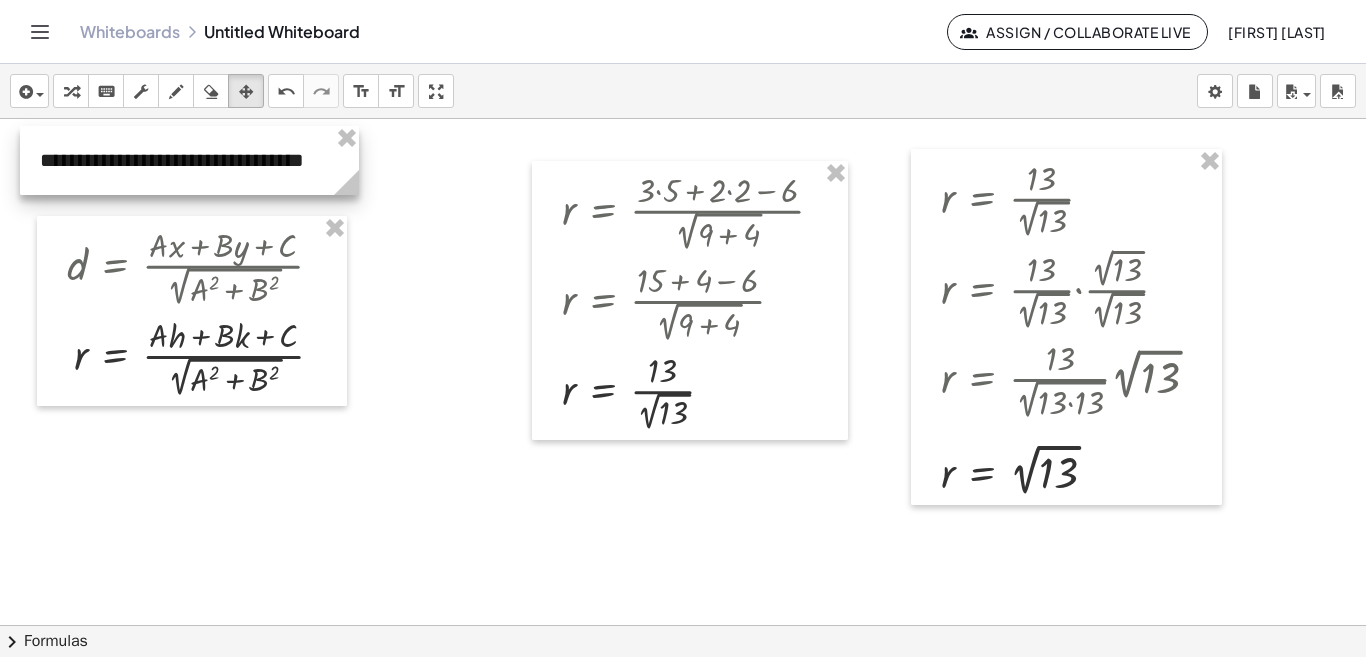 drag, startPoint x: 310, startPoint y: 509, endPoint x: 195, endPoint y: 136, distance: 390.3255 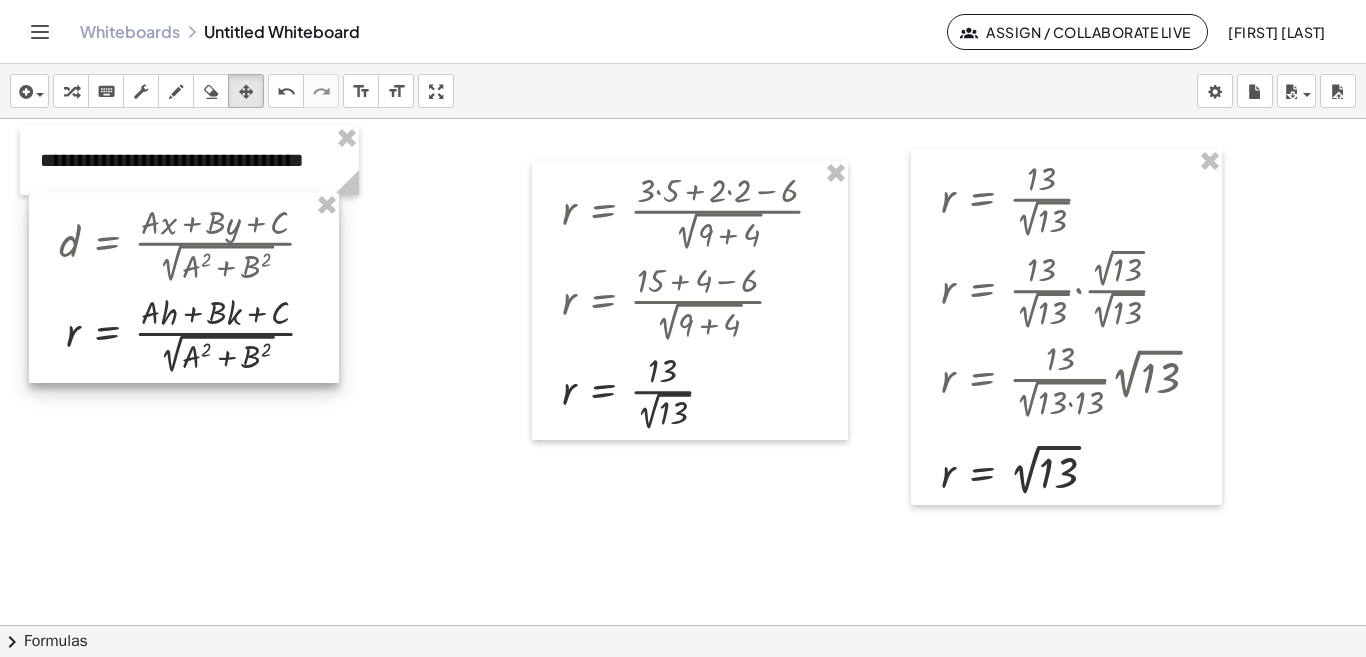 drag, startPoint x: 184, startPoint y: 244, endPoint x: 176, endPoint y: 221, distance: 24.351591 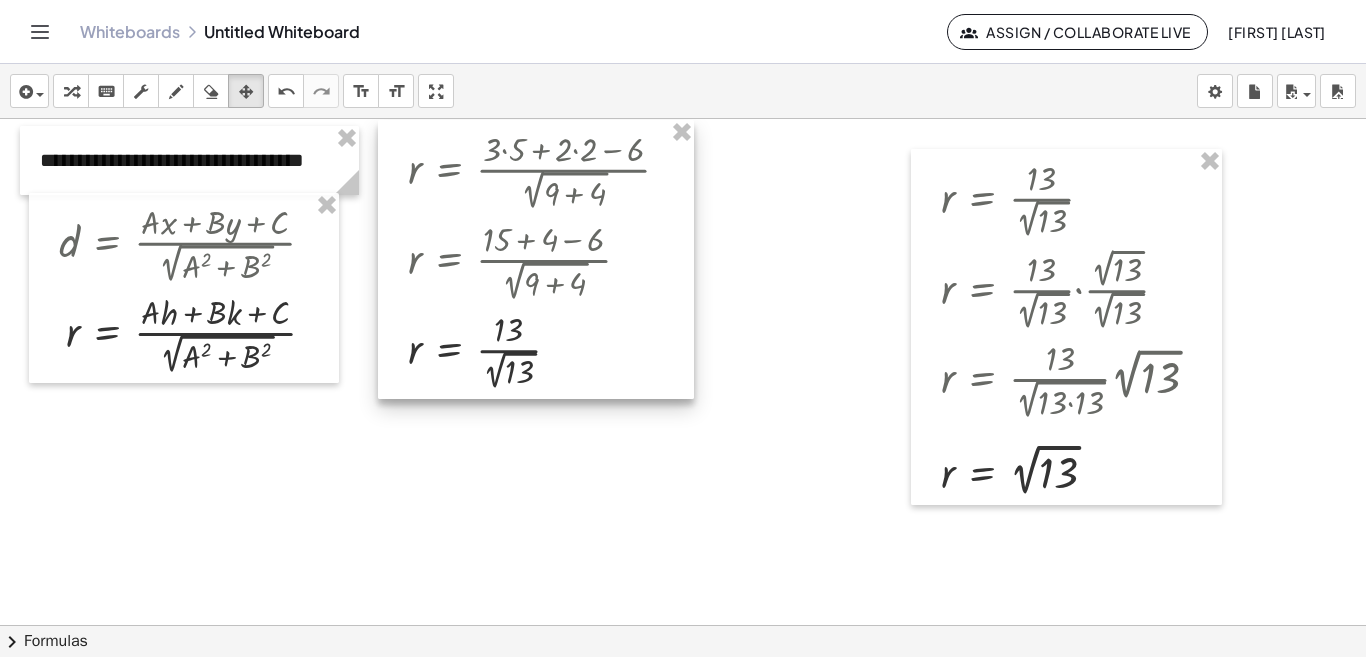 drag, startPoint x: 579, startPoint y: 252, endPoint x: 425, endPoint y: 211, distance: 159.36436 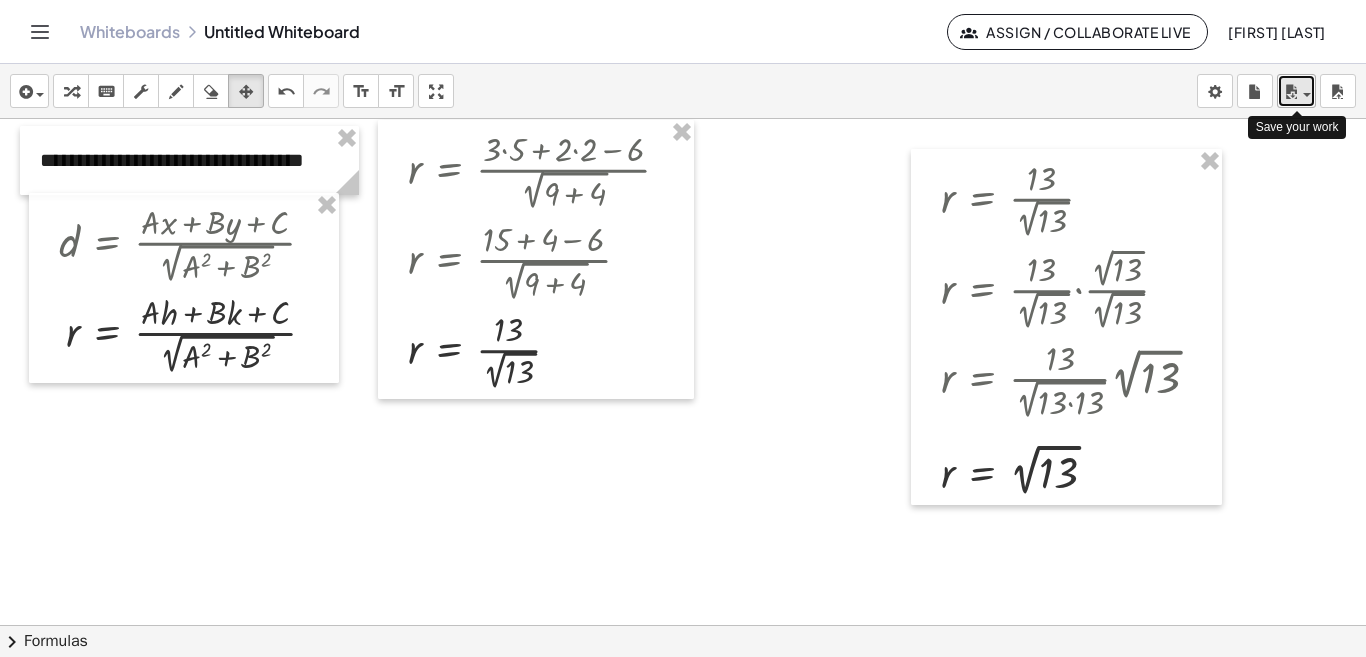 click at bounding box center (1307, 95) 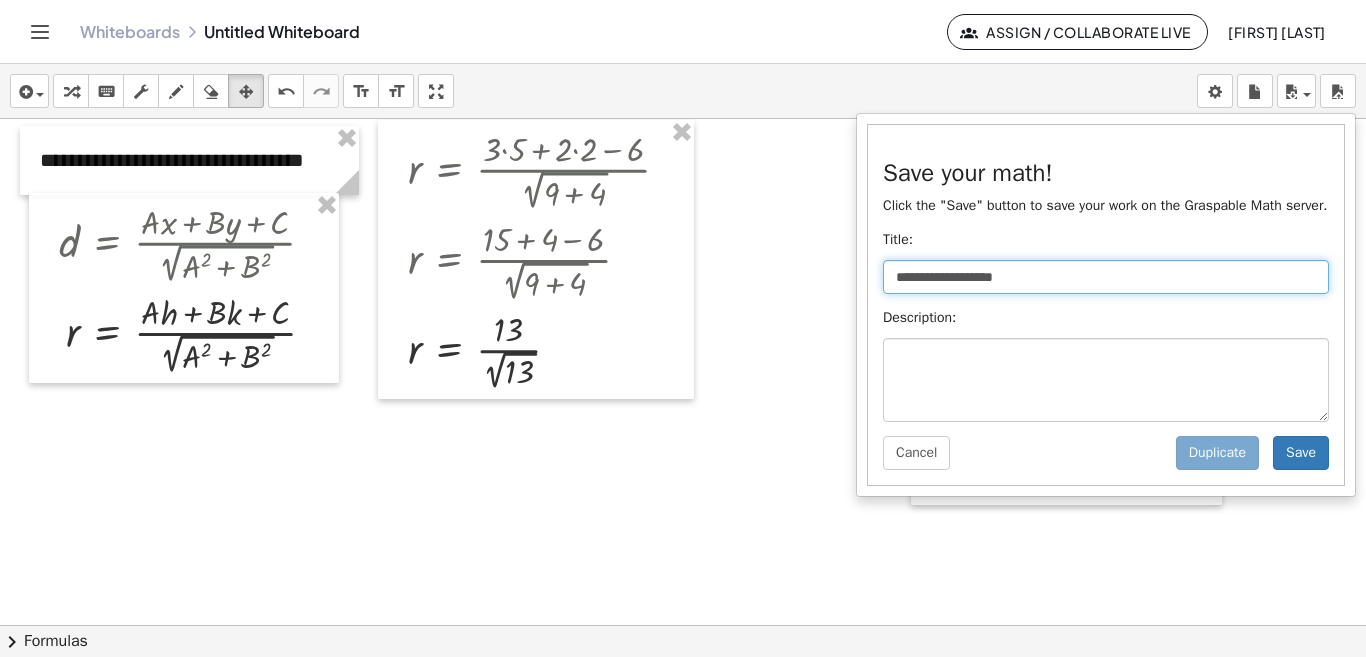 drag, startPoint x: 1001, startPoint y: 273, endPoint x: 866, endPoint y: 296, distance: 136.94525 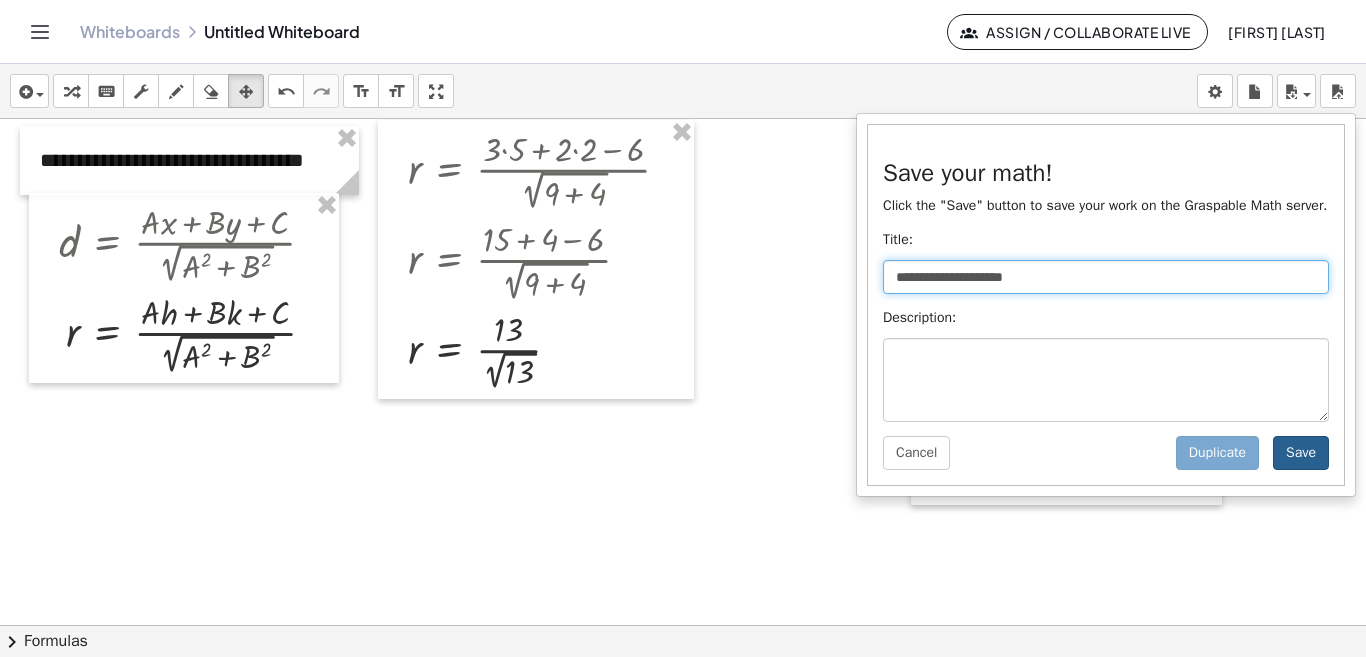 type on "**********" 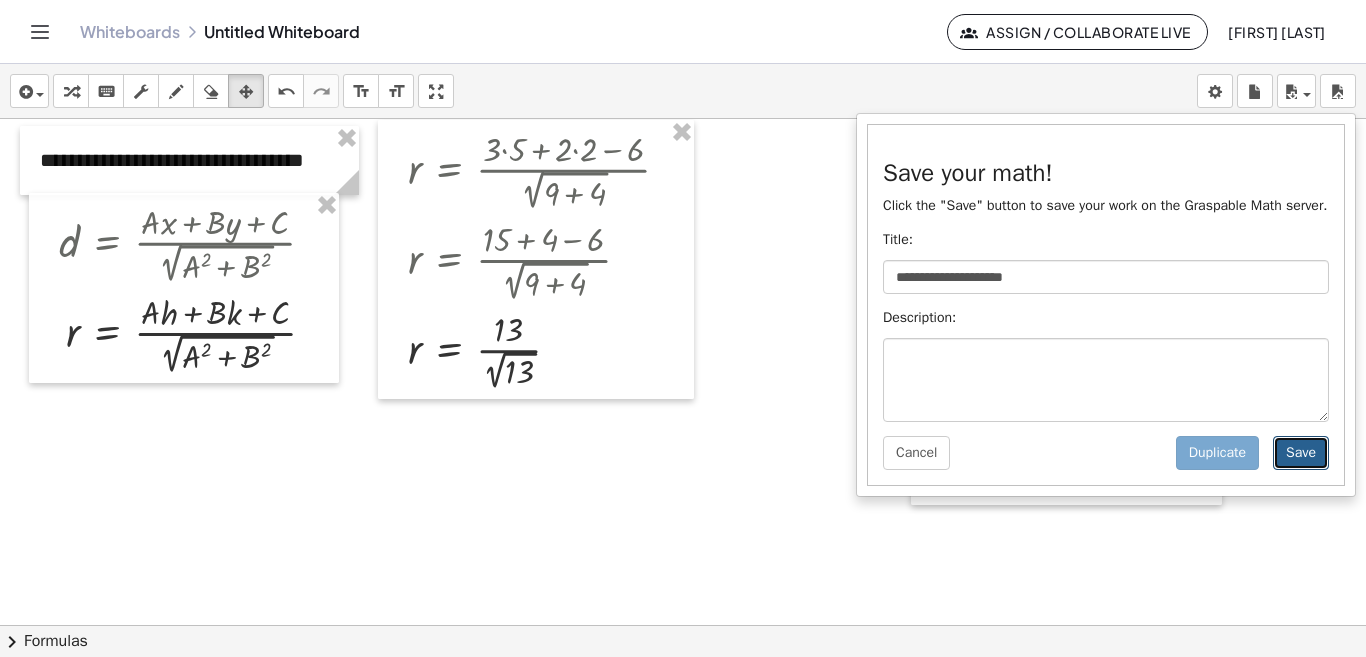 click on "Save" at bounding box center (1301, 453) 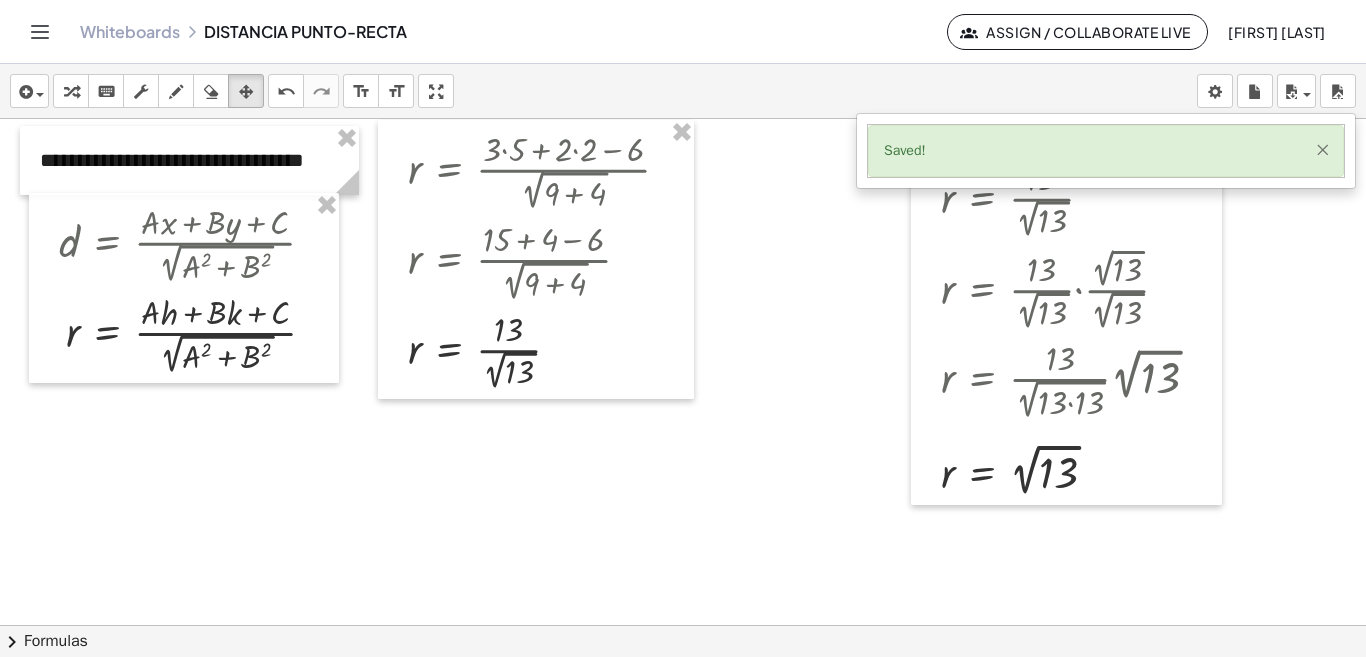 click on "×" at bounding box center (1322, 149) 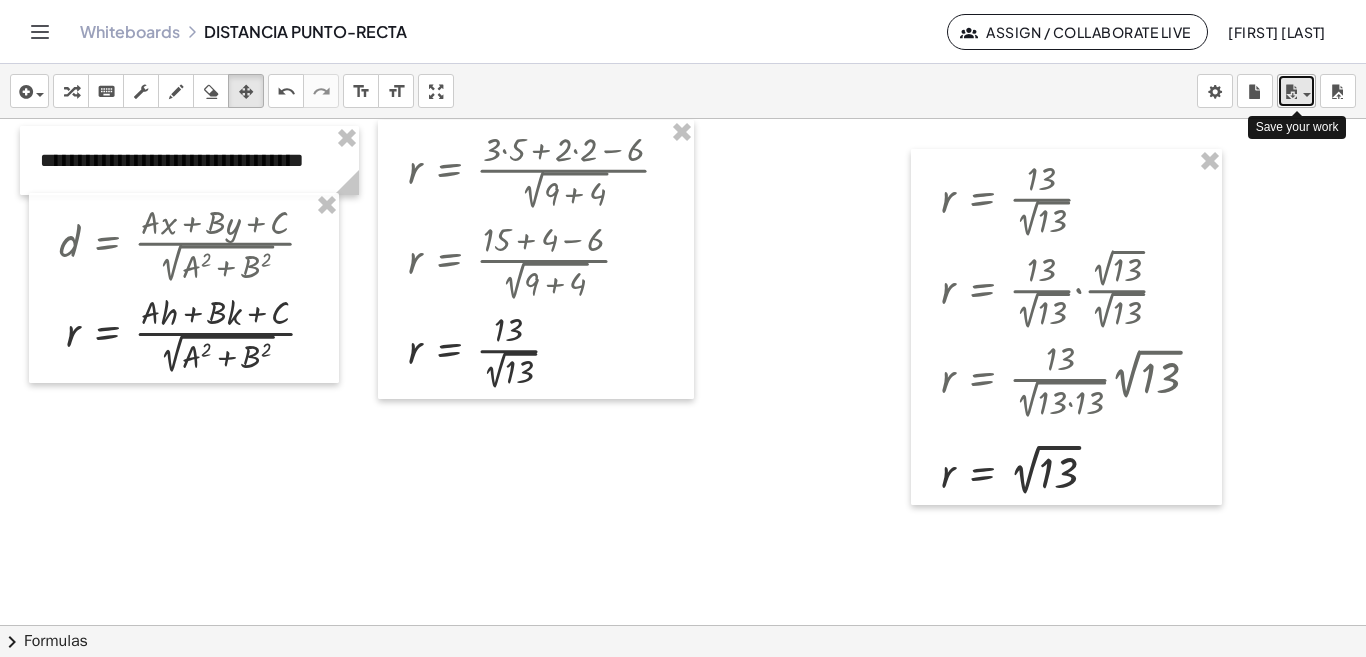 click at bounding box center [1307, 95] 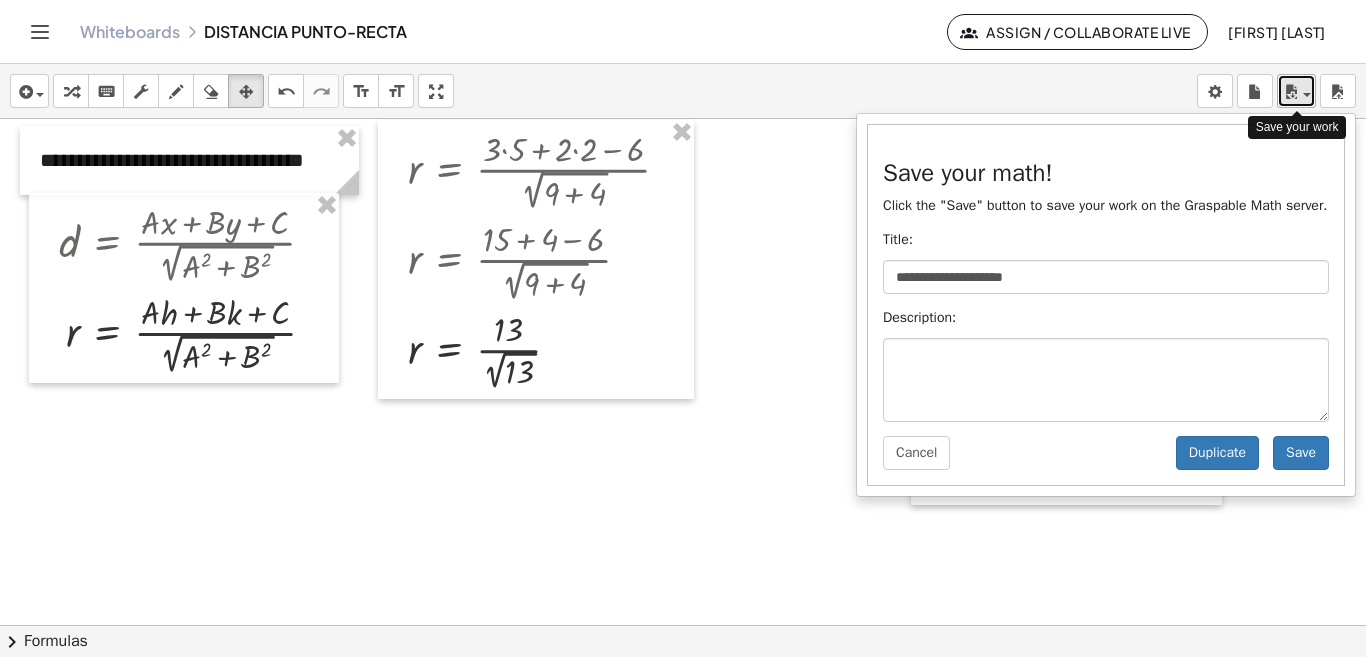click at bounding box center (1307, 95) 